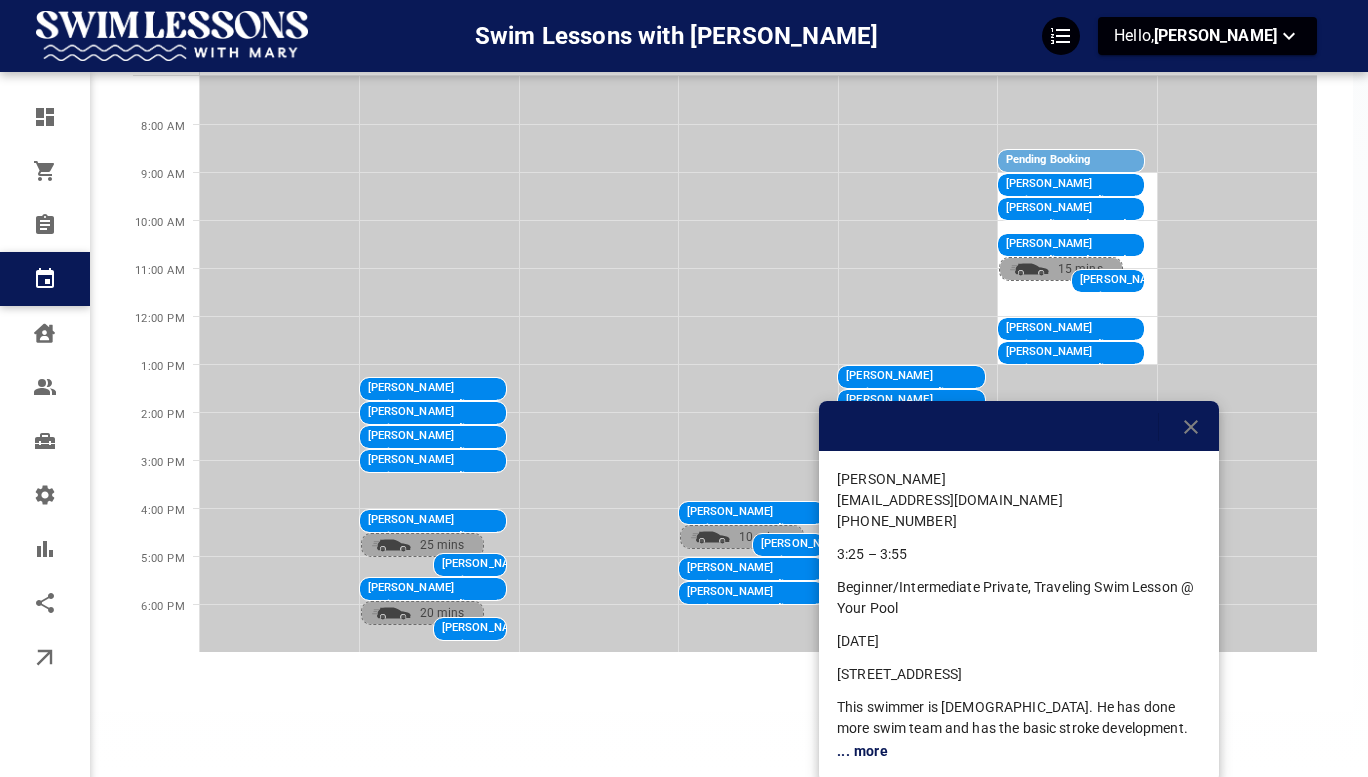 click at bounding box center [684, 388] 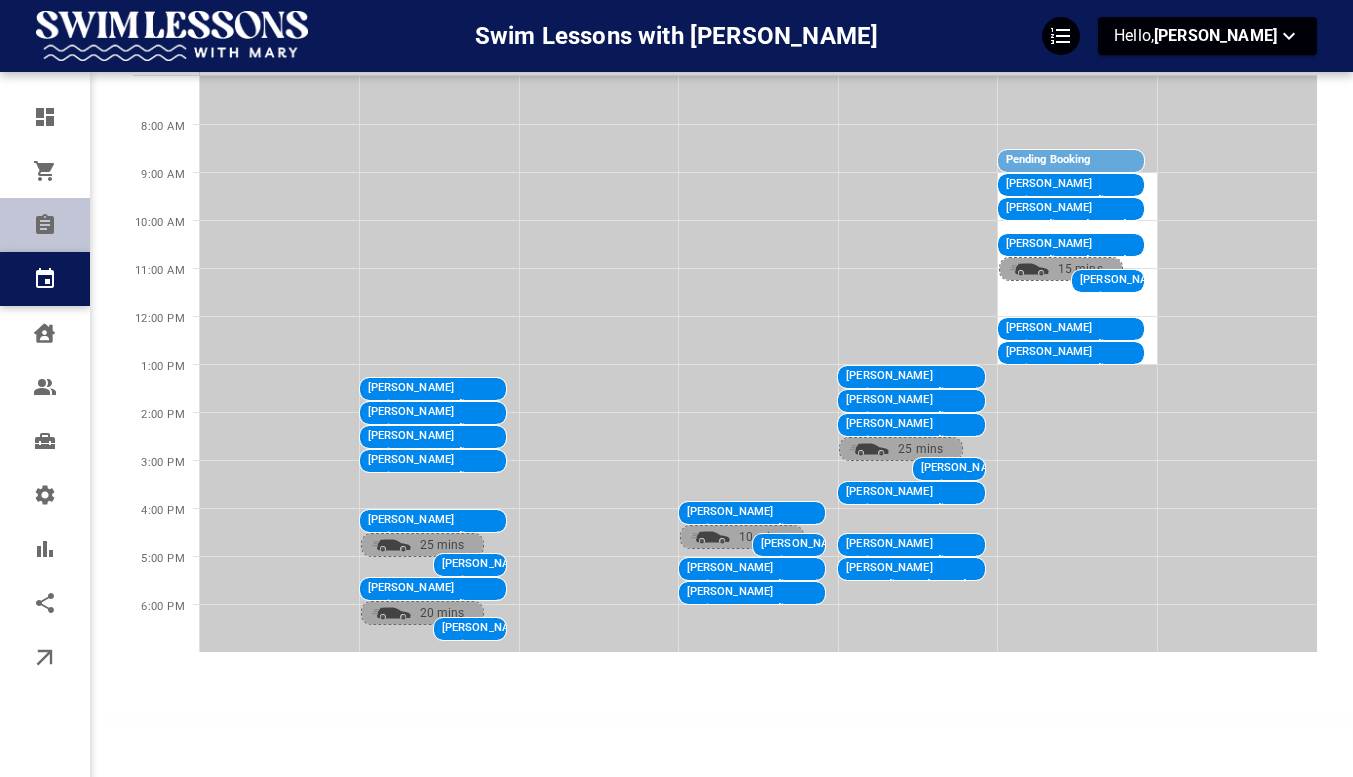 click 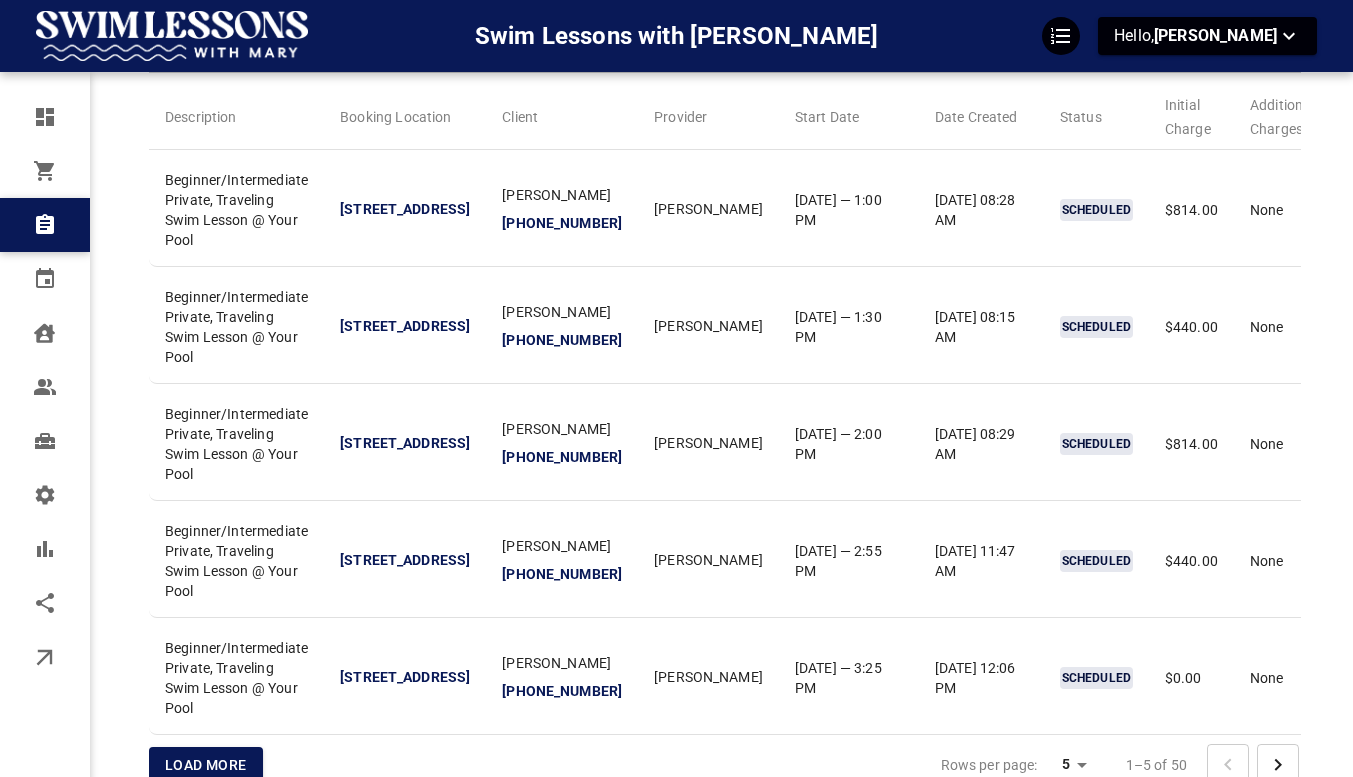 scroll, scrollTop: 0, scrollLeft: 0, axis: both 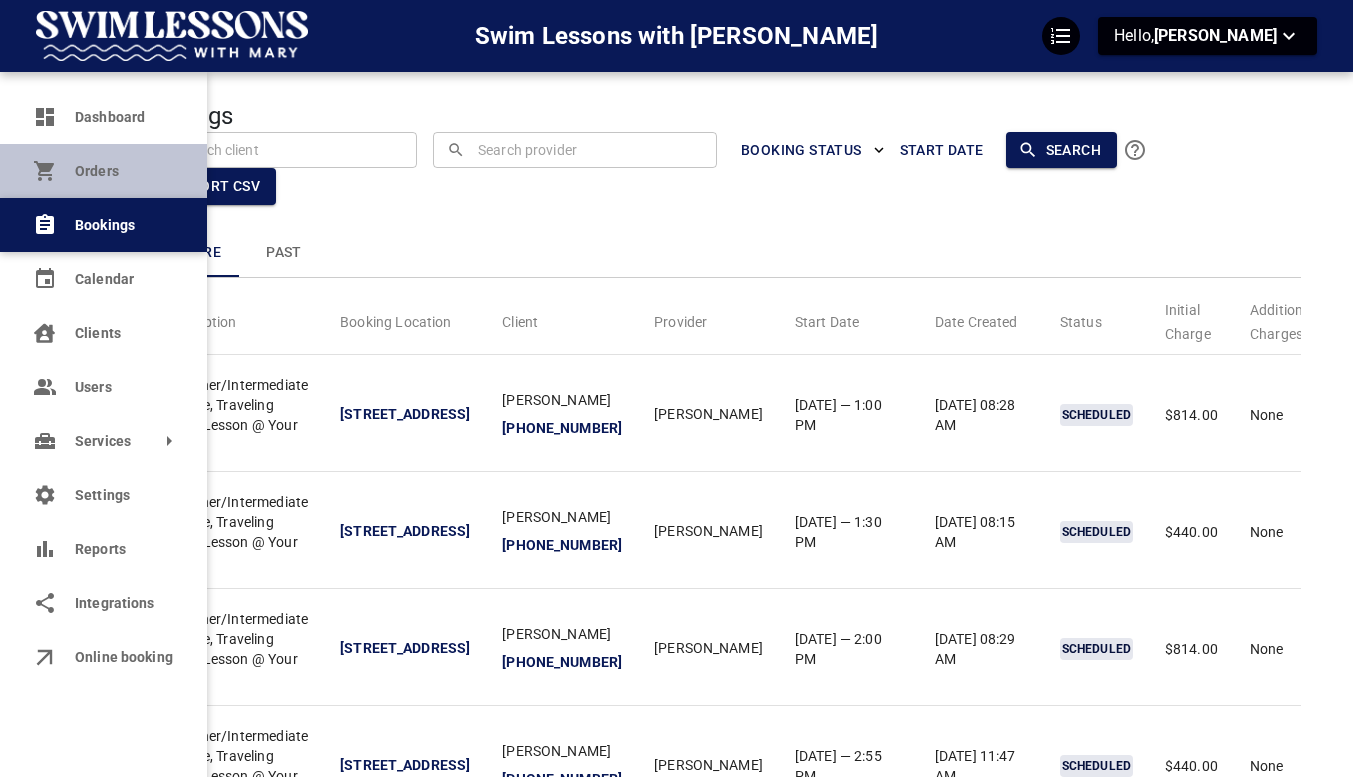 click 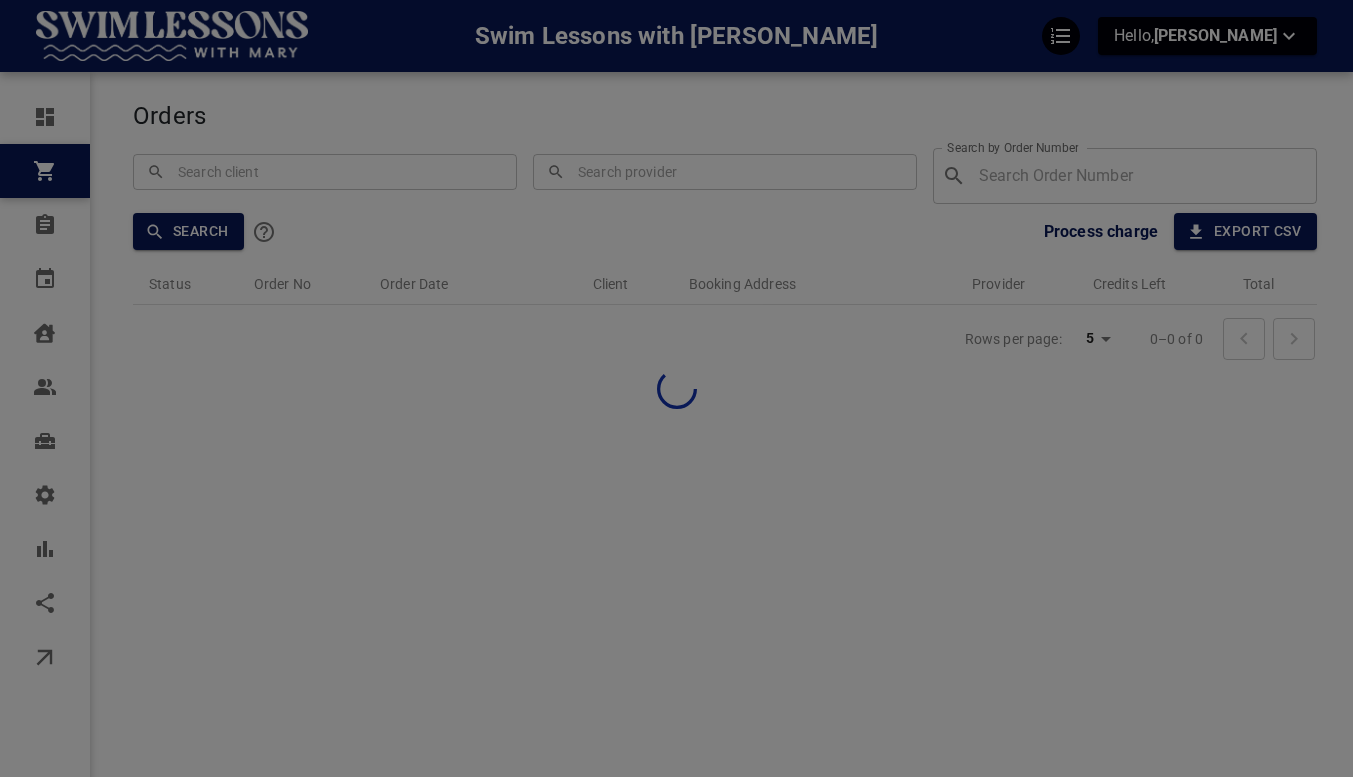 click at bounding box center [676, 388] 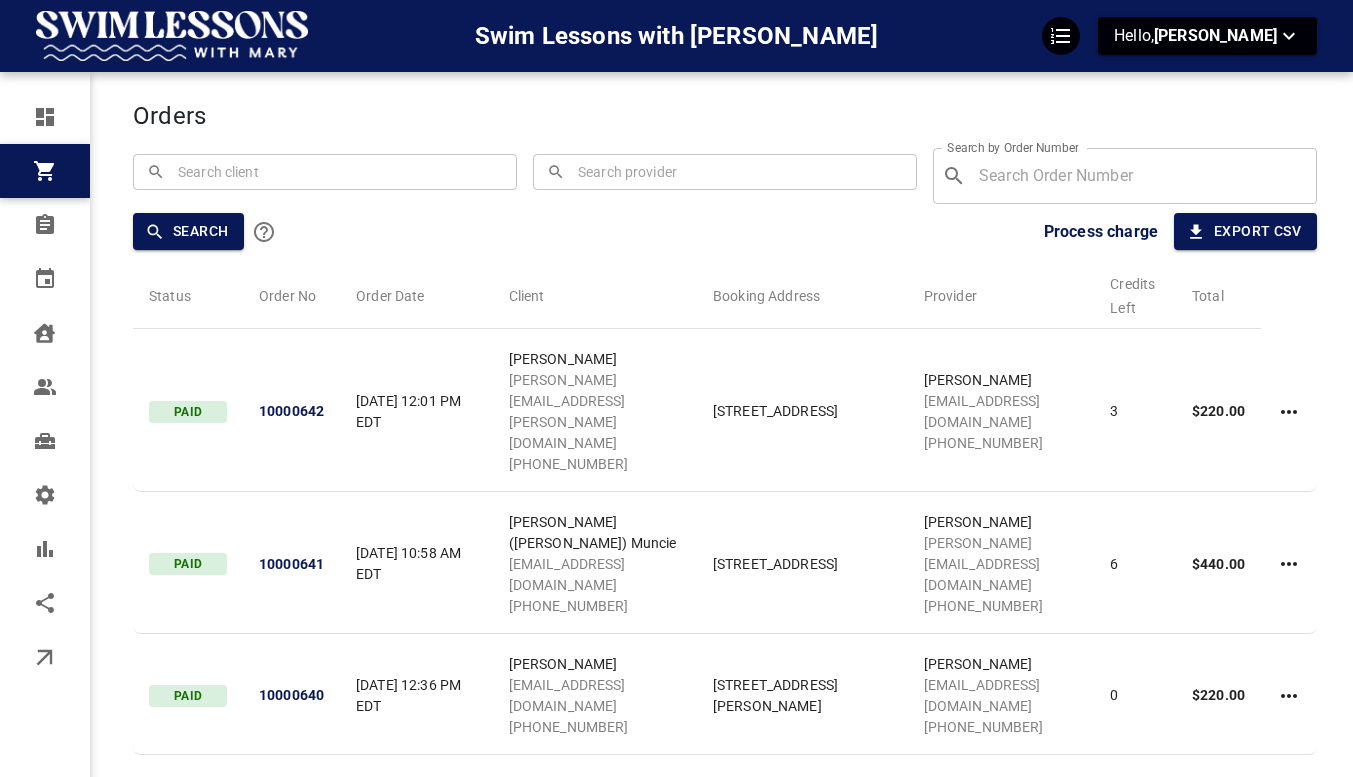 click on "Orders ​ ​ ​ ​ Search by Order Number ​ Search by Order Number Search Process charge Export CSV Status Order No Order Date Client Booking Address Provider Credits Left Total PAID 10000642 Jul 8, 2025 12:01 PM EDT Jenna Mumma jenna.mumma@gmail.com +13522673419 315 Hampton Ave, Greenville, SC 29601, USA Bella Mayo bella@swimlessonswithmary.com +18646165880 3 $220.00 PAID 10000641 Jul 2, 2025 10:58 AM EDT Margaret (Peggy) Muncie mamuncie@gmail.com +19176792705 1 Chipping Ct, Greenville, SC 29607, USA Olivia Hudson olivia@swimlessonswithmary.com +18656961354 6 $440.00 PAID 10000640 Jun 30, 2025 12:36 PM EDT Kelli Kimpton kellikimpton@gmail.com +13522560422 14716 Murfield Ct, Charlotte, NC 28278, USA Stella Barbin stella@swimlessonswithmary.com +17047244341 0 $220.00 CONFIRMED 10000639 Jun 26, 2025 4:34 PM EDT Kylie Newsom kylie.p.newsom@gmail.com +17864237406 103 Pebble Creek Dr, Taylors, SC 29687, USA Sienna Biddulph sienna@swimlessonswithmary.com +18645844966 0 $0.00 PAID 10000638 judith Moline 0 5 5" at bounding box center [725, 570] 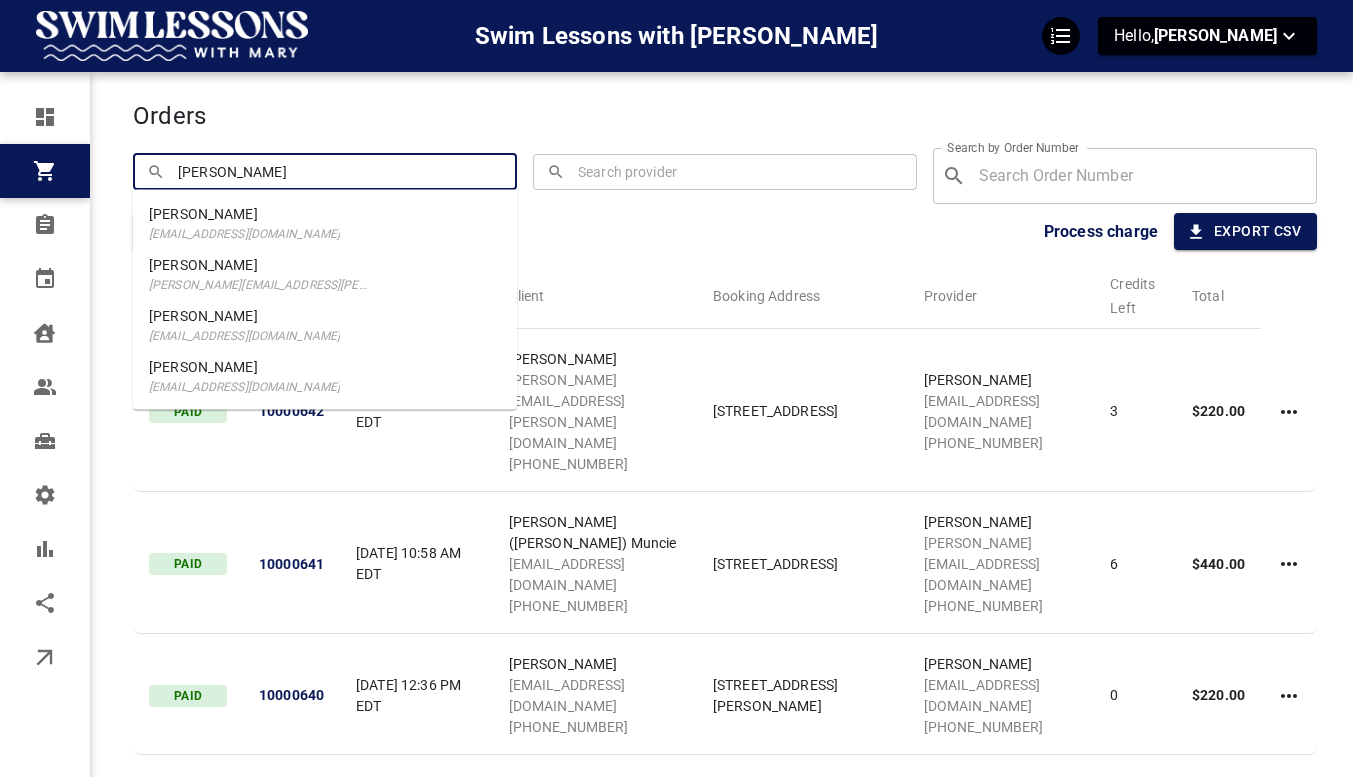 click on "kristin sridhar kristin.cargill@gmail.com" at bounding box center (325, 274) 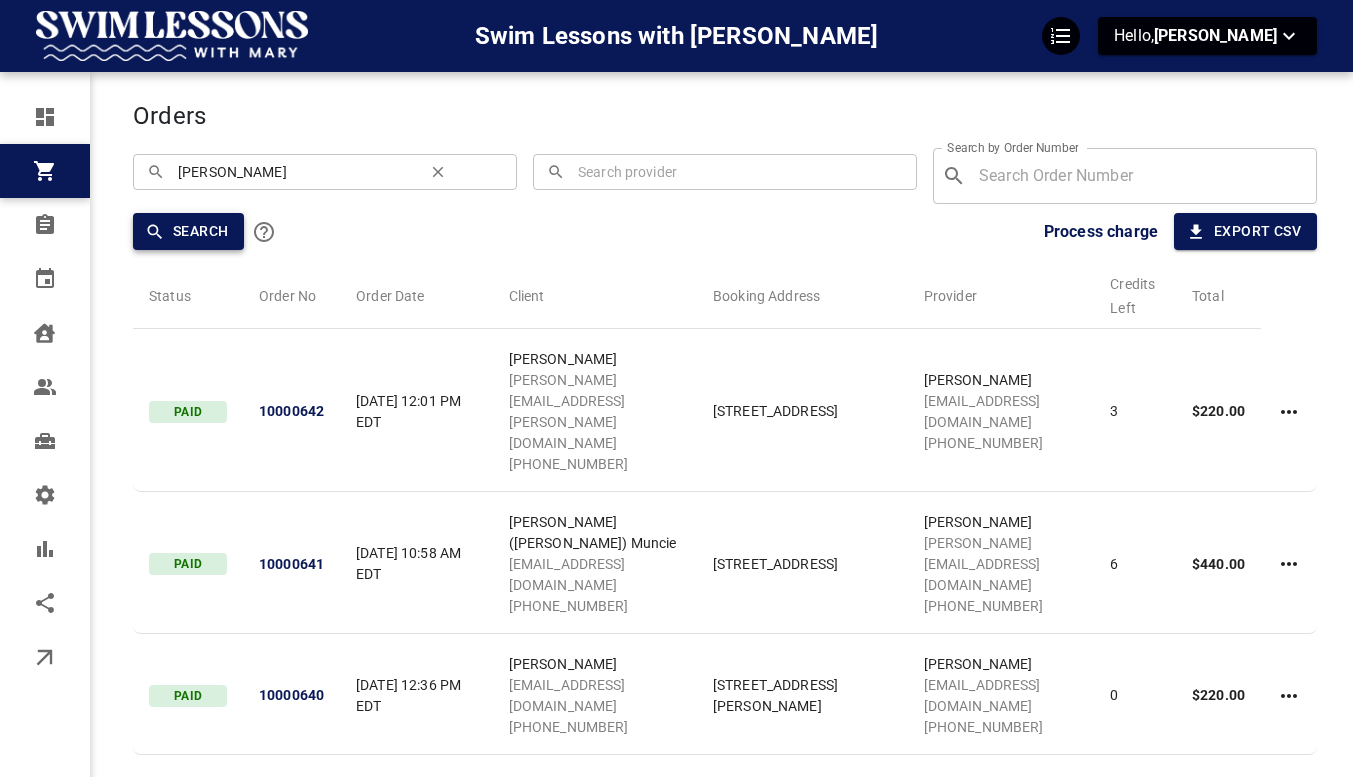 click on "Search" at bounding box center [188, 231] 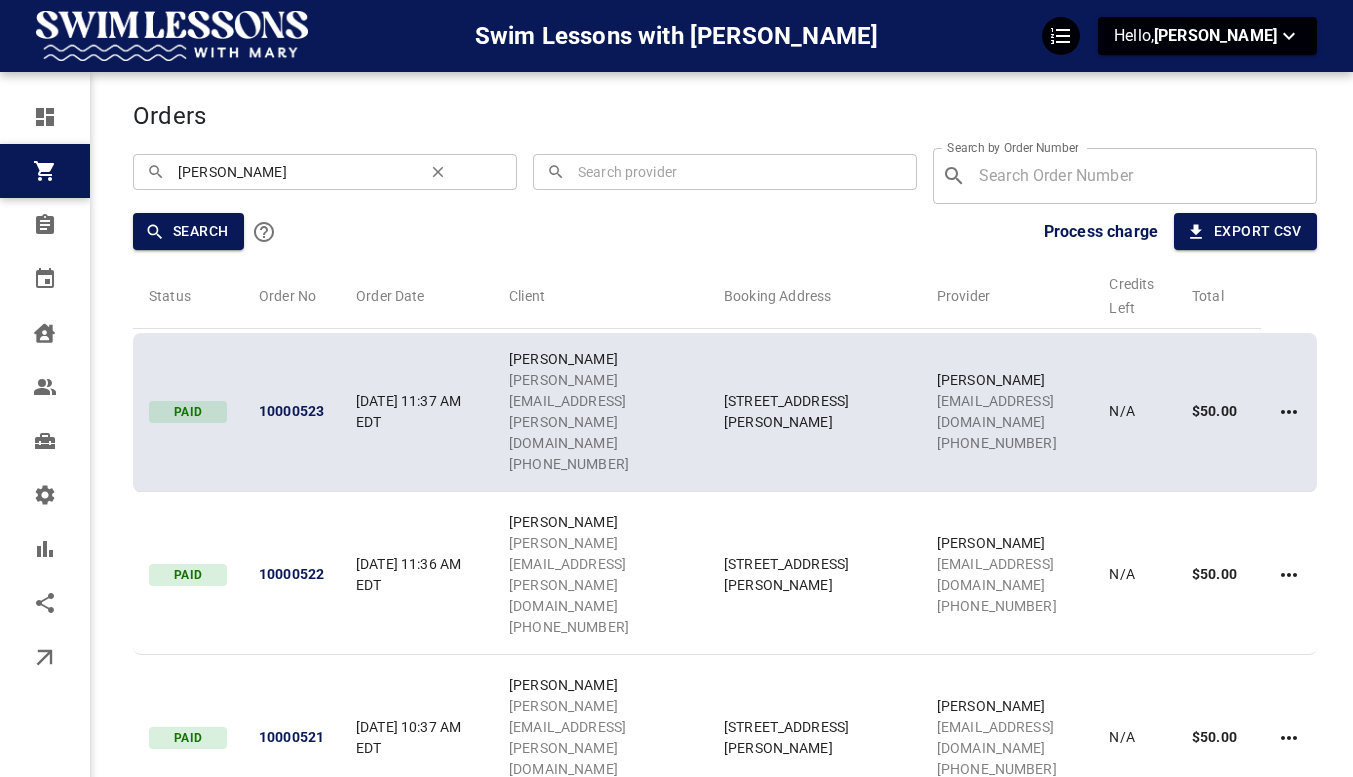 scroll, scrollTop: 0, scrollLeft: 36, axis: horizontal 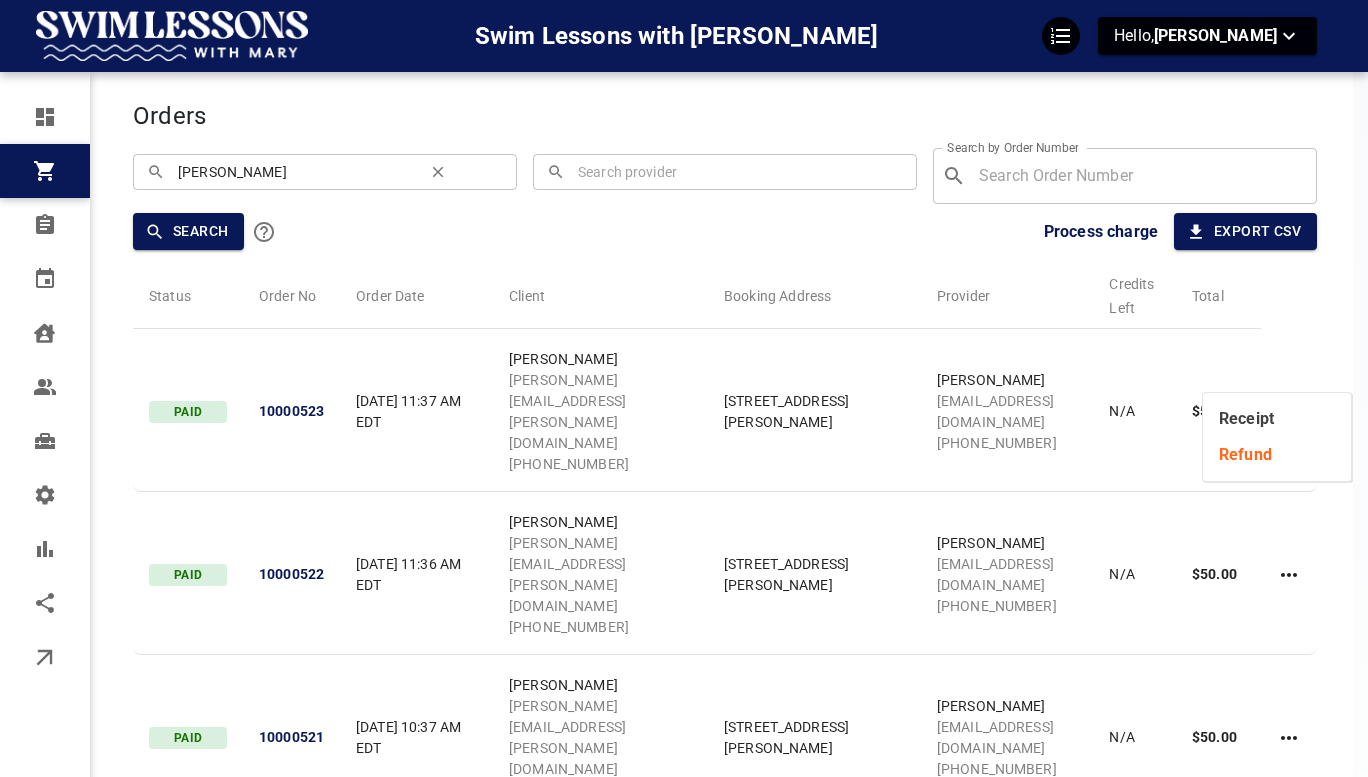 click on "Refund" at bounding box center (1277, 455) 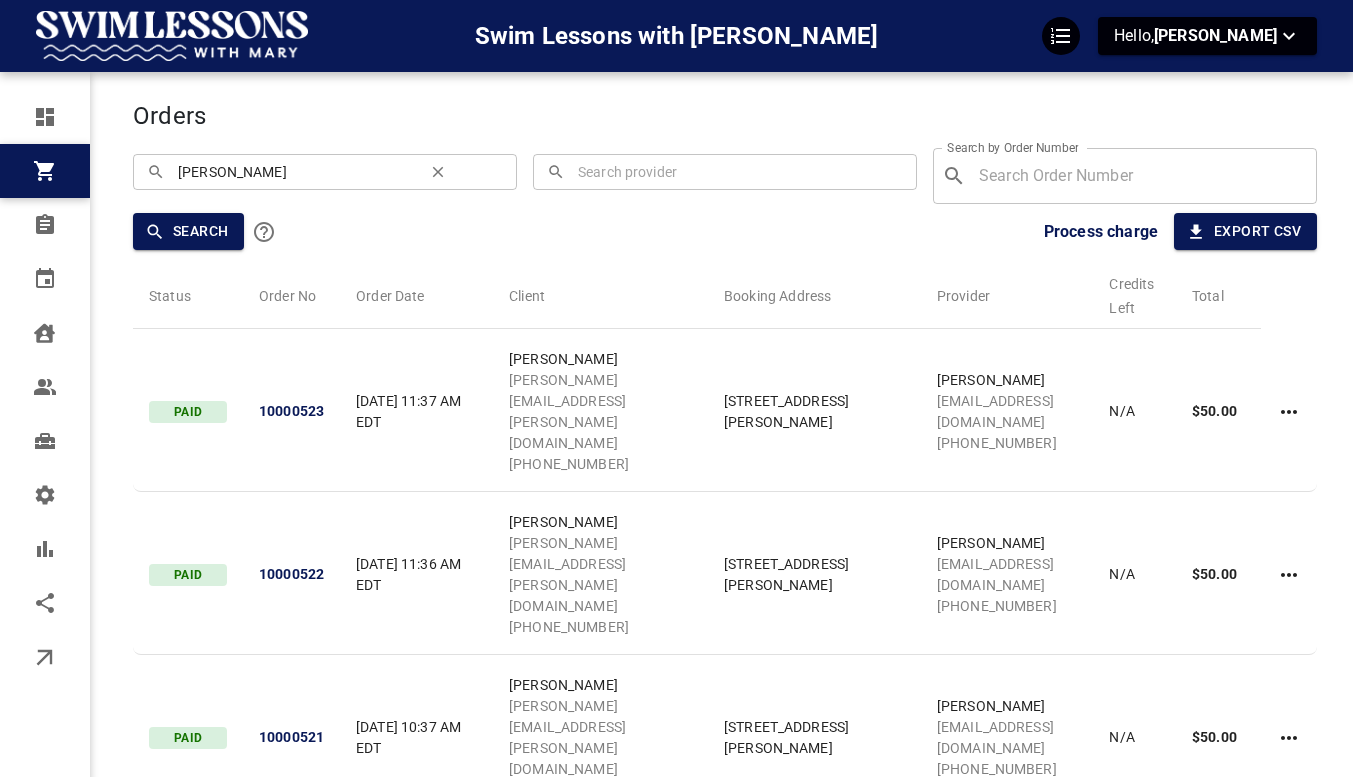 scroll, scrollTop: 0, scrollLeft: 21, axis: horizontal 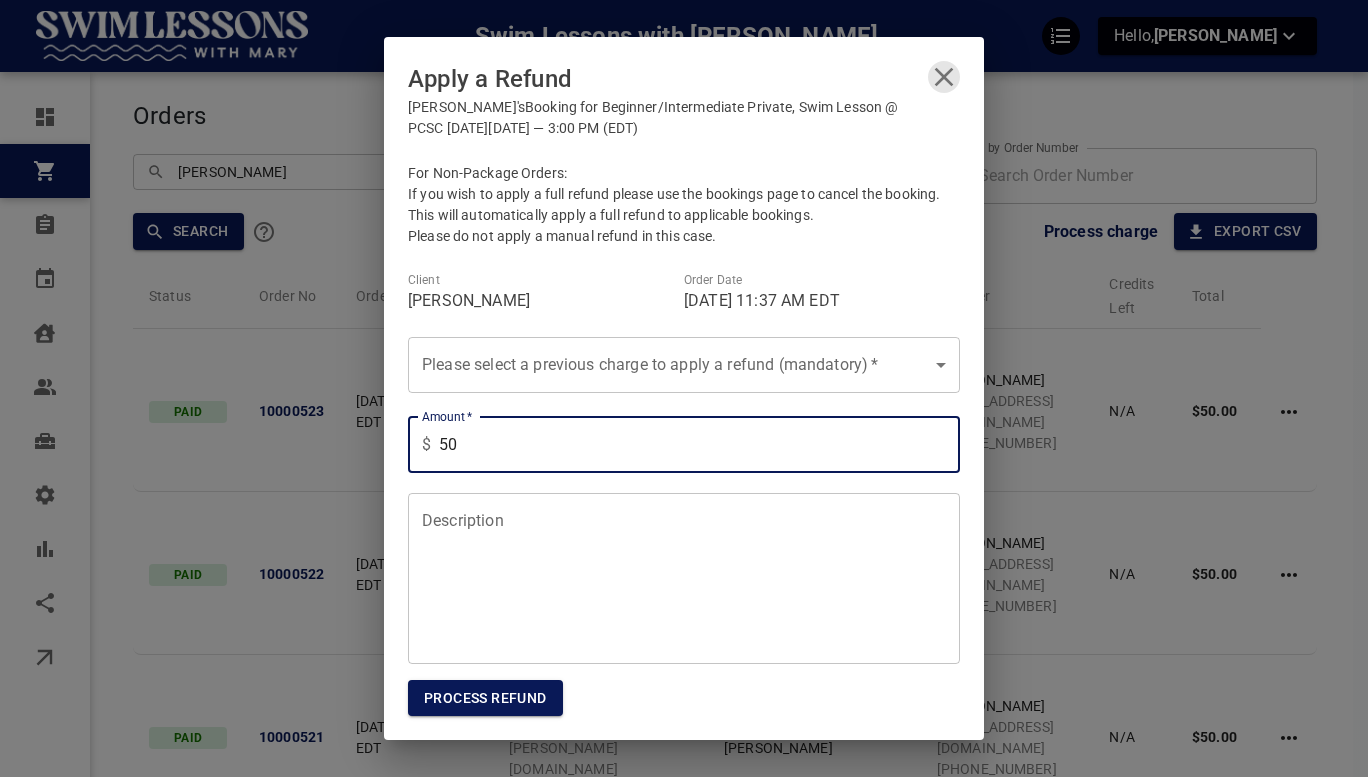 type on "50" 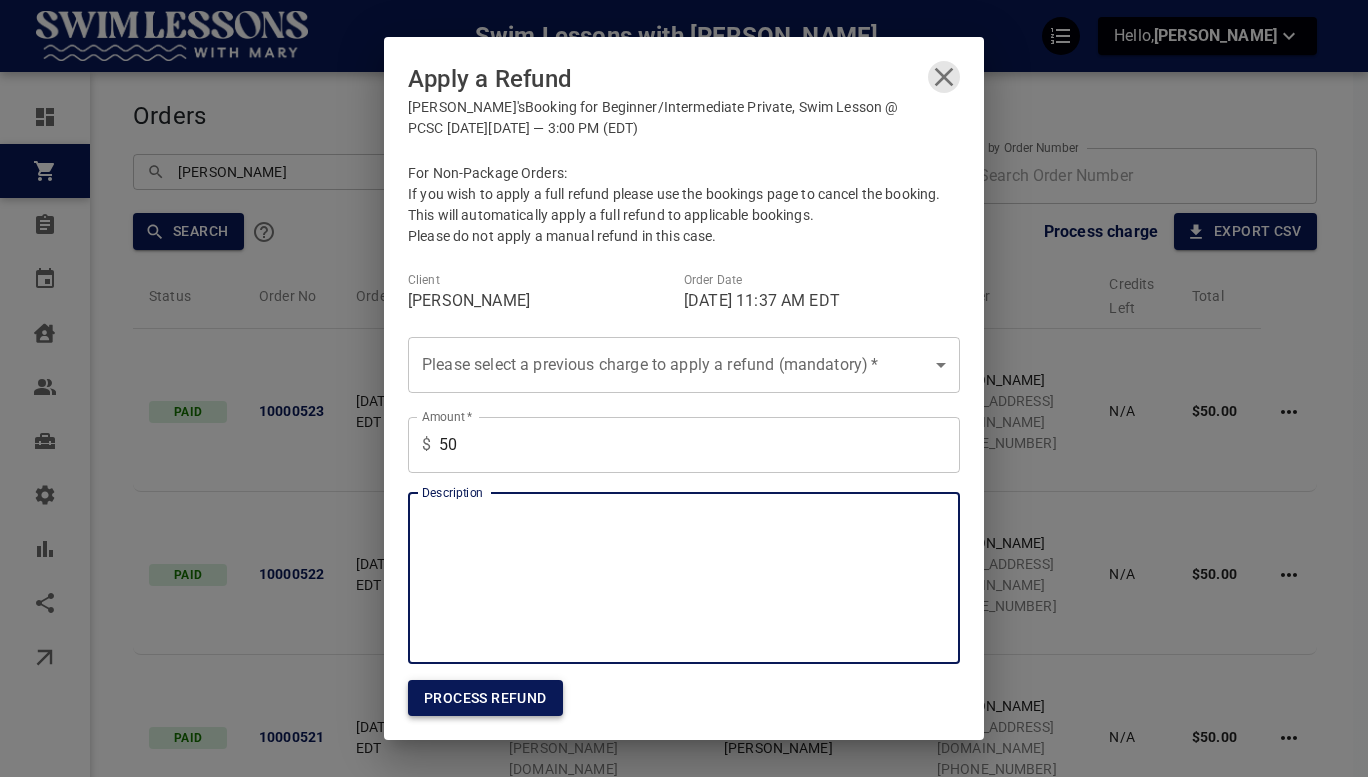 click on "Process Refund" at bounding box center [485, 698] 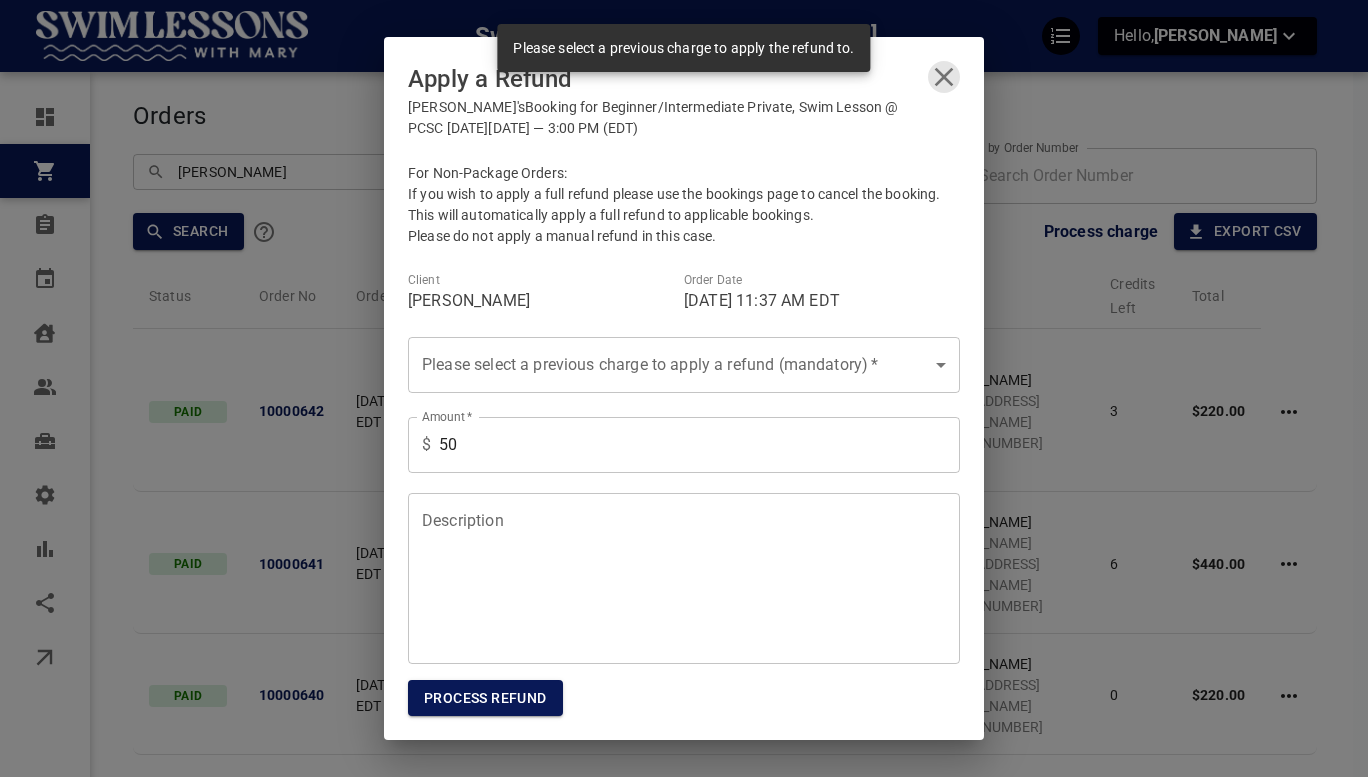 click on "Description" at bounding box center [684, 578] 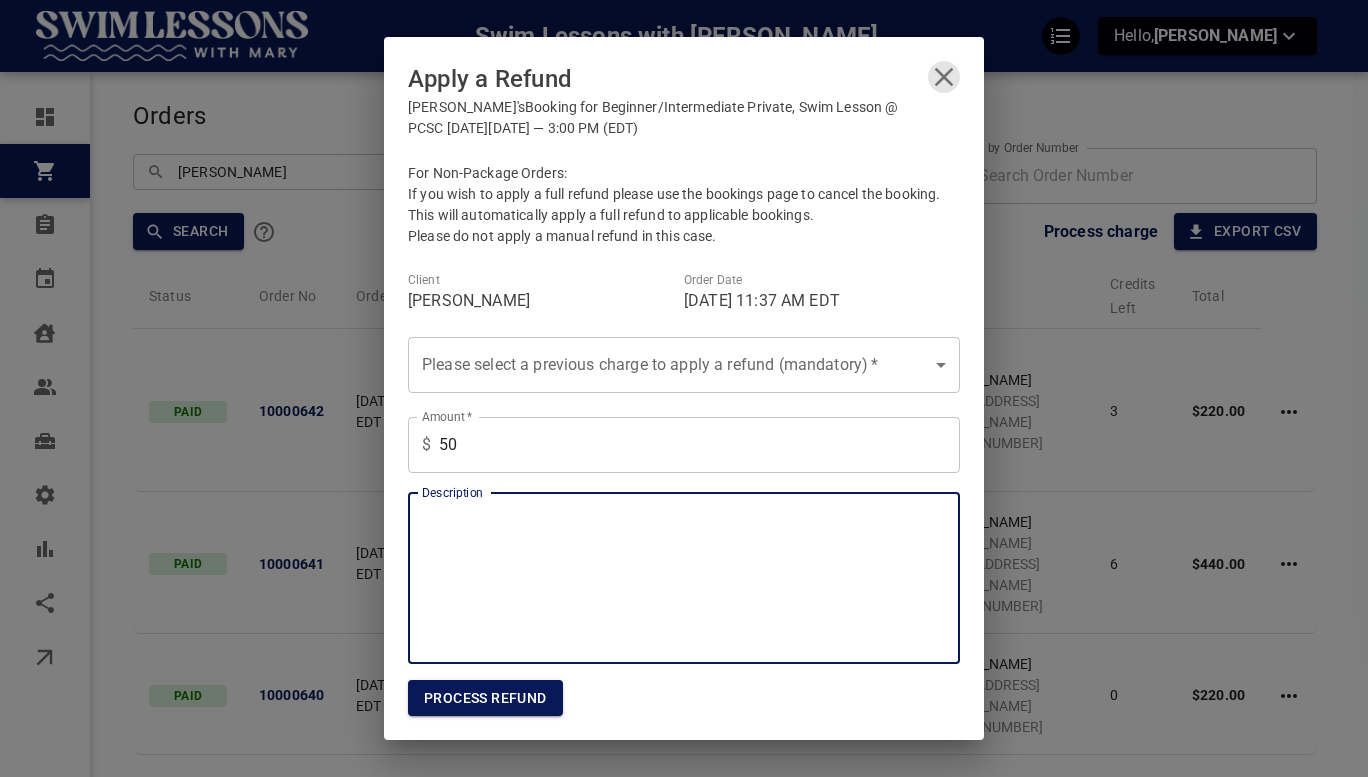 click on "Swim Lessons with Mary Hello,  Mary Veideman Dashboard Orders Bookings Calendar Clients Users Services Settings Reports Integrations Online booking Orders ​ kristin sridhar ​ ​ ​ Search by Order Number ​ Search by Order Number Search Process charge Export CSV Status Order No Order Date Client Booking Address Provider Credits Left Total PAID 10000642 Jul 8, 2025 12:01 PM EDT Jenna Mumma jenna.mumma@gmail.com +13522673419 315 Hampton Ave, Greenville, SC 29601, USA Bella Mayo bella@swimlessonswithmary.com +18646165880 3 $220.00 PAID 10000641 Jul 2, 2025 10:58 AM EDT Margaret (Peggy) Muncie mamuncie@gmail.com +19176792705 1 Chipping Ct, Greenville, SC 29607, USA Olivia Hudson olivia@swimlessonswithmary.com +18656961354 6 $440.00 PAID 10000640 Jun 30, 2025 12:36 PM EDT Kelli Kimpton kellikimpton@gmail.com +13522560422 14716 Murfield Ct, Charlotte, NC 28278, USA Stella Barbin stella@swimlessonswithmary.com +17047244341 0 $220.00 CONFIRMED 10000639 Jun 26, 2025 4:34 PM EDT Kylie Newsom +17864237406 0 $0.00" at bounding box center [684, 601] 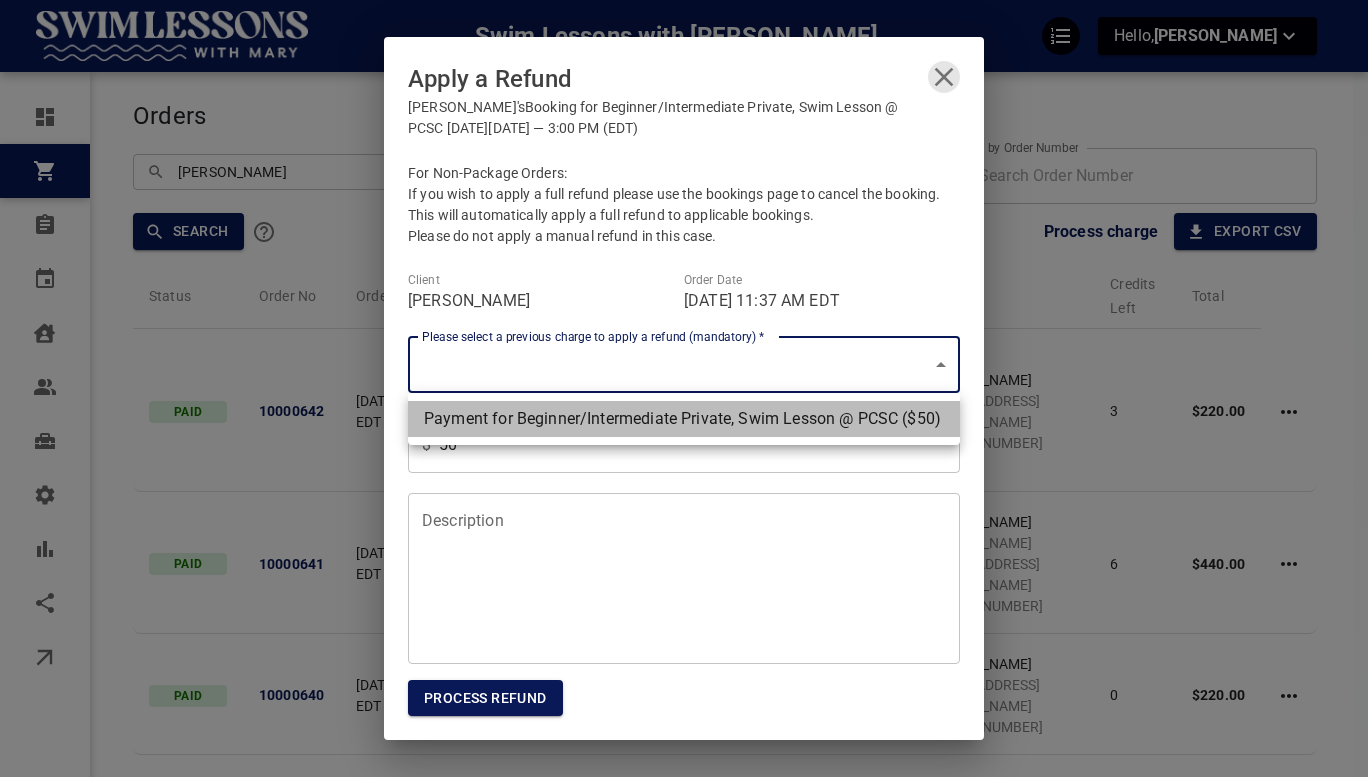 click on "Payment for Beginner/Intermediate Private, Swim Lesson @ PCSC ($50)" at bounding box center (684, 419) 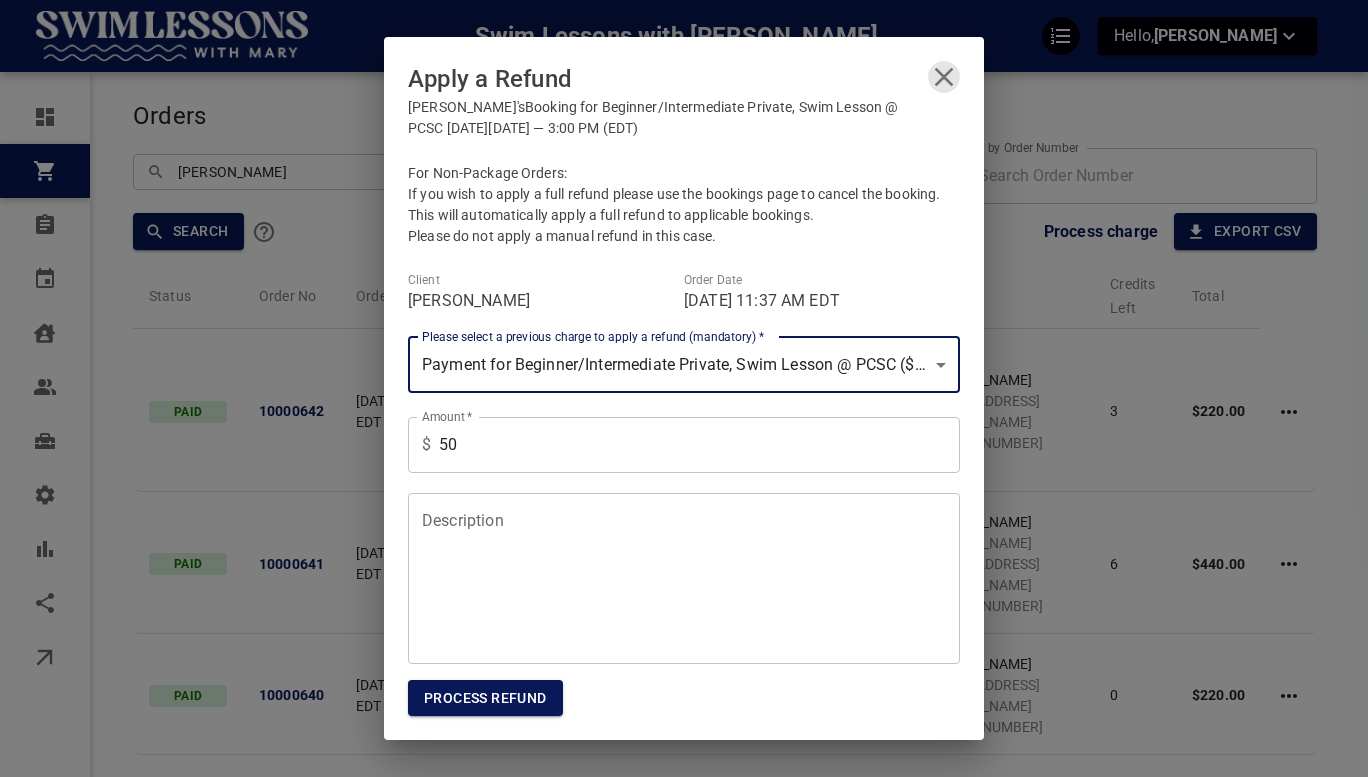 click on "Description" at bounding box center (684, 578) 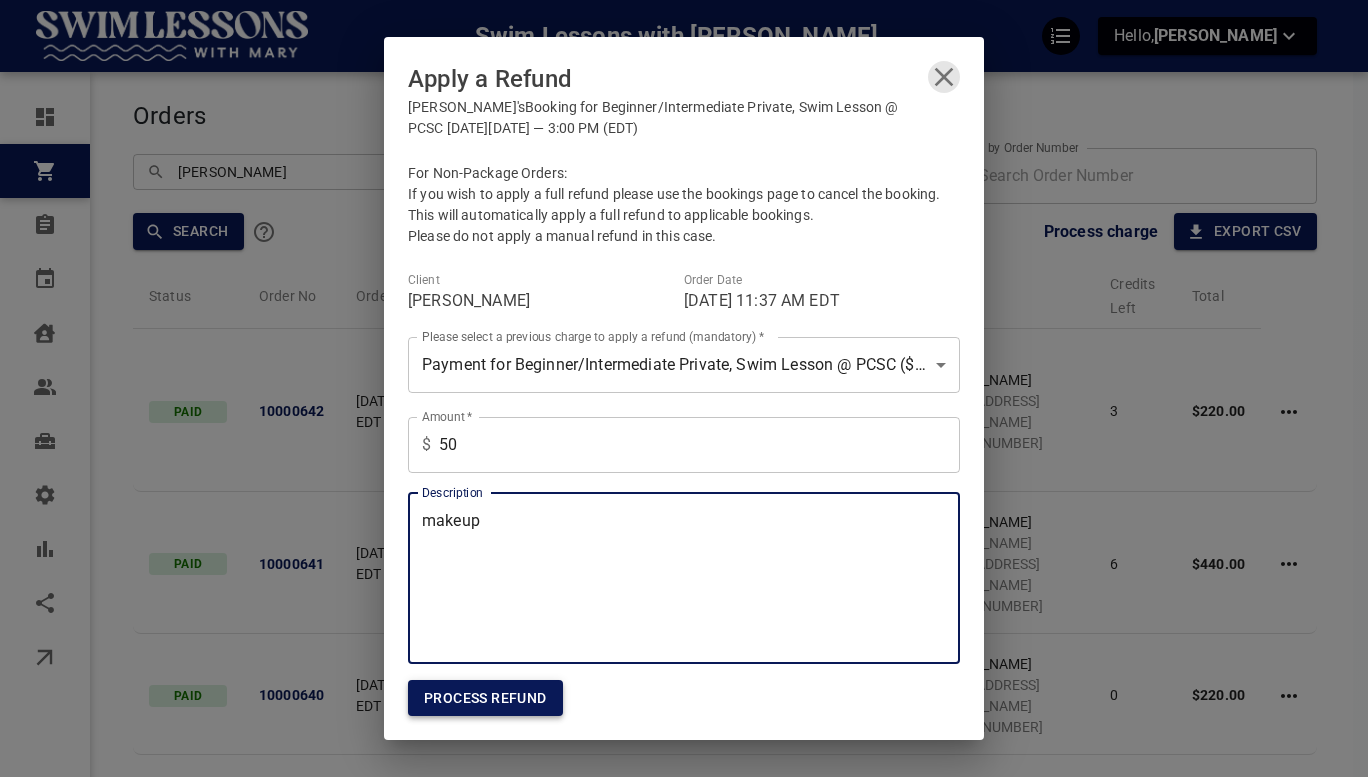 type on "makeup" 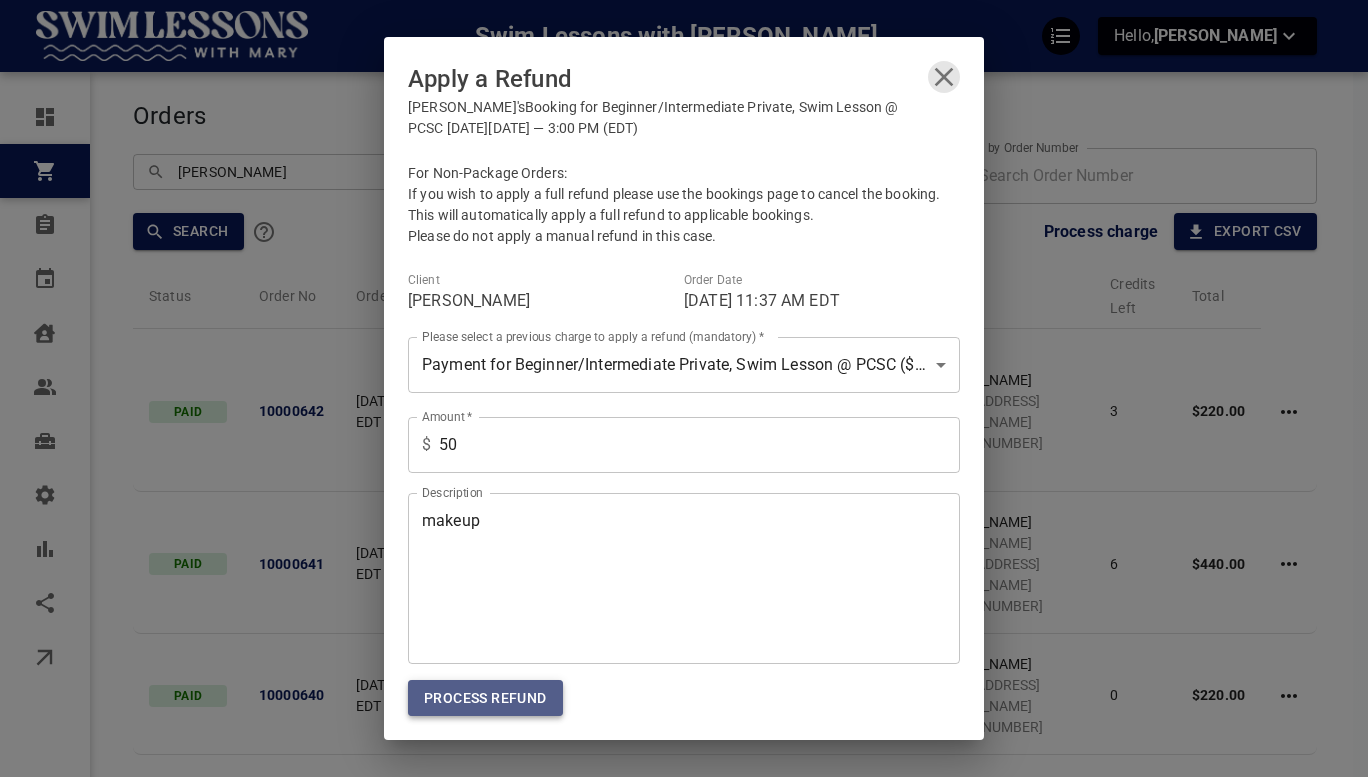 click on "Process Refund" at bounding box center (485, 698) 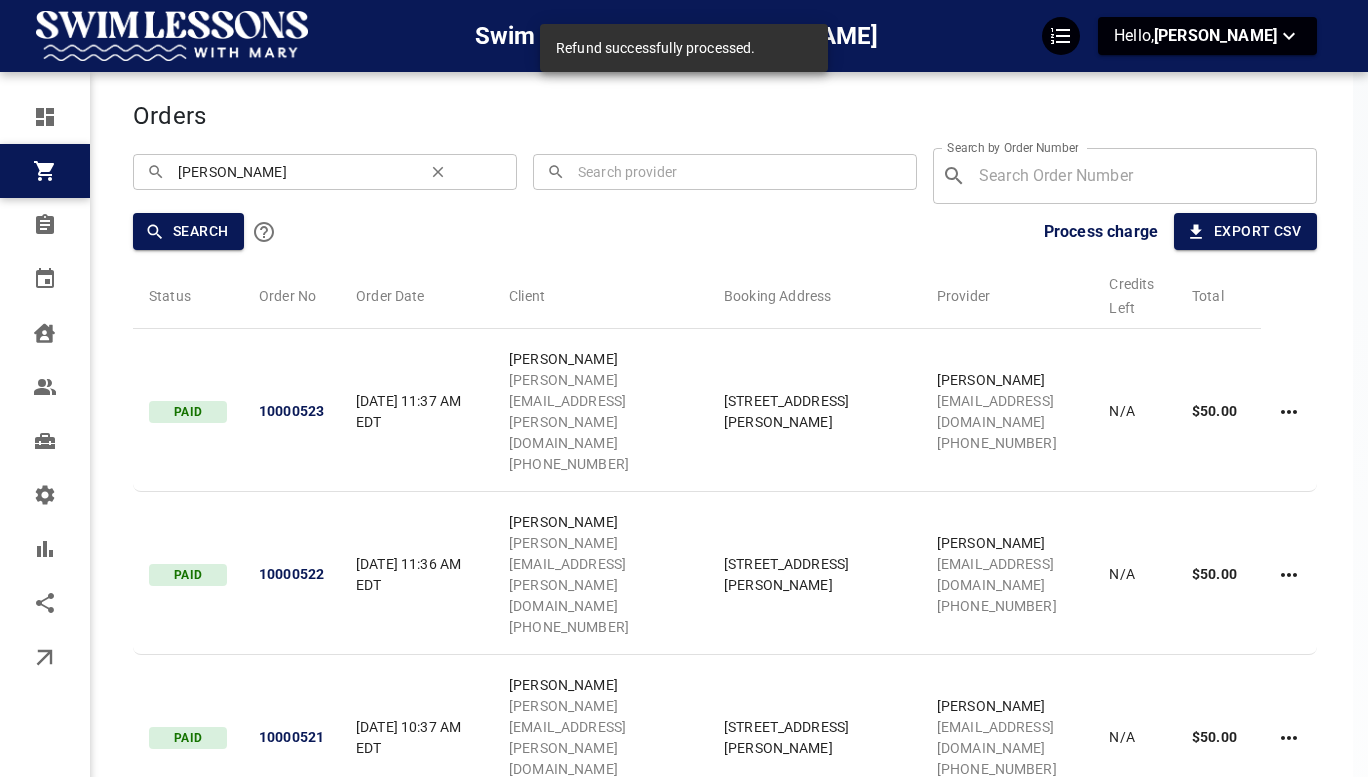 type 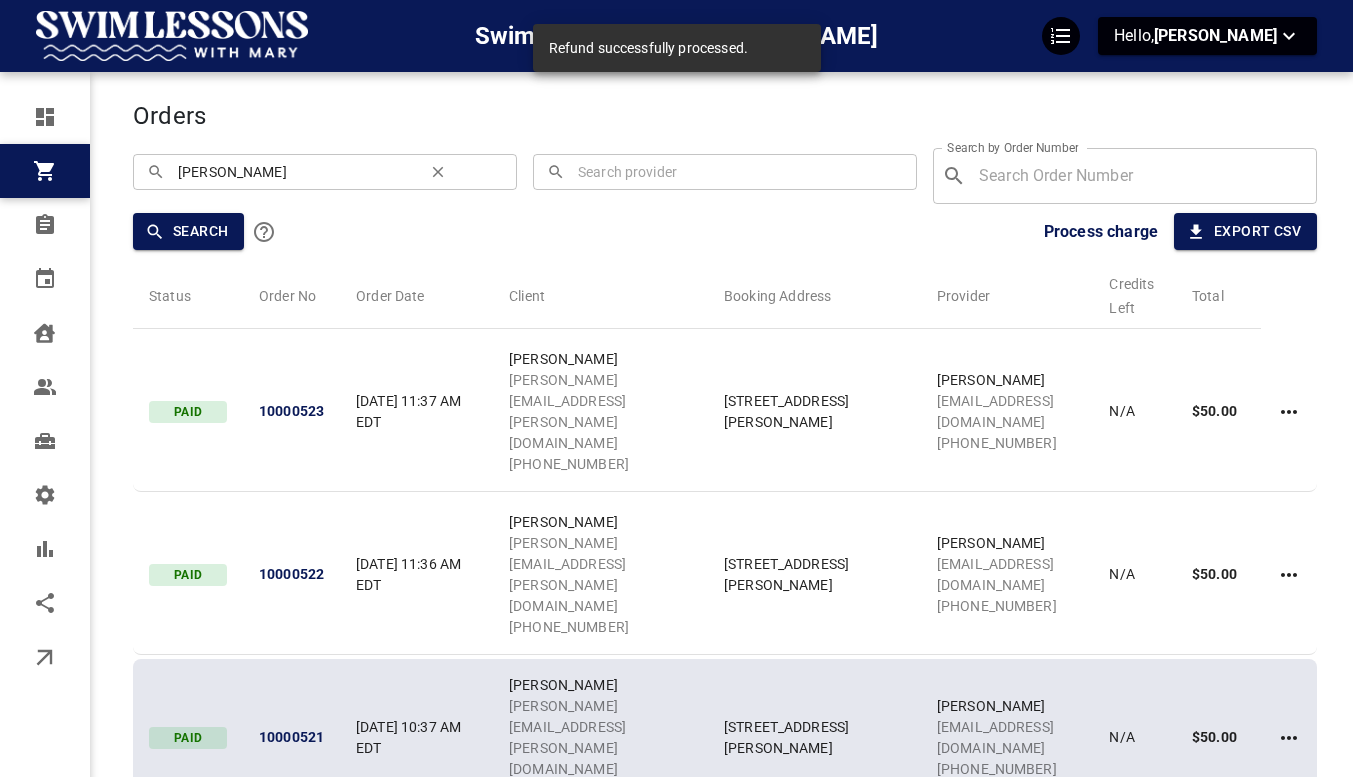 scroll, scrollTop: 0, scrollLeft: 36, axis: horizontal 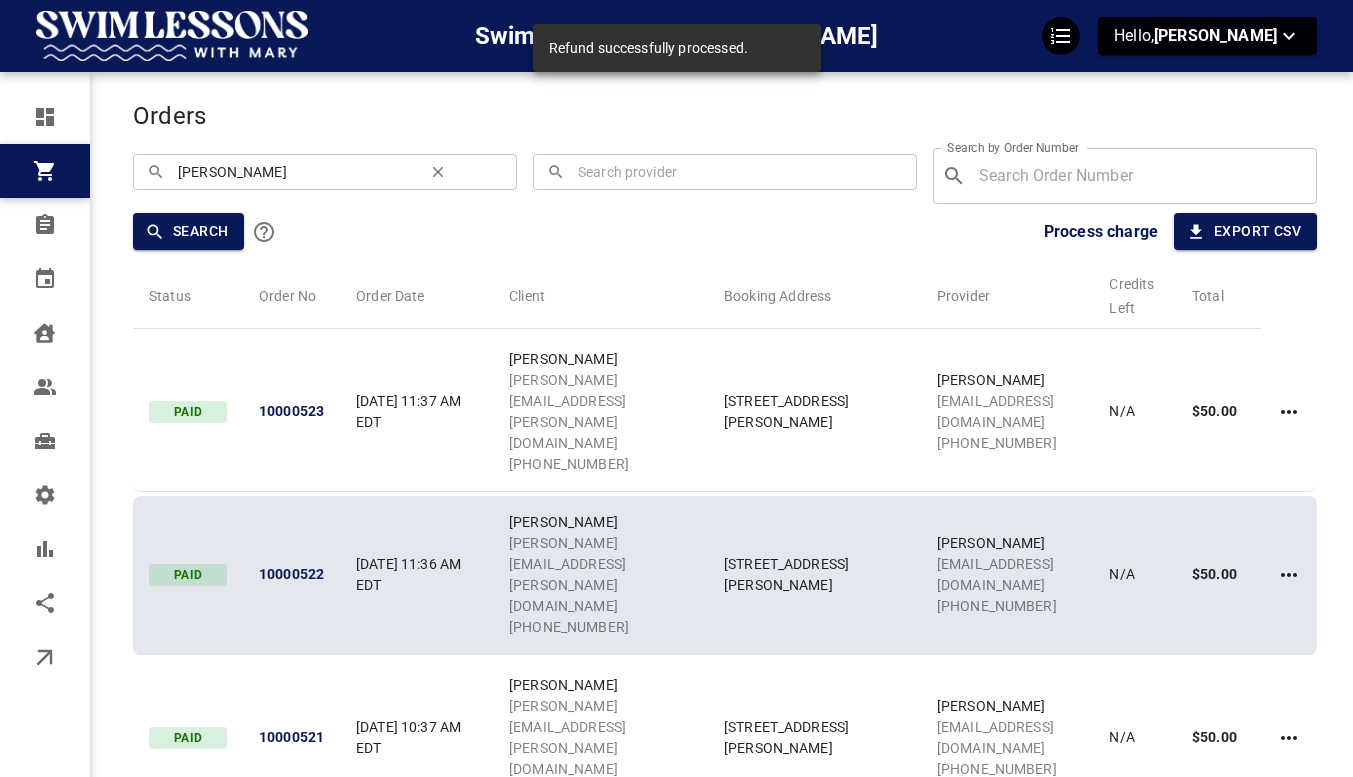 click 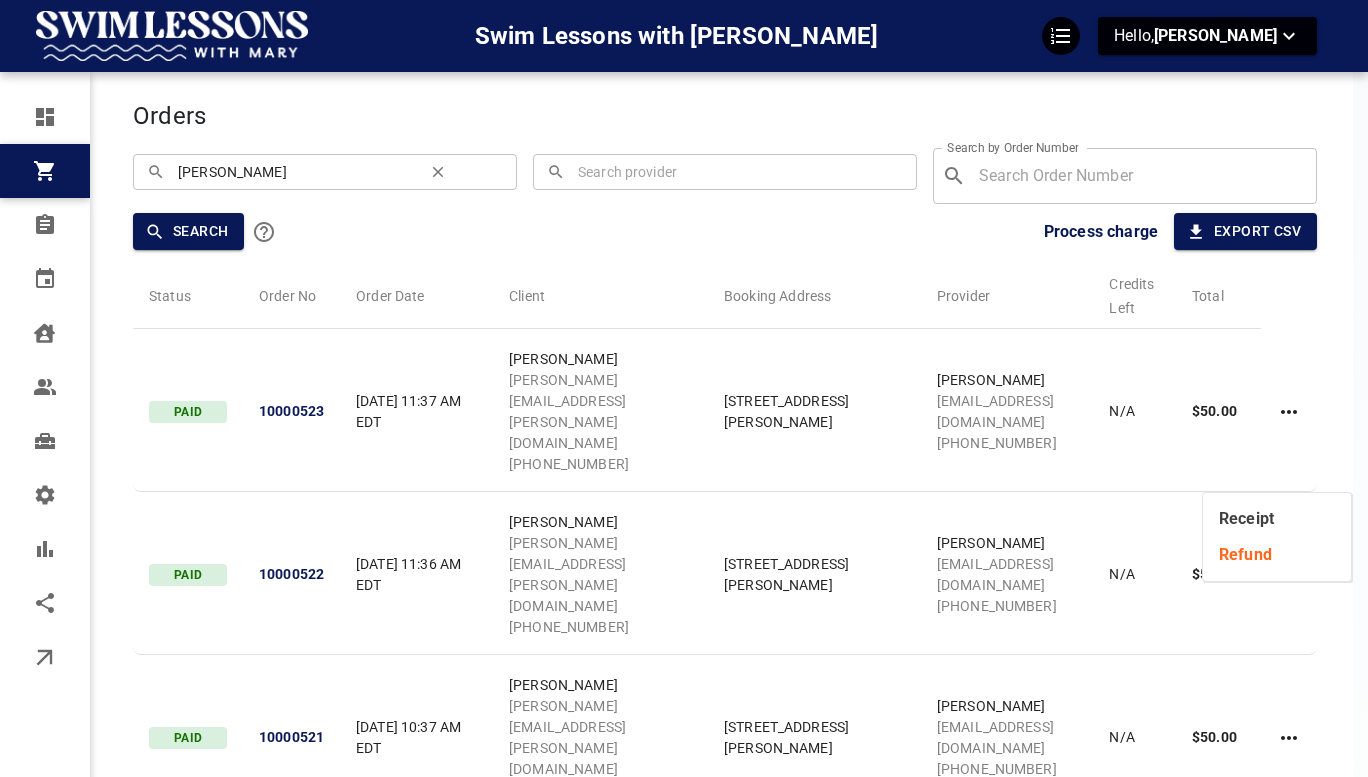 click on "Refund" at bounding box center [1277, 555] 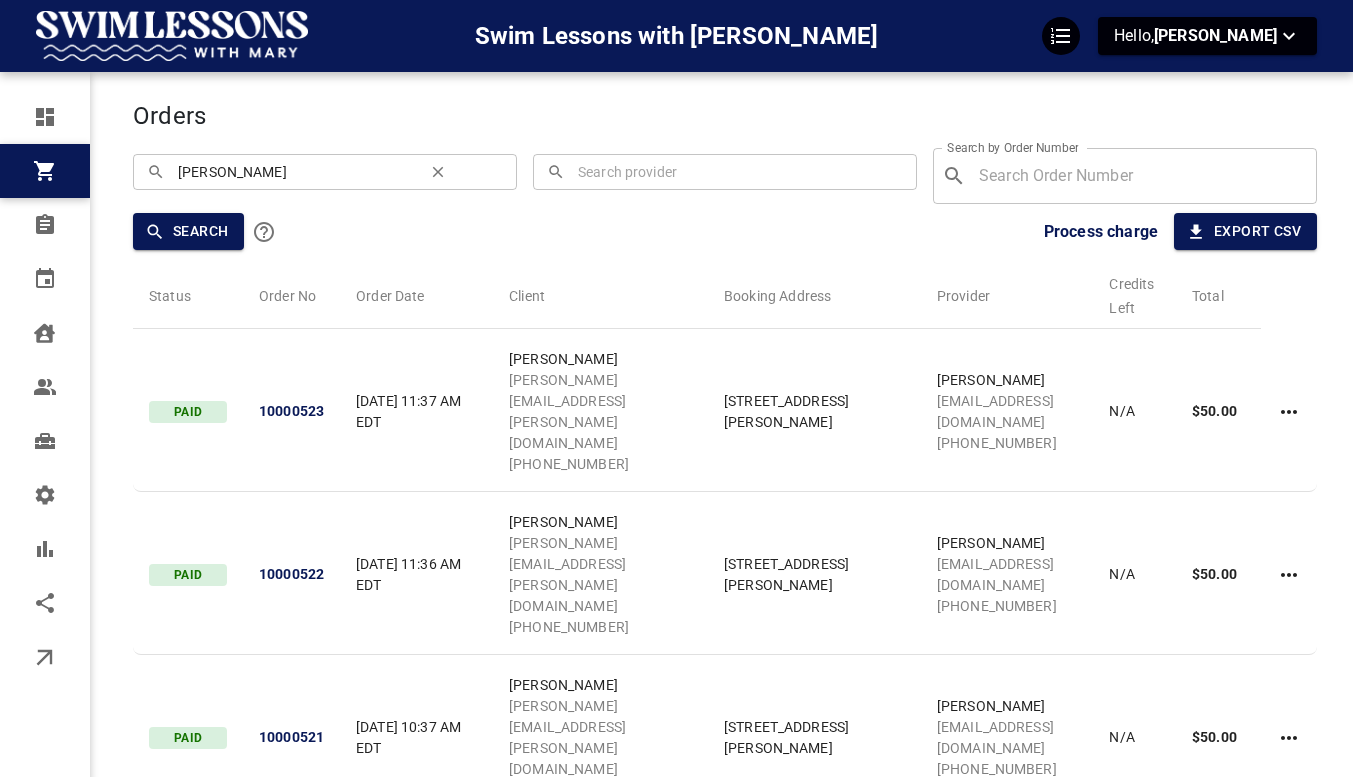scroll, scrollTop: 0, scrollLeft: 21, axis: horizontal 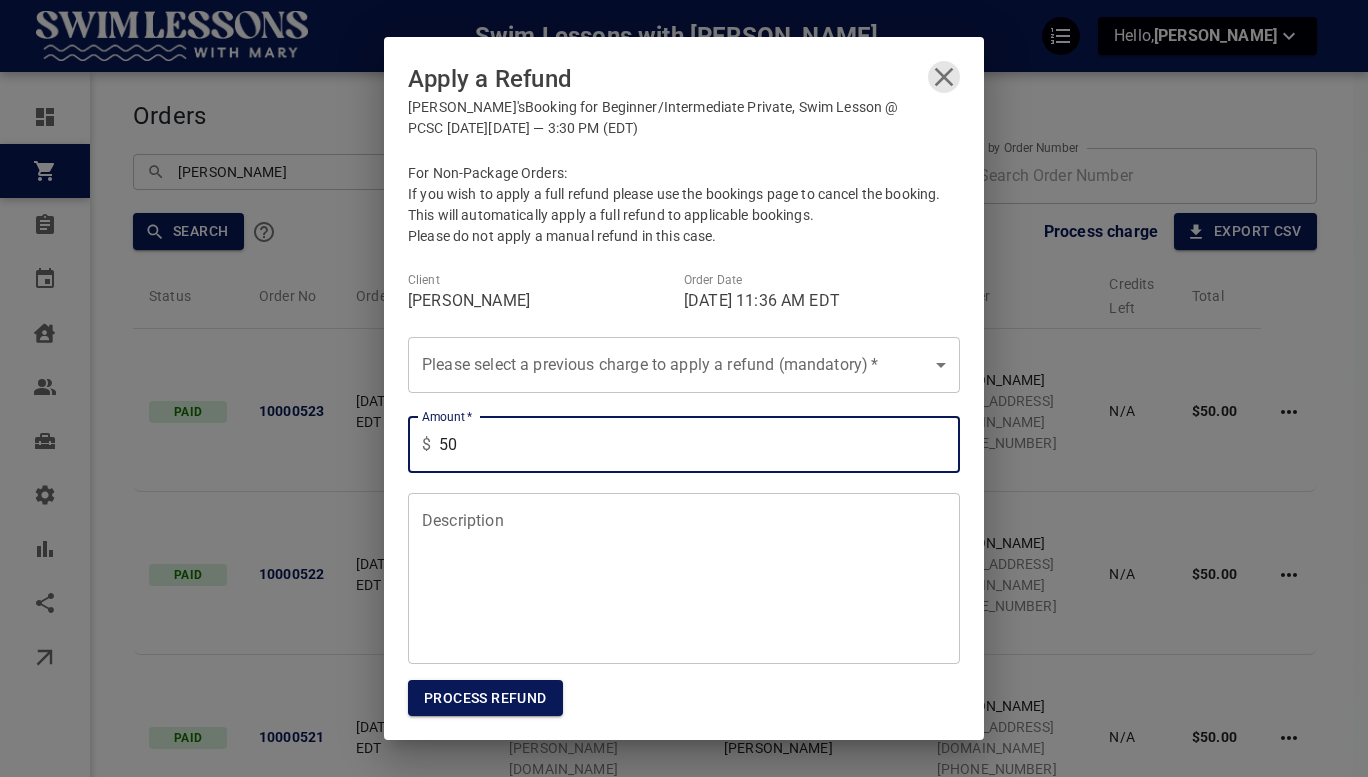 type on "50" 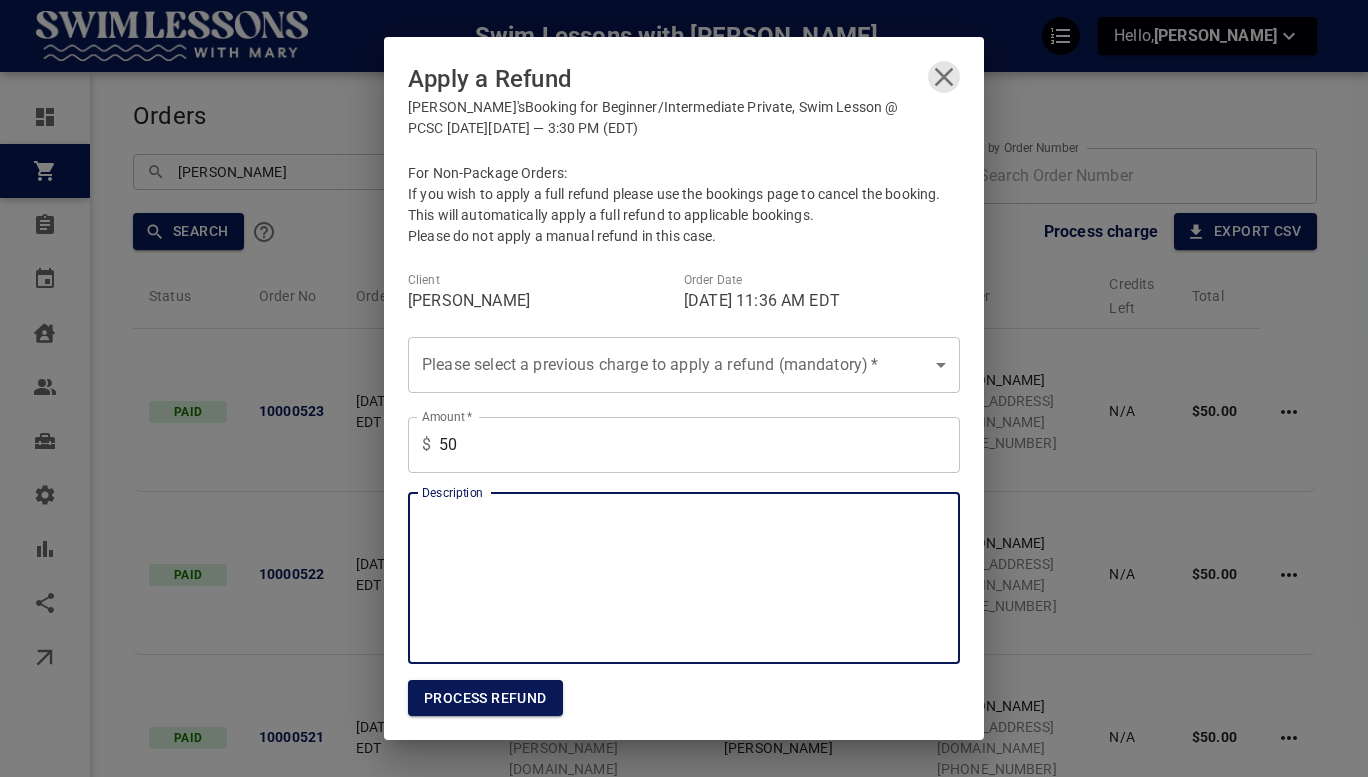 paste on "travel lesson makeups" 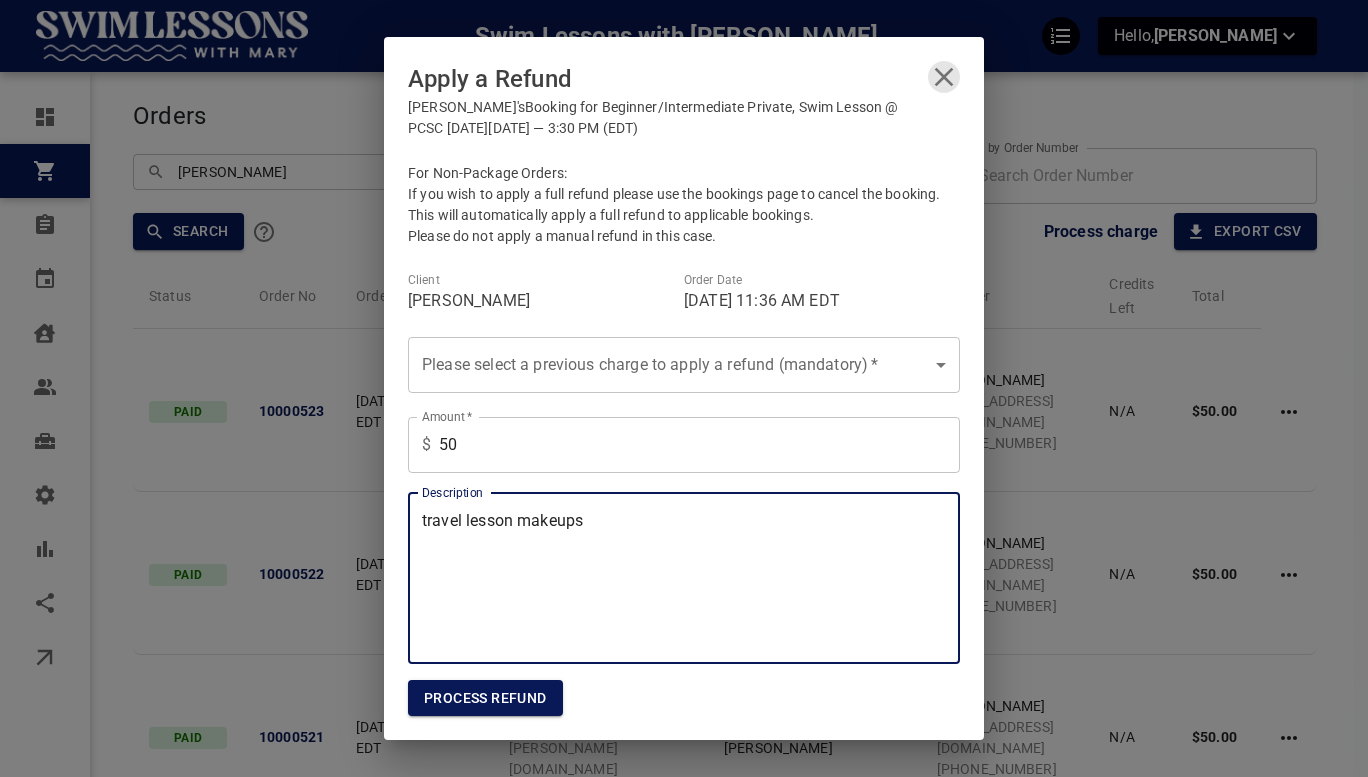 type on "travel lesson makeups" 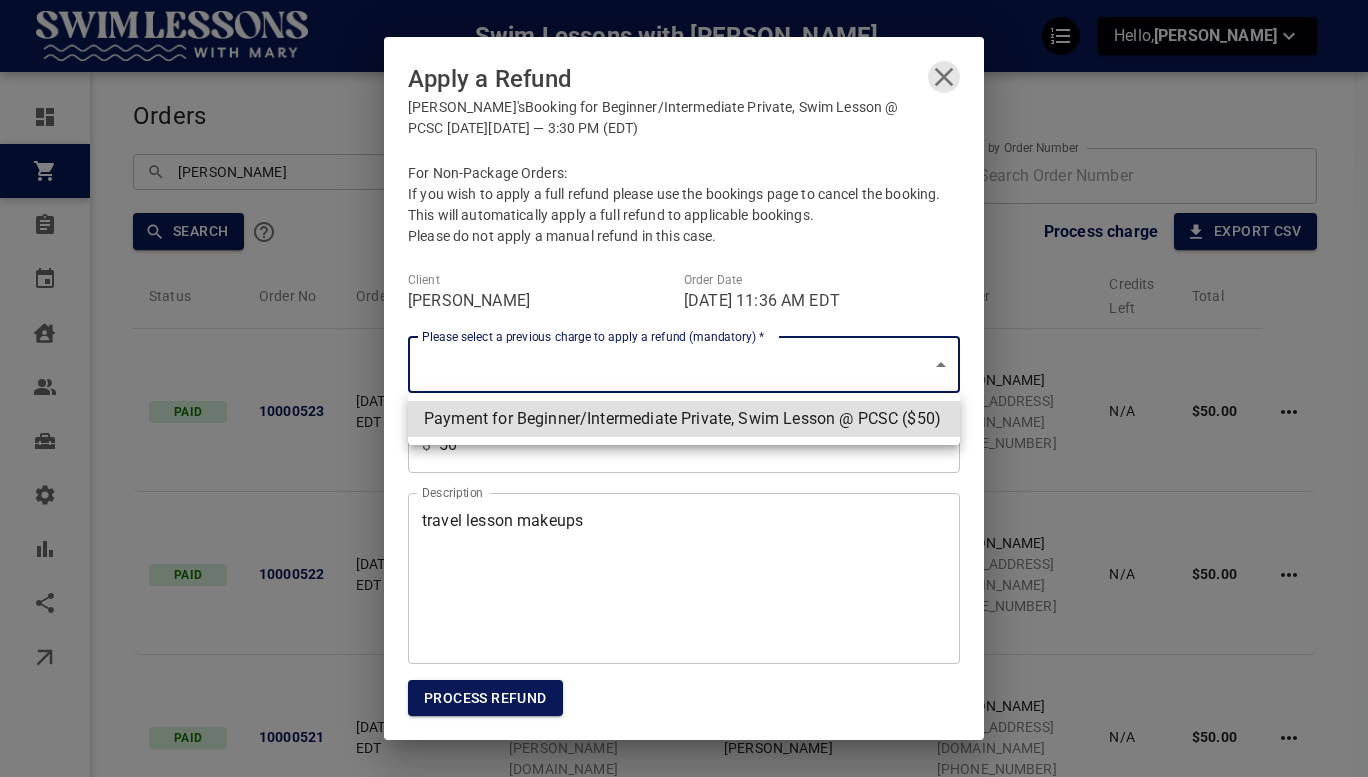 click on "Payment for Beginner/Intermediate Private, Swim Lesson @ PCSC ($50)" at bounding box center (684, 419) 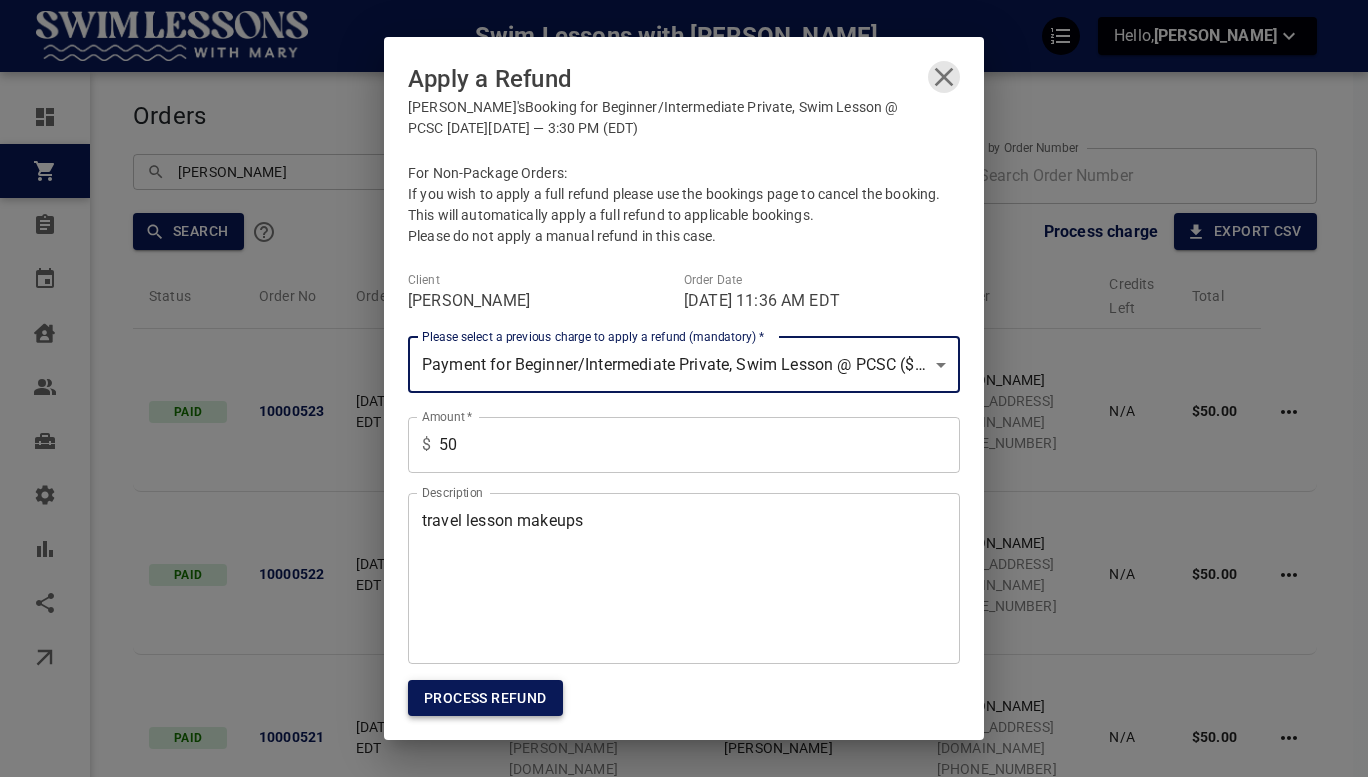 click on "Process Refund" at bounding box center (485, 698) 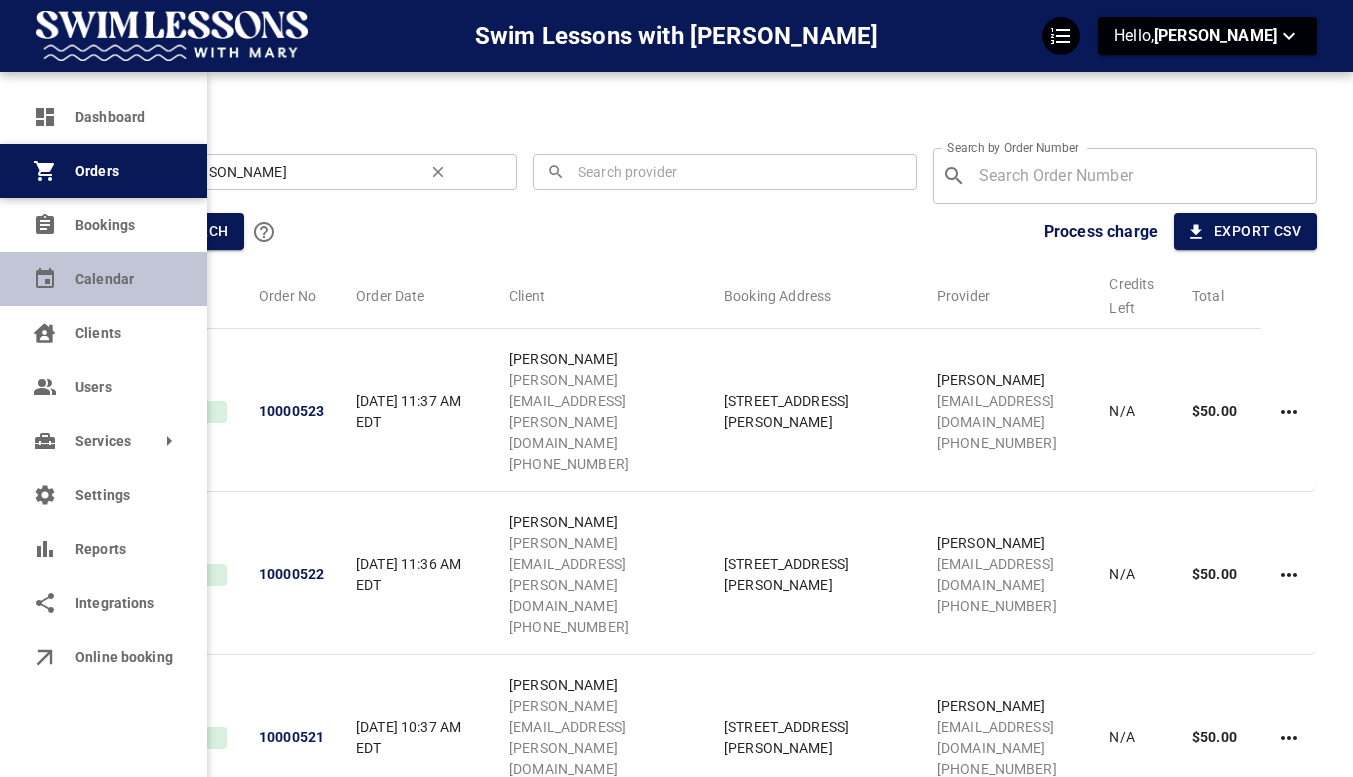 click on "Calendar" at bounding box center (103, 279) 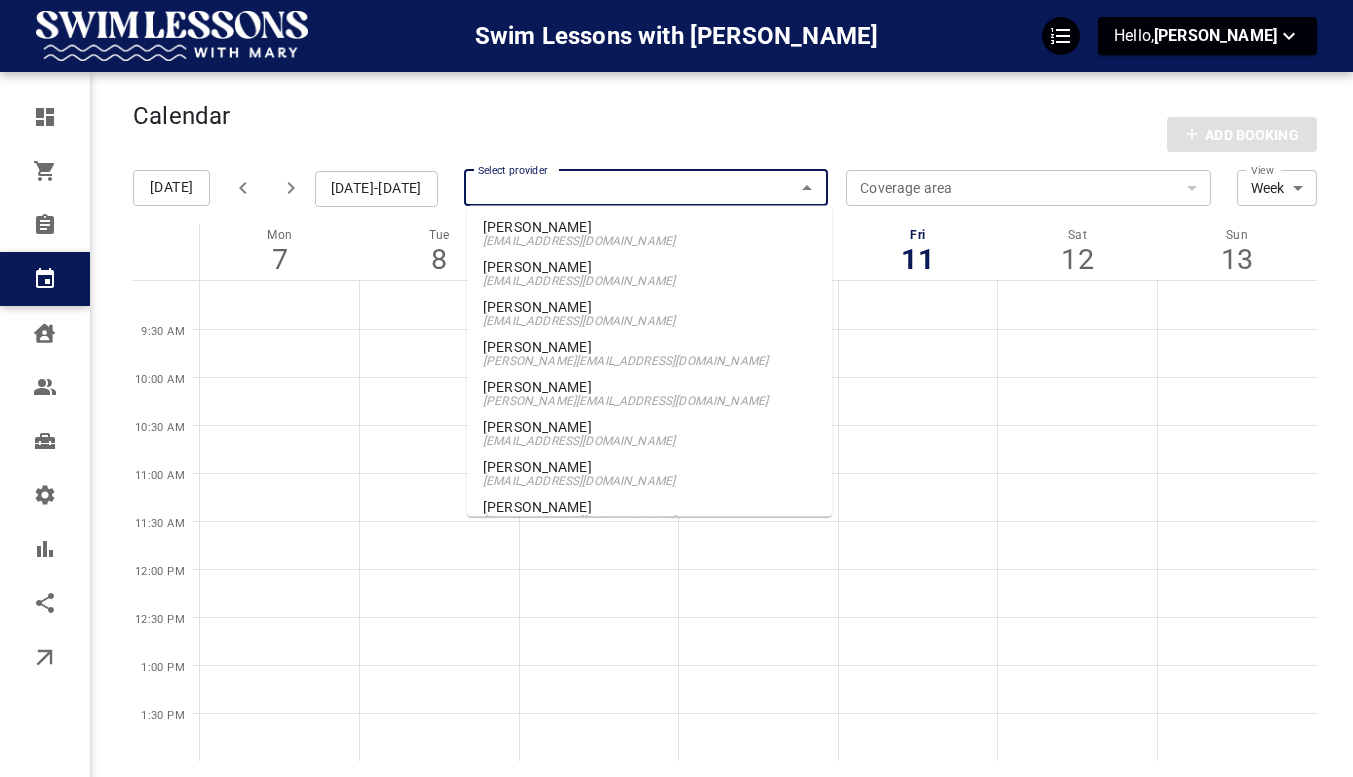 click on "Select provider" at bounding box center [646, 188] 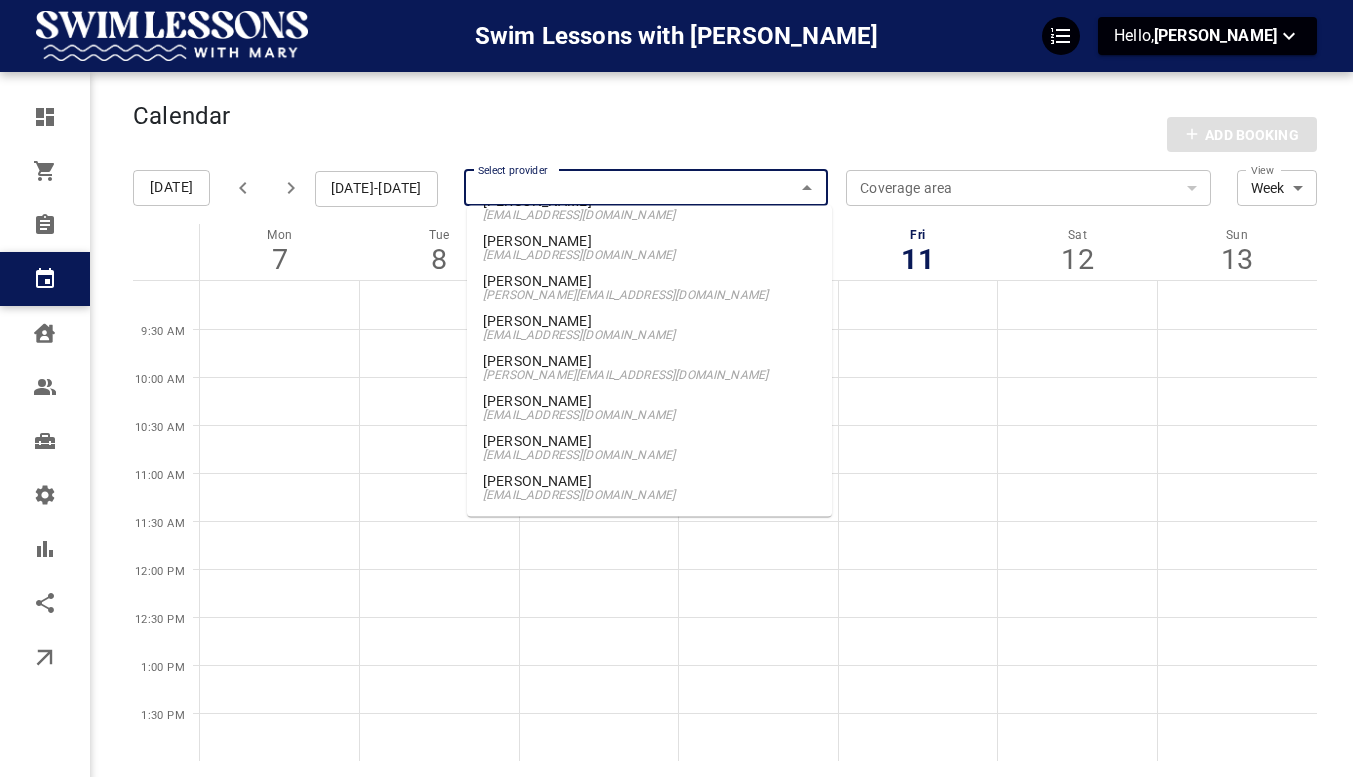 click on "[EMAIL_ADDRESS][DOMAIN_NAME]" at bounding box center (649, 496) 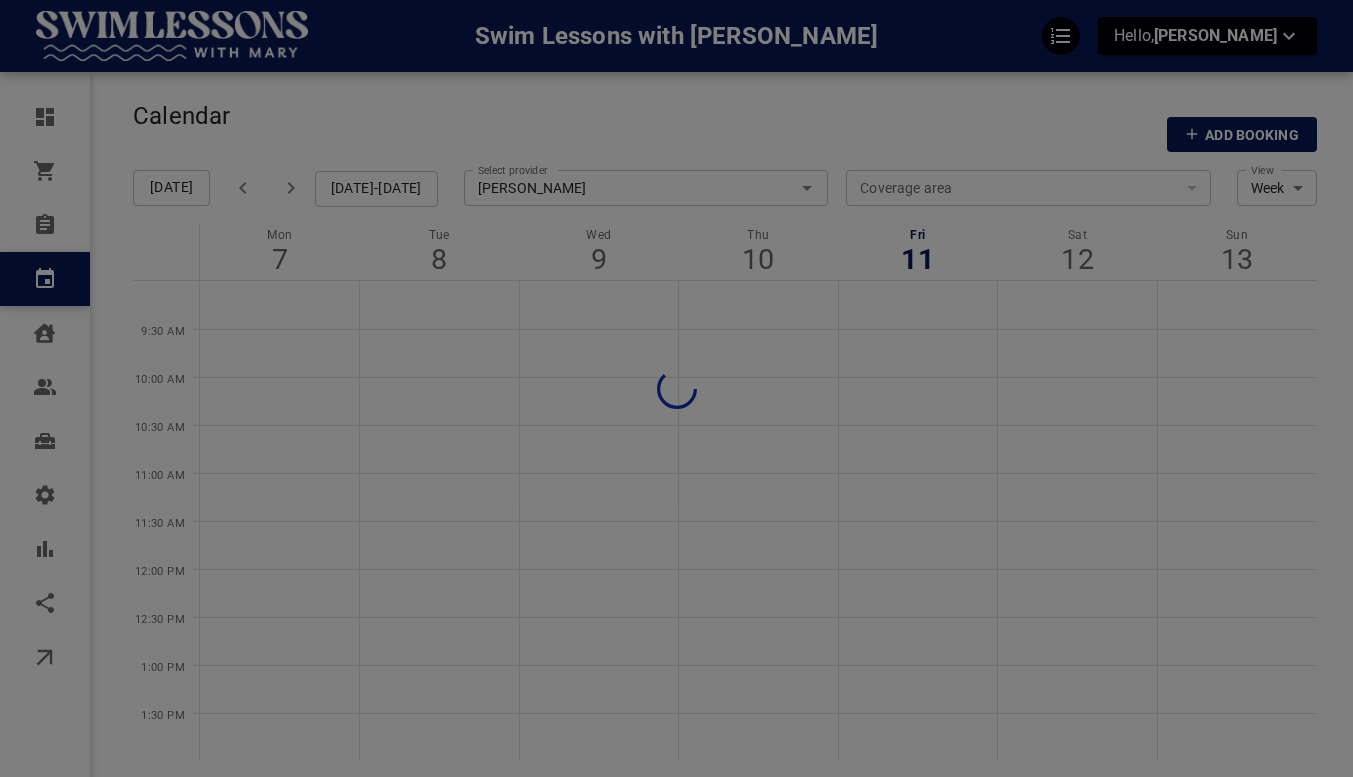 click at bounding box center [676, 388] 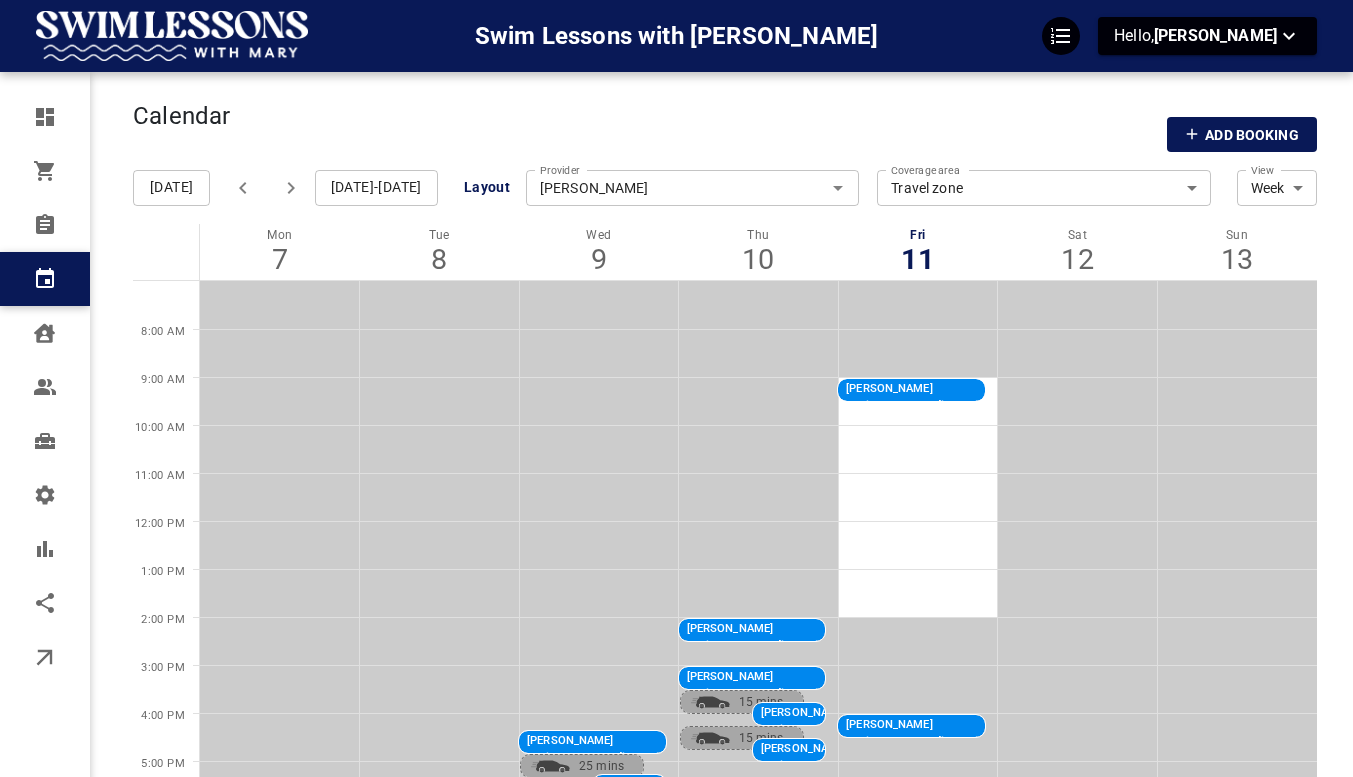 click on "[DATE]-[DATE]" at bounding box center [376, 188] 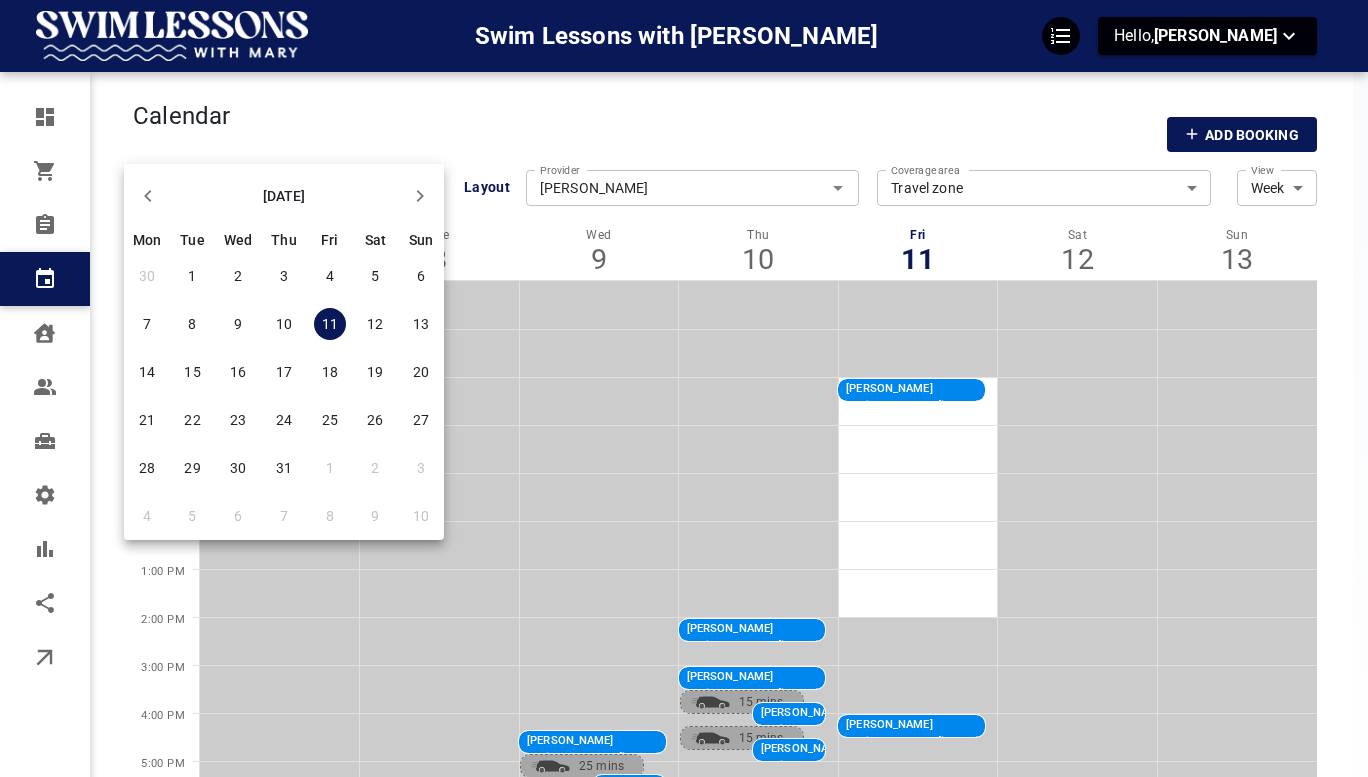 click 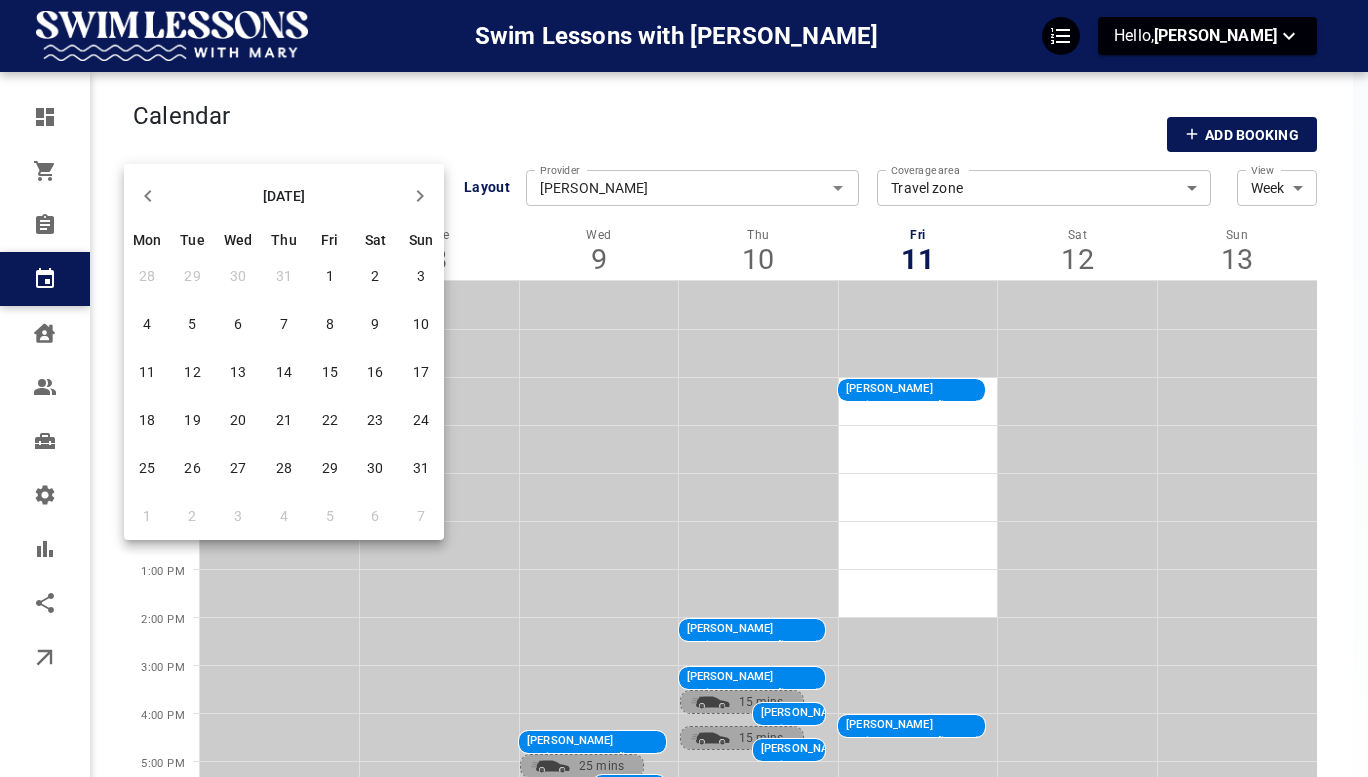 click on "11" at bounding box center (147, 372) 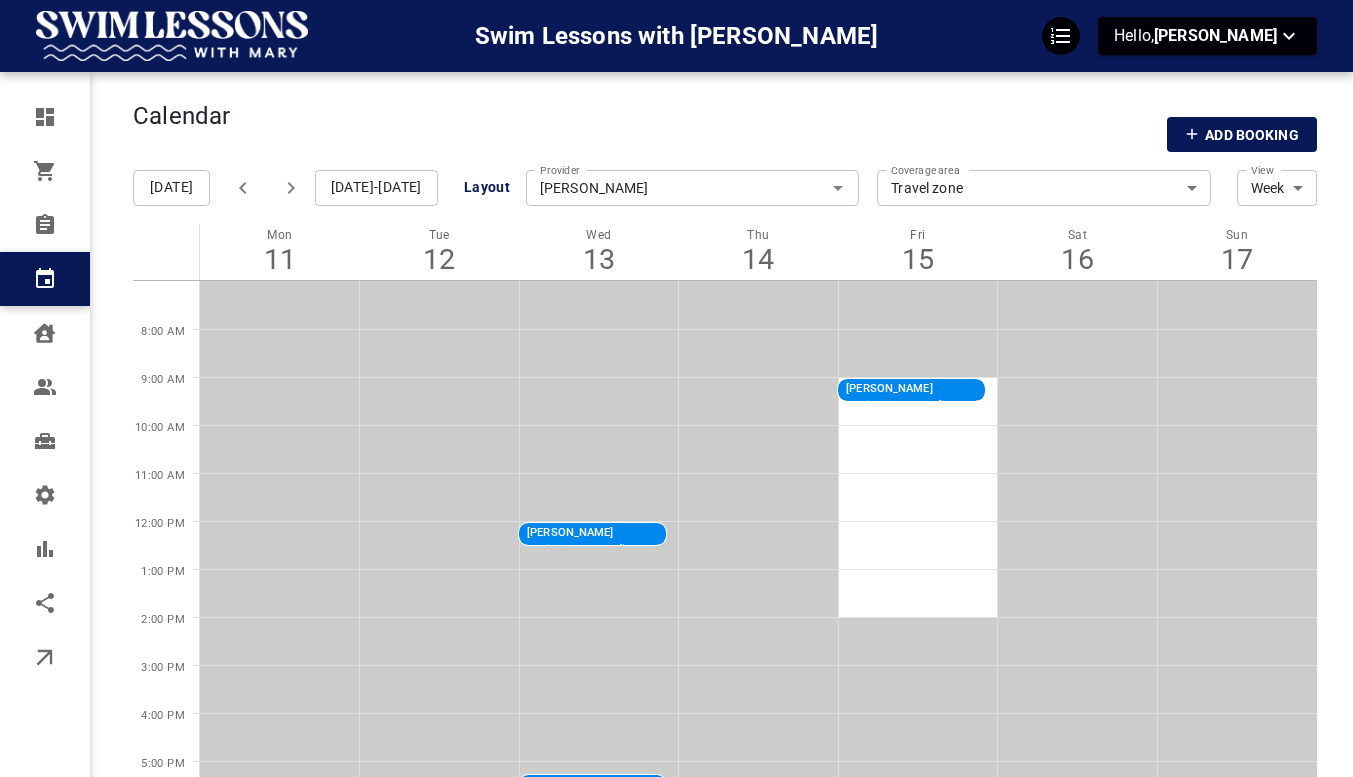 scroll, scrollTop: 0, scrollLeft: 0, axis: both 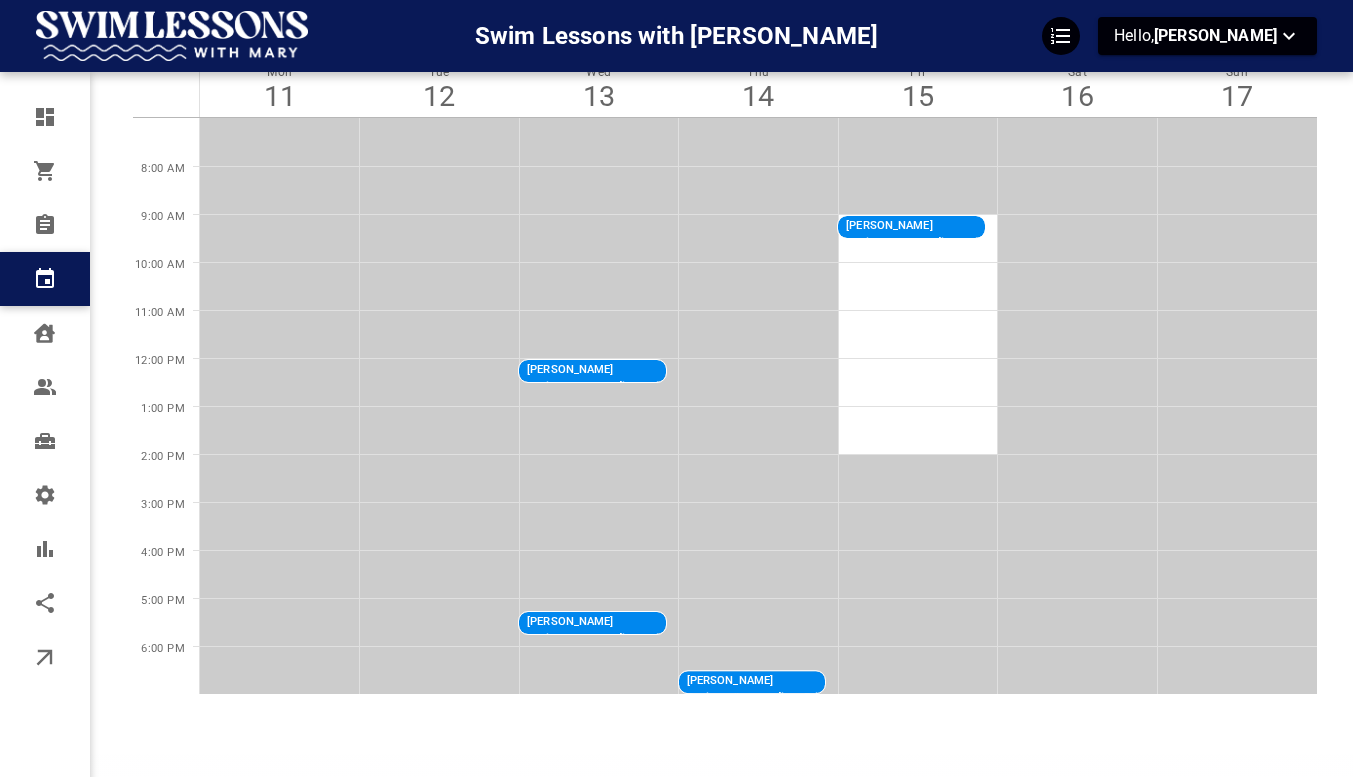 click on "Abby Simons" at bounding box center [699, 370] 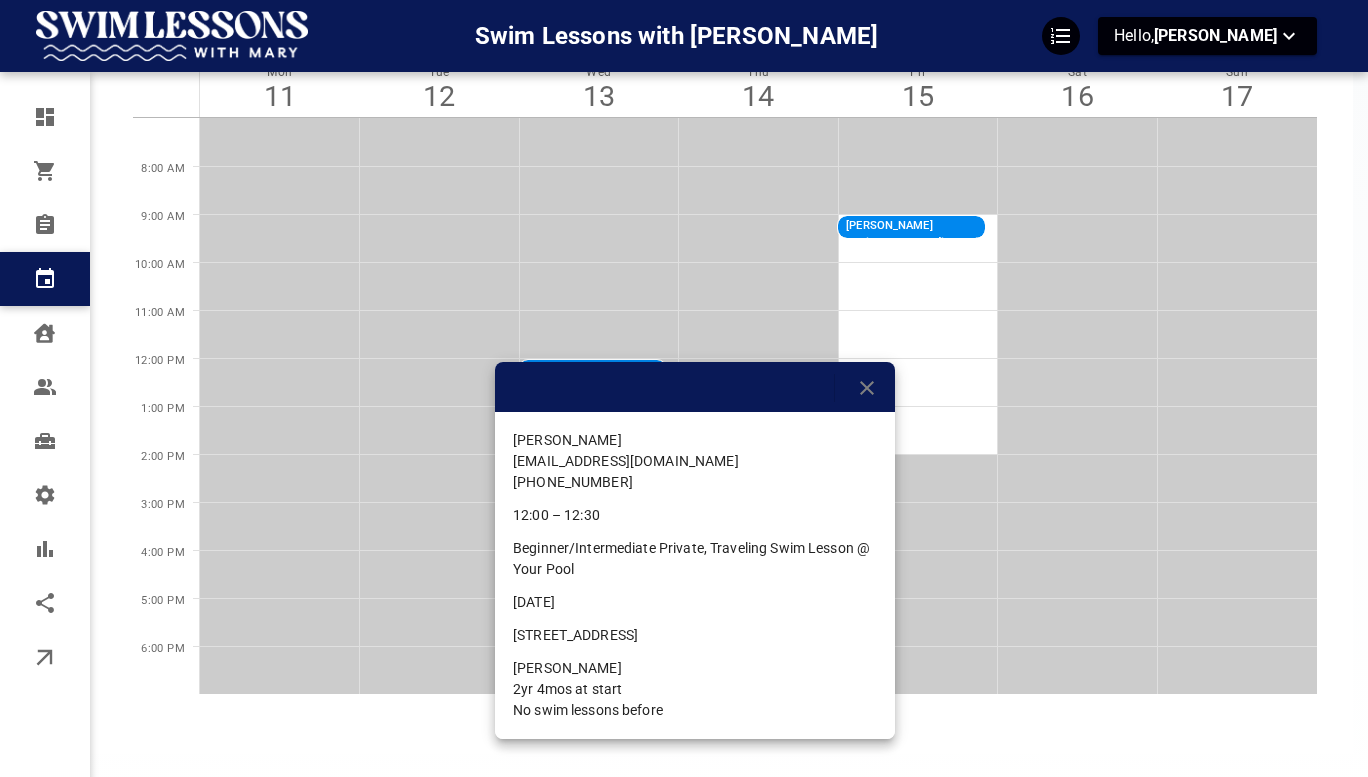 click at bounding box center [684, 388] 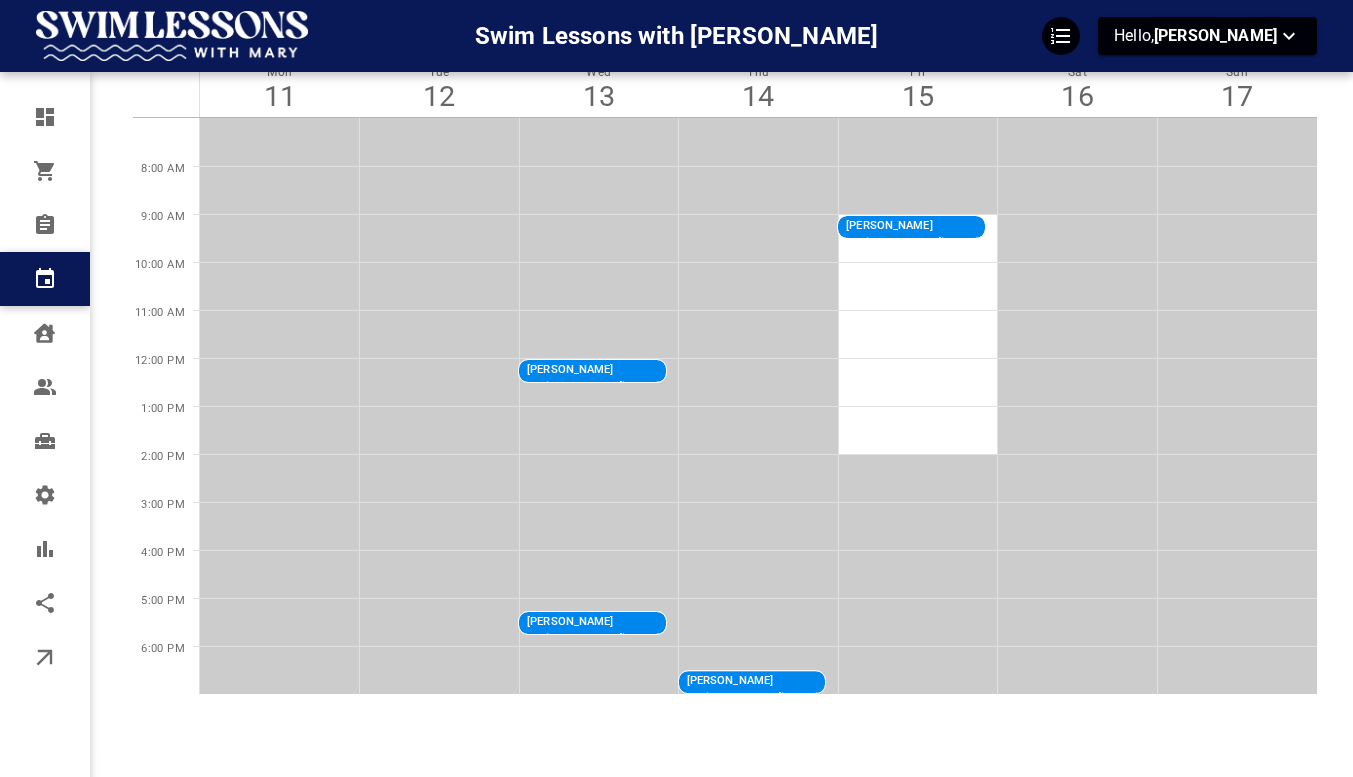 click on "Hamilton Dawson" at bounding box center [1018, 226] 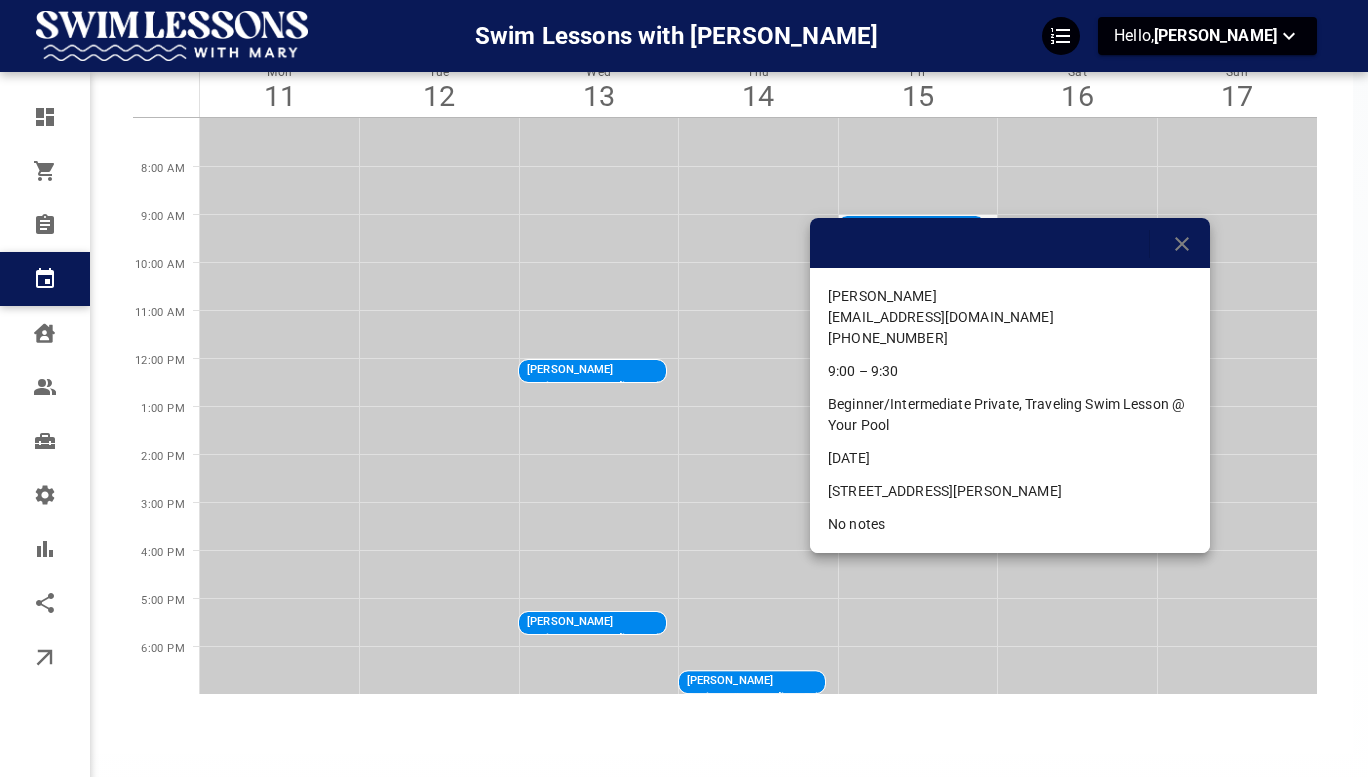 click on "713 Belton St, Charlotte, NC 28209, USA" at bounding box center (945, 491) 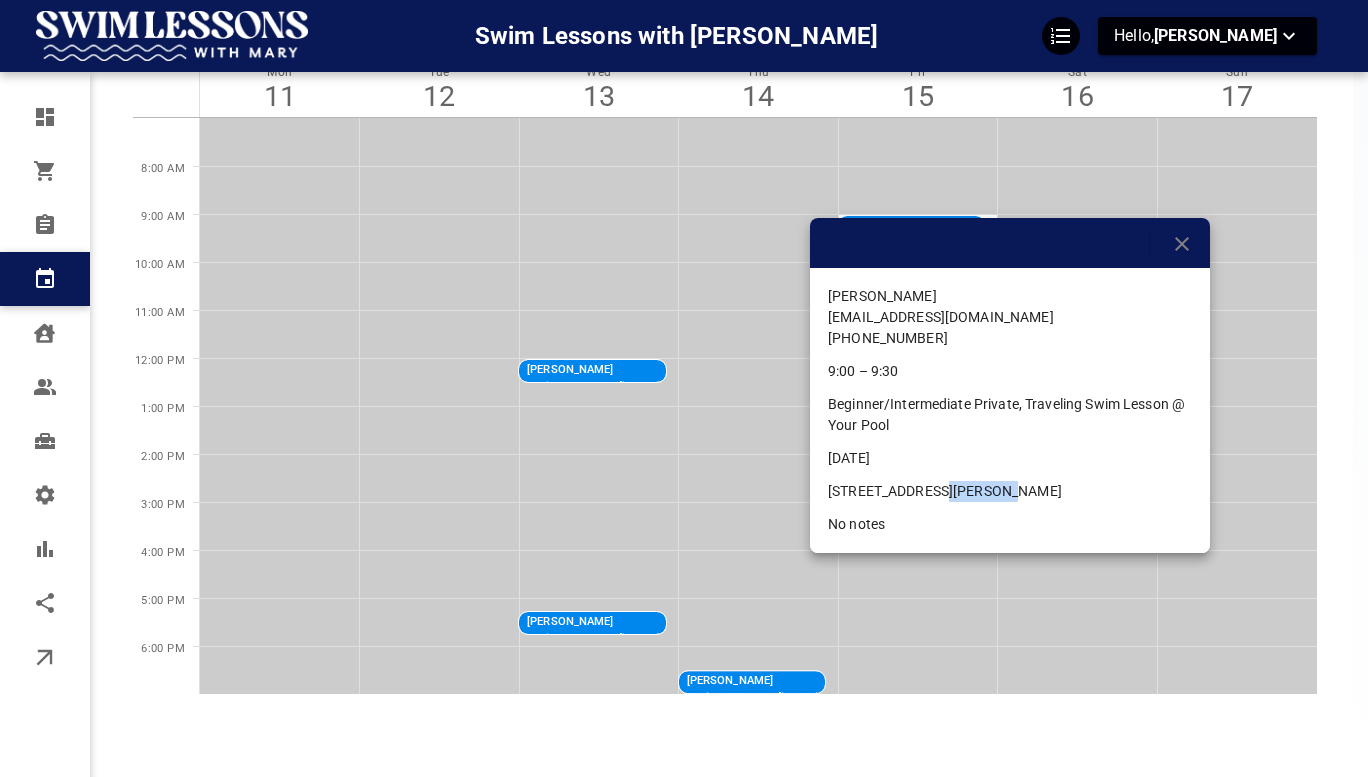 click on "713 Belton St, Charlotte, NC 28209, USA" at bounding box center (945, 491) 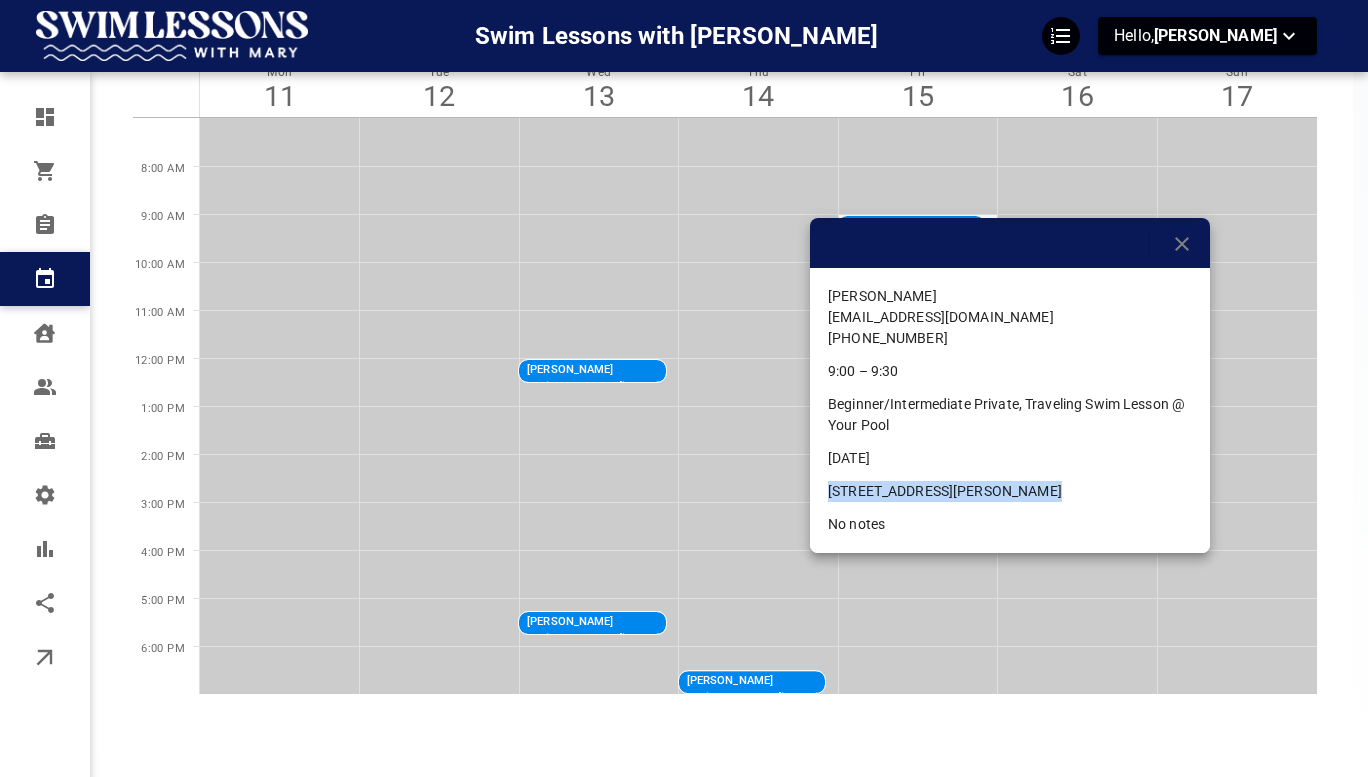 click on "713 Belton St, Charlotte, NC 28209, USA" at bounding box center (945, 491) 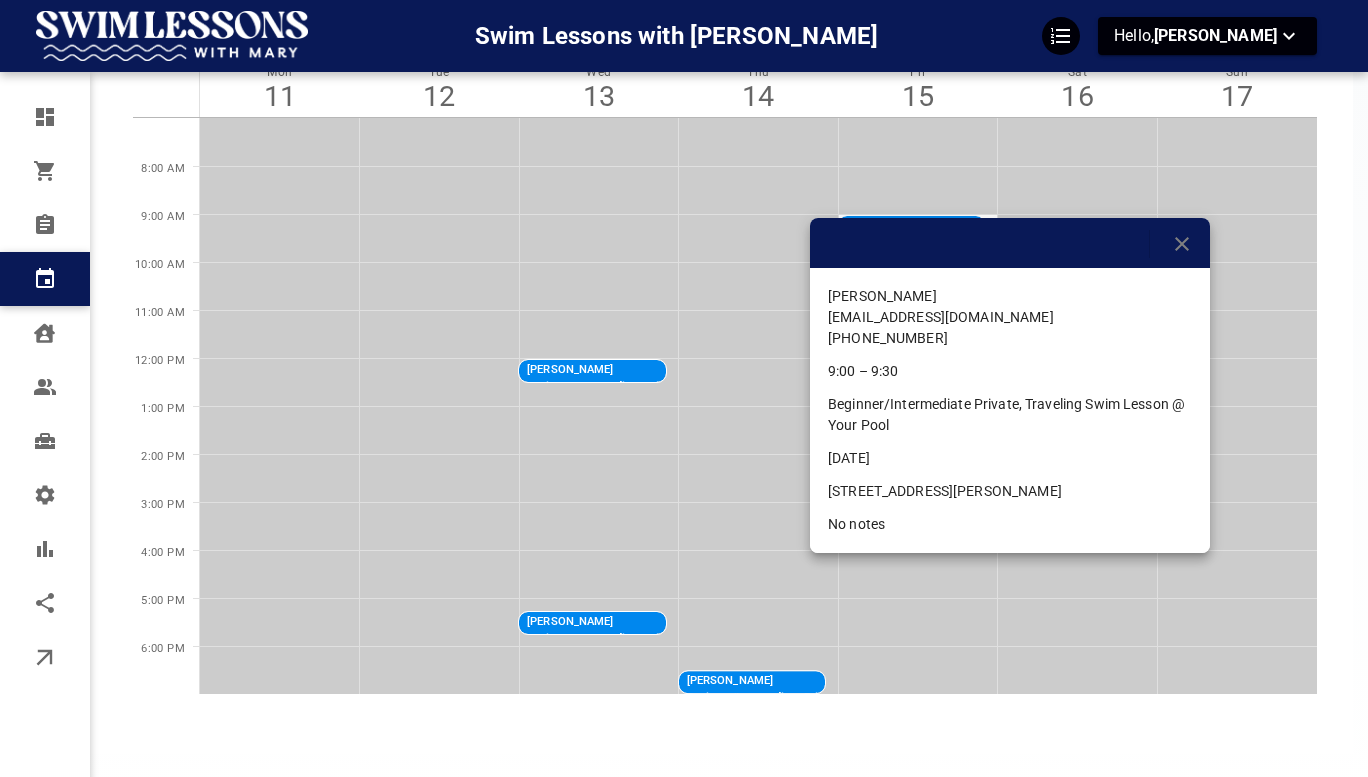 click at bounding box center [684, 388] 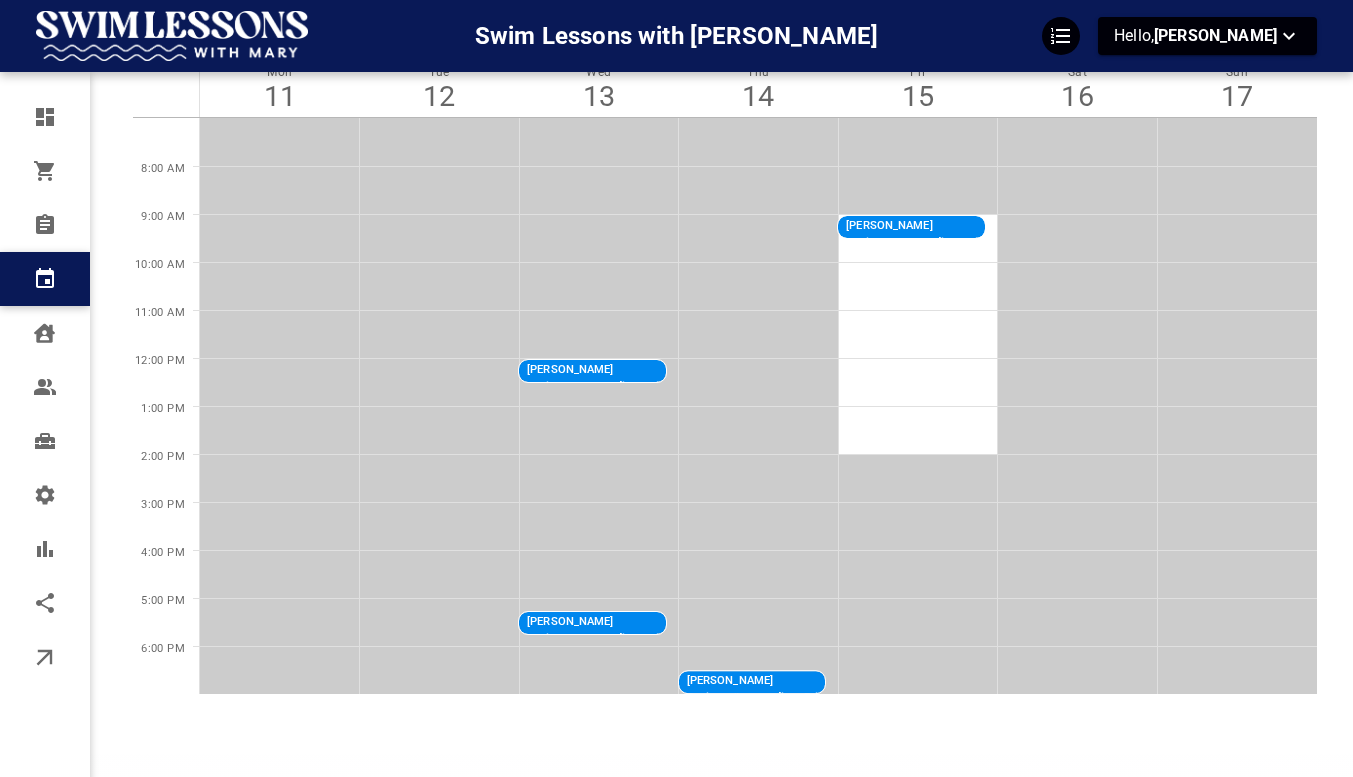 click on "Beginner/Intermediate Private, Traveling Swim Lesson @ Your Pool" at bounding box center [699, 387] 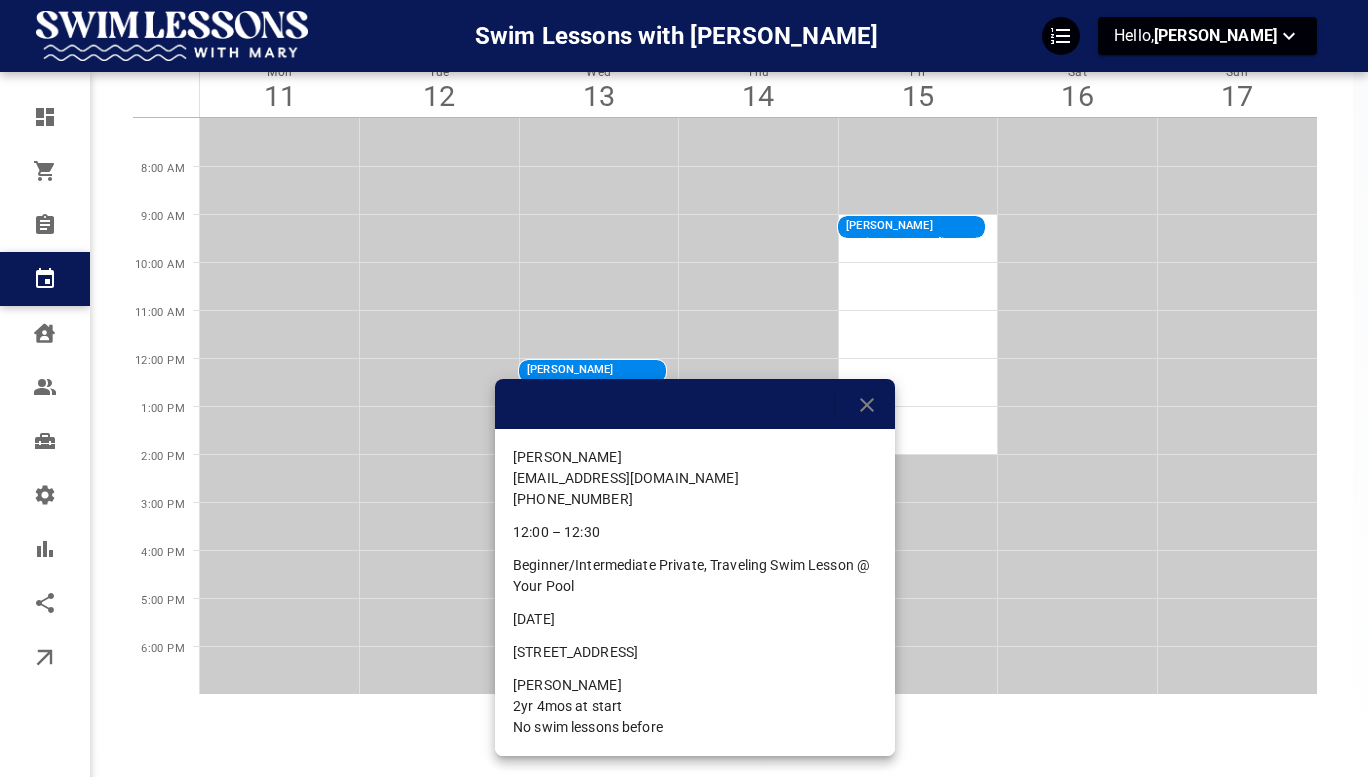 click on "3411 Wynington Dr, Charlotte, NC 28226, USA" at bounding box center (575, 652) 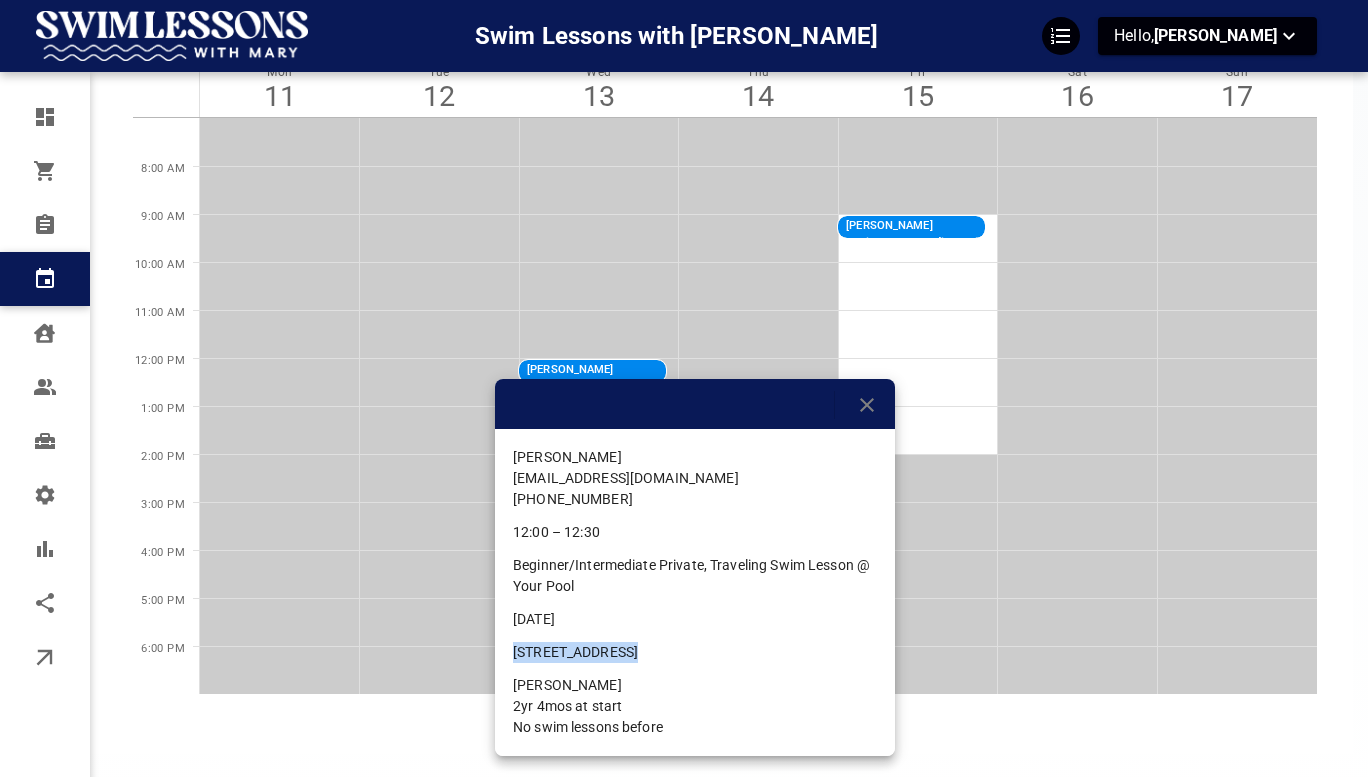 click on "3411 Wynington Dr, Charlotte, NC 28226, USA" at bounding box center (575, 652) 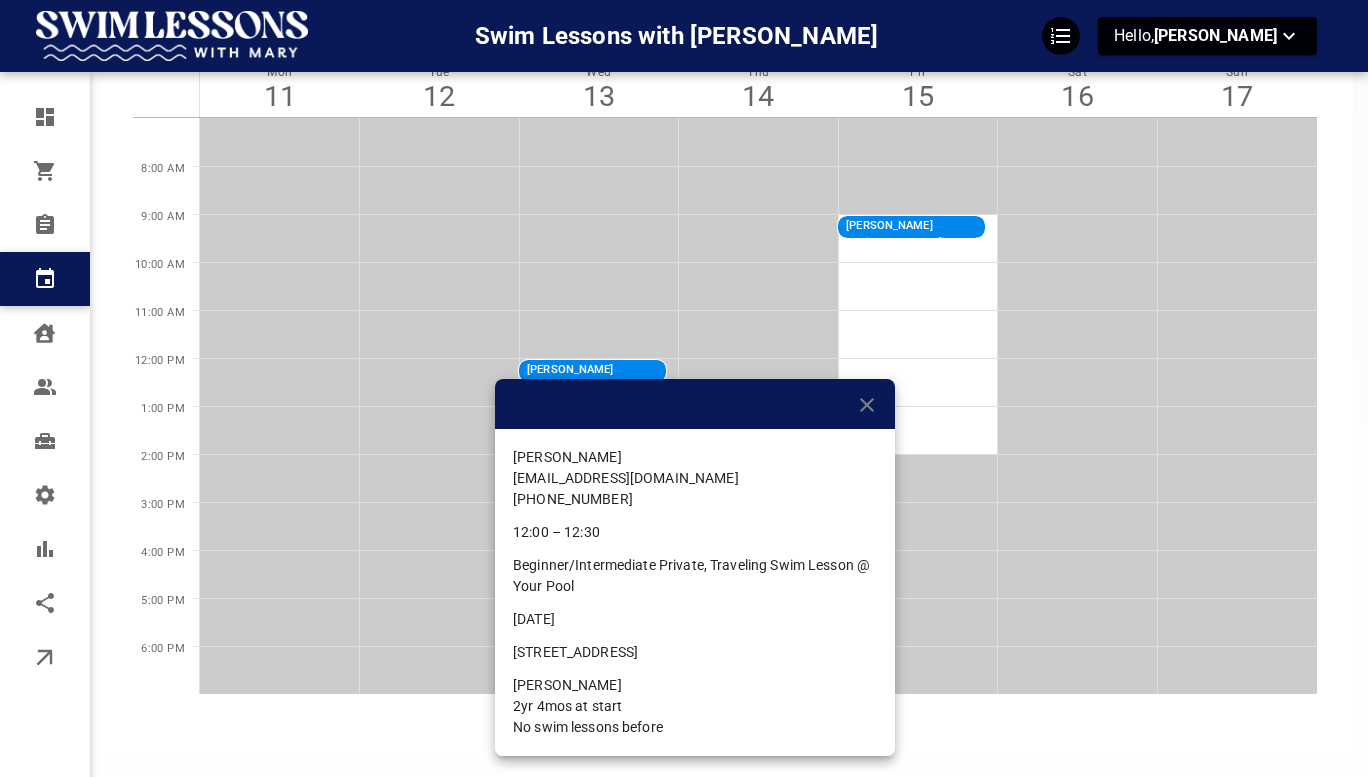 click at bounding box center (684, 388) 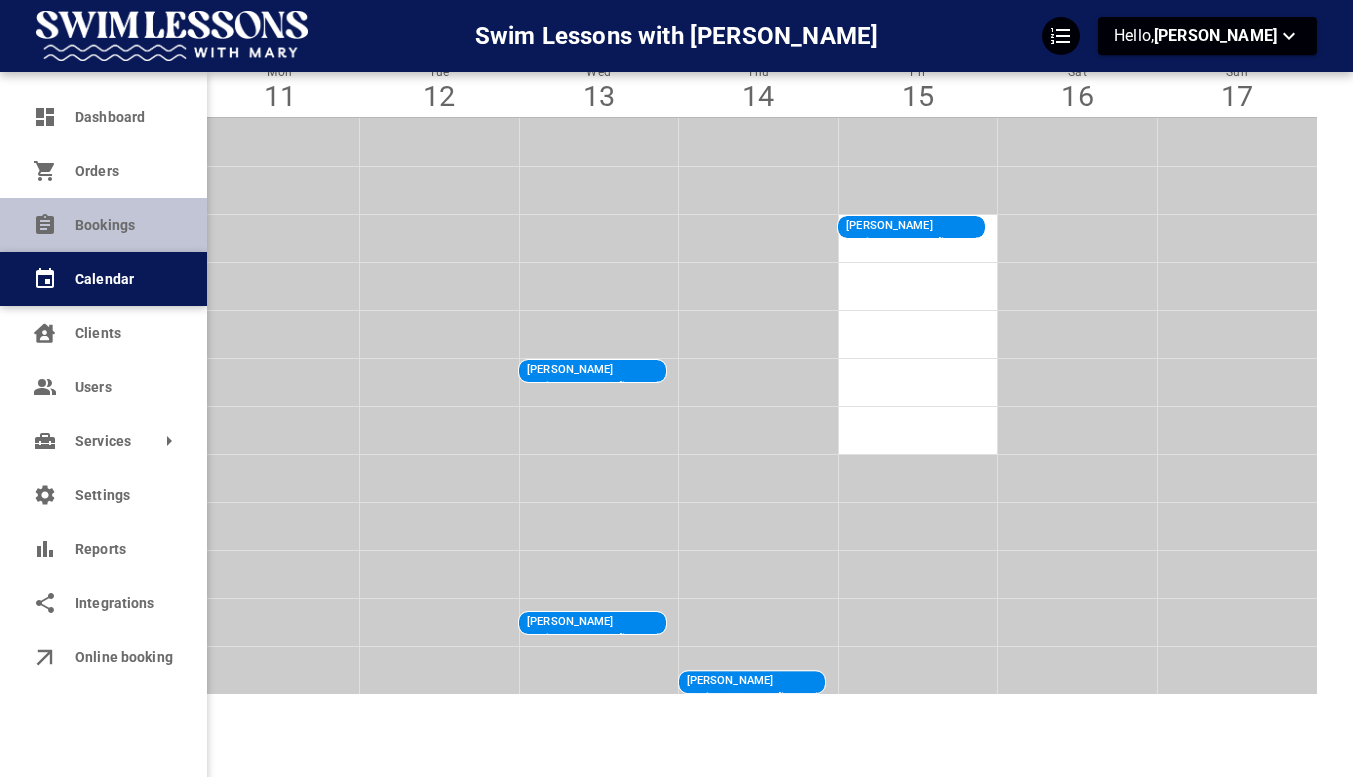 click on "Bookings" at bounding box center (103, 225) 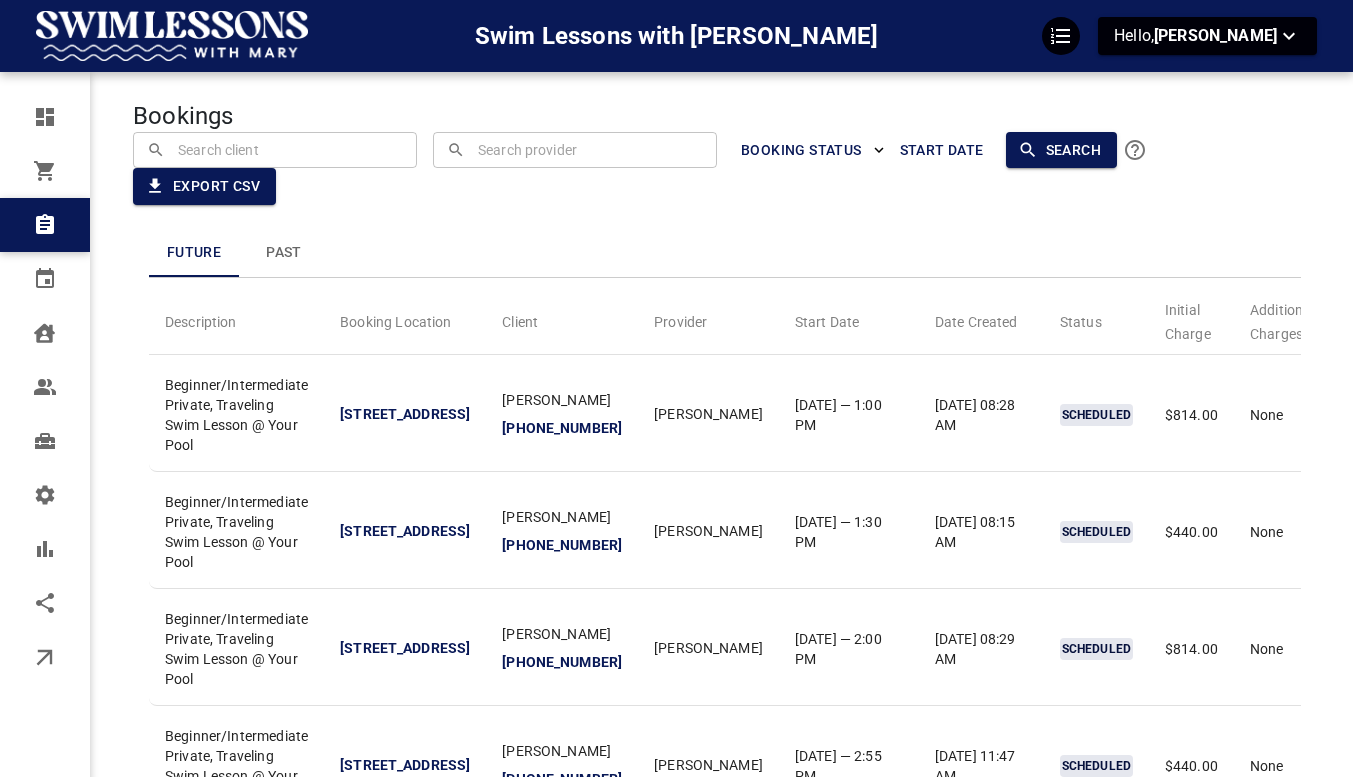 scroll, scrollTop: 1, scrollLeft: 0, axis: vertical 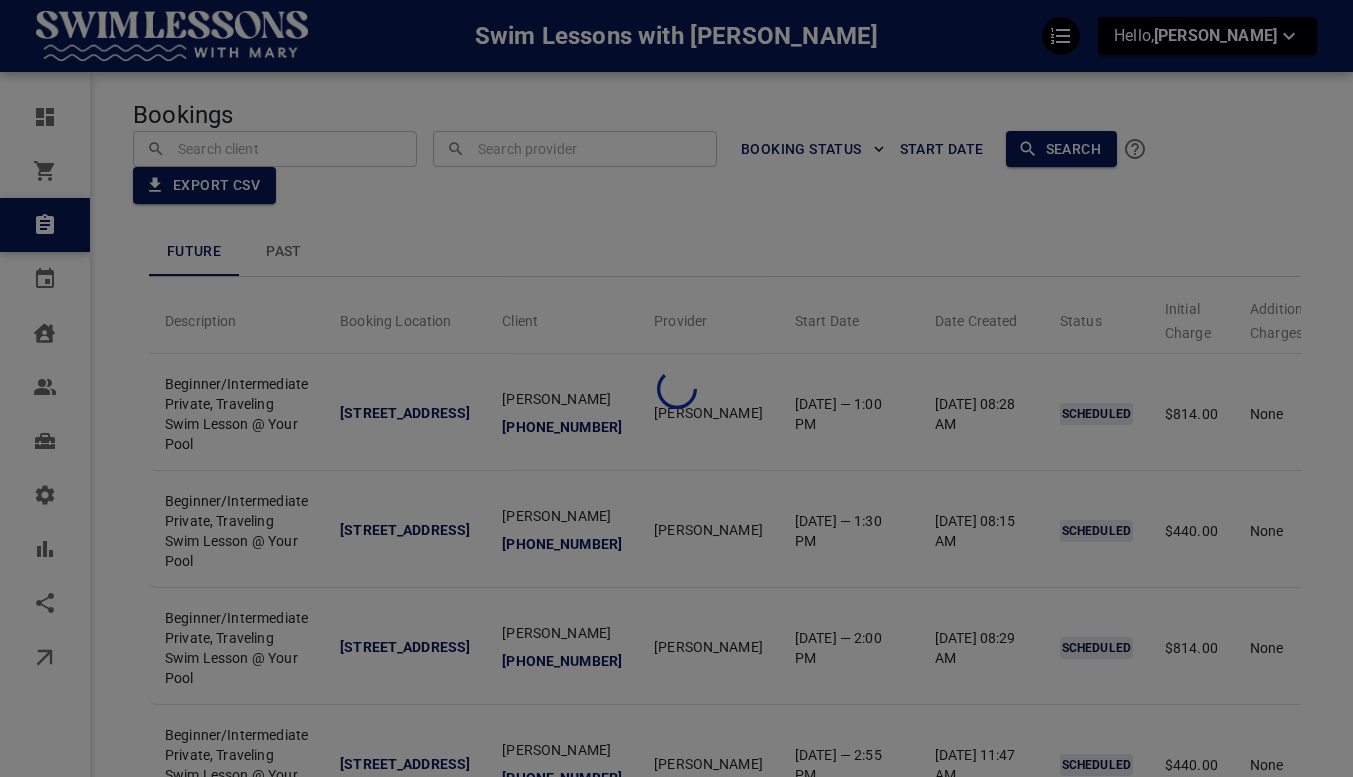 click at bounding box center (676, 388) 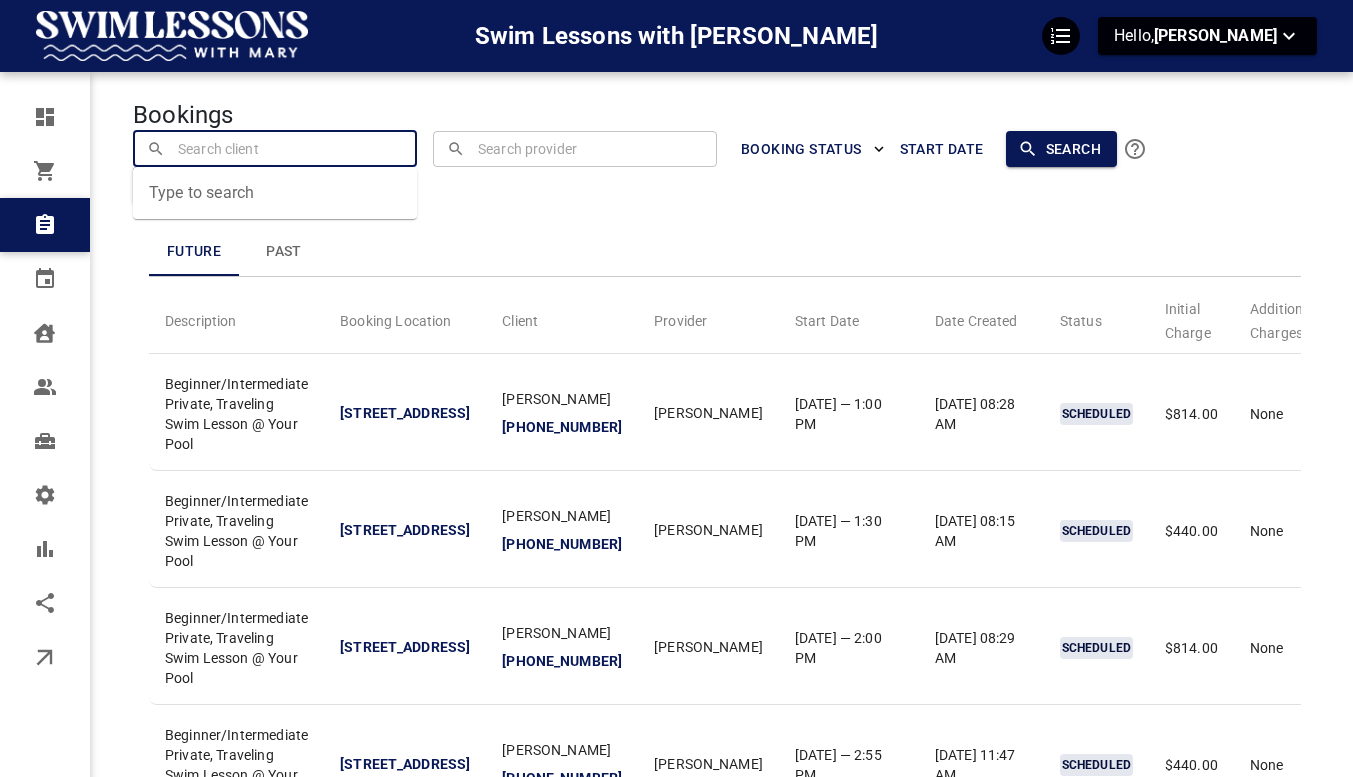 click at bounding box center (275, 148) 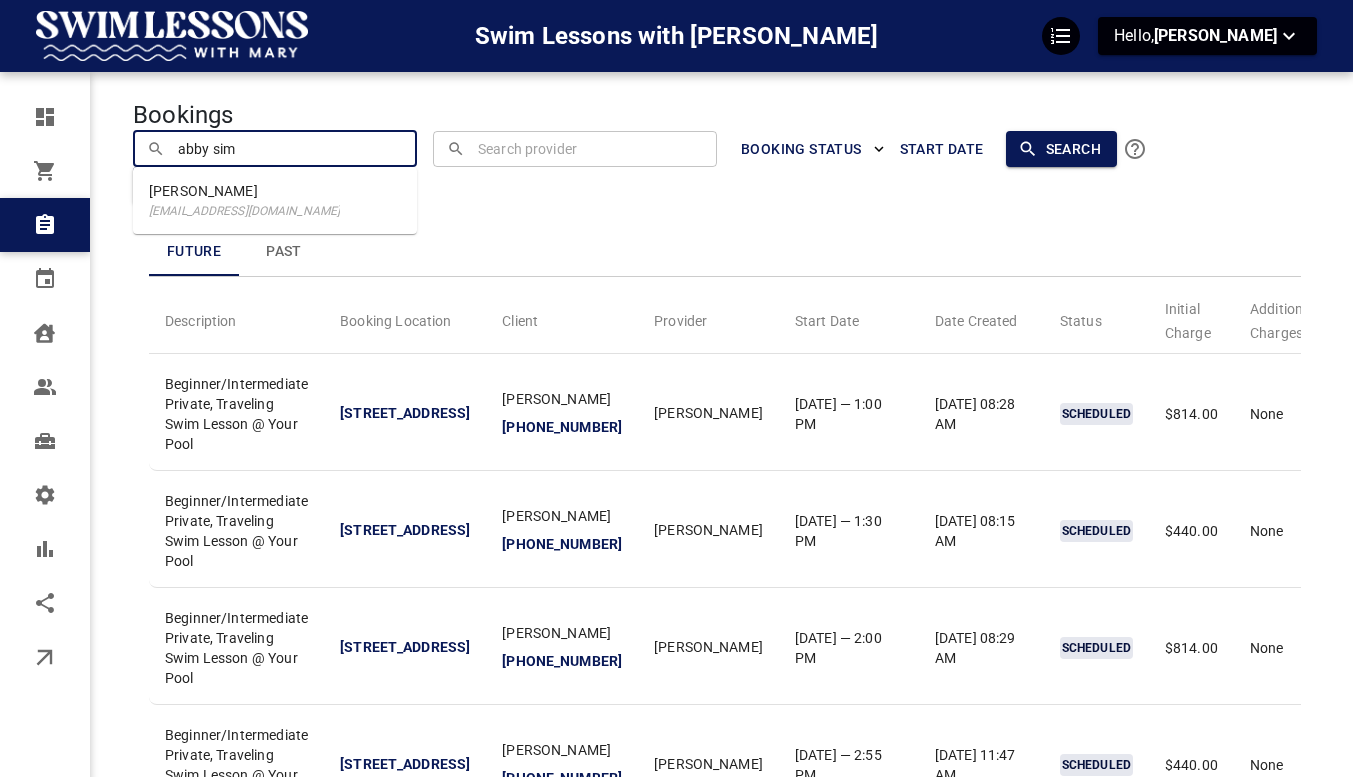 click on "Abby Simons absimons4@gmail.com" at bounding box center (275, 200) 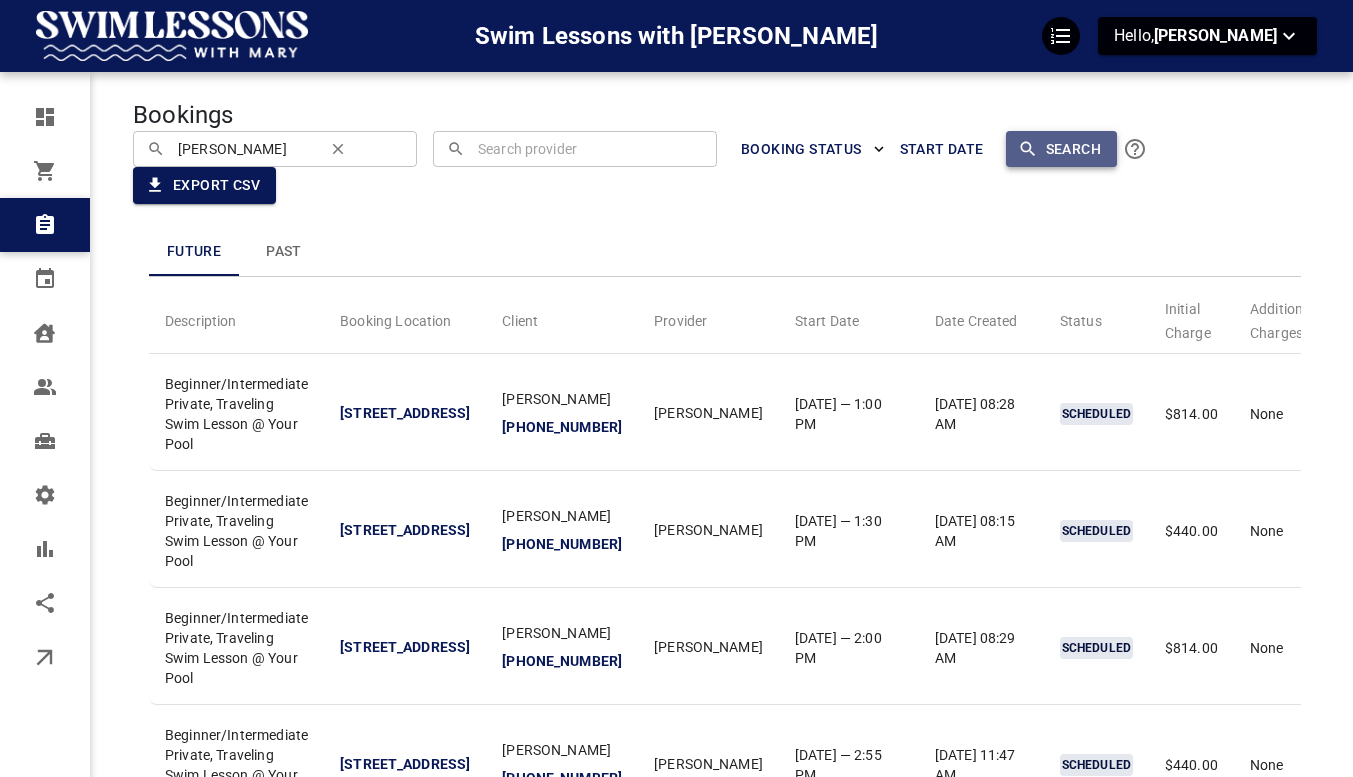 click 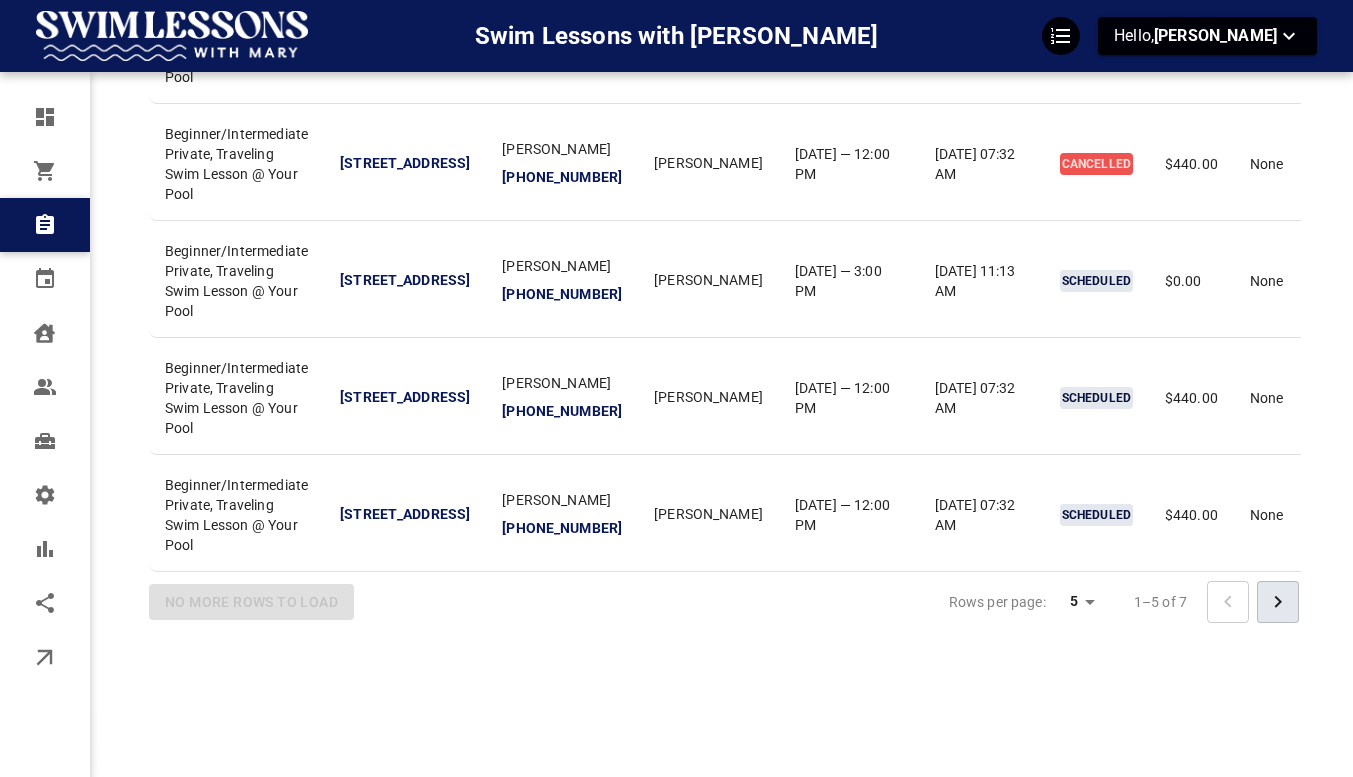 click at bounding box center [1278, 602] 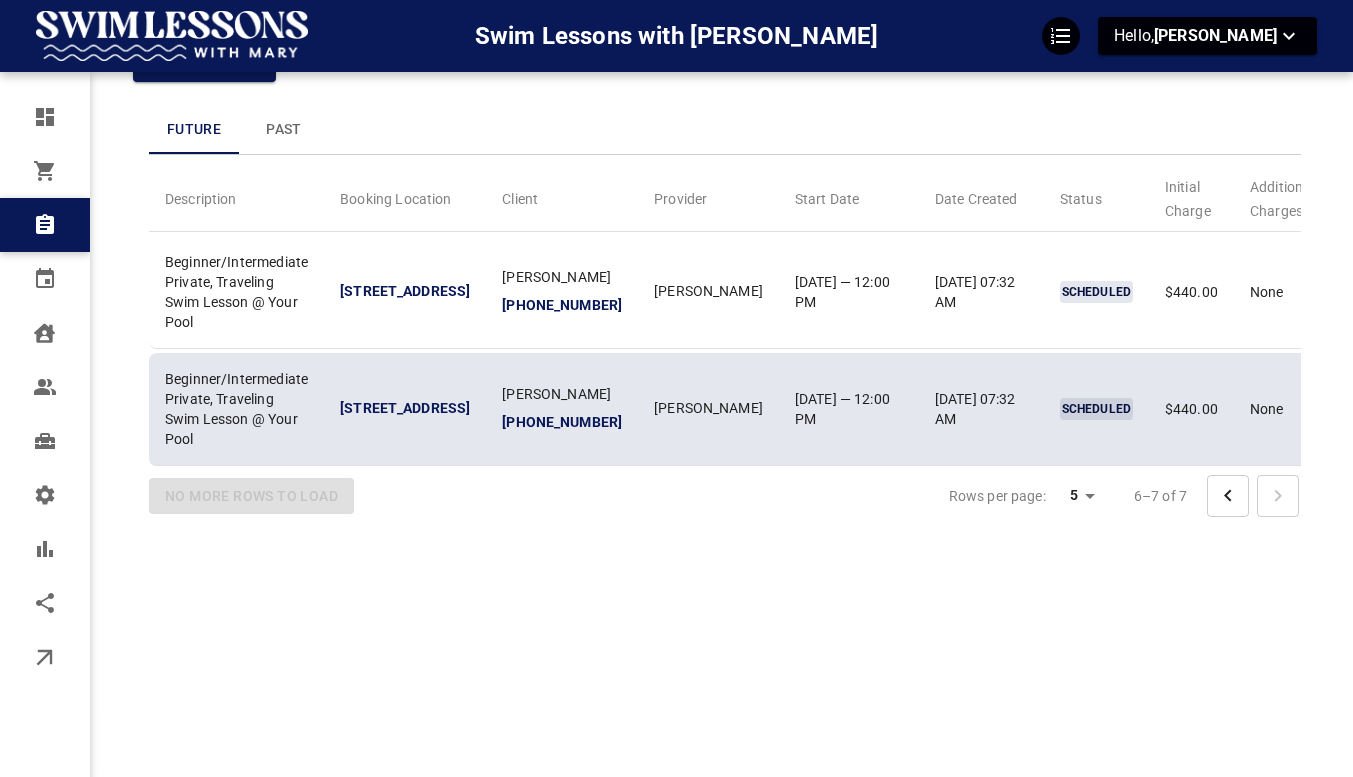 scroll, scrollTop: 0, scrollLeft: 0, axis: both 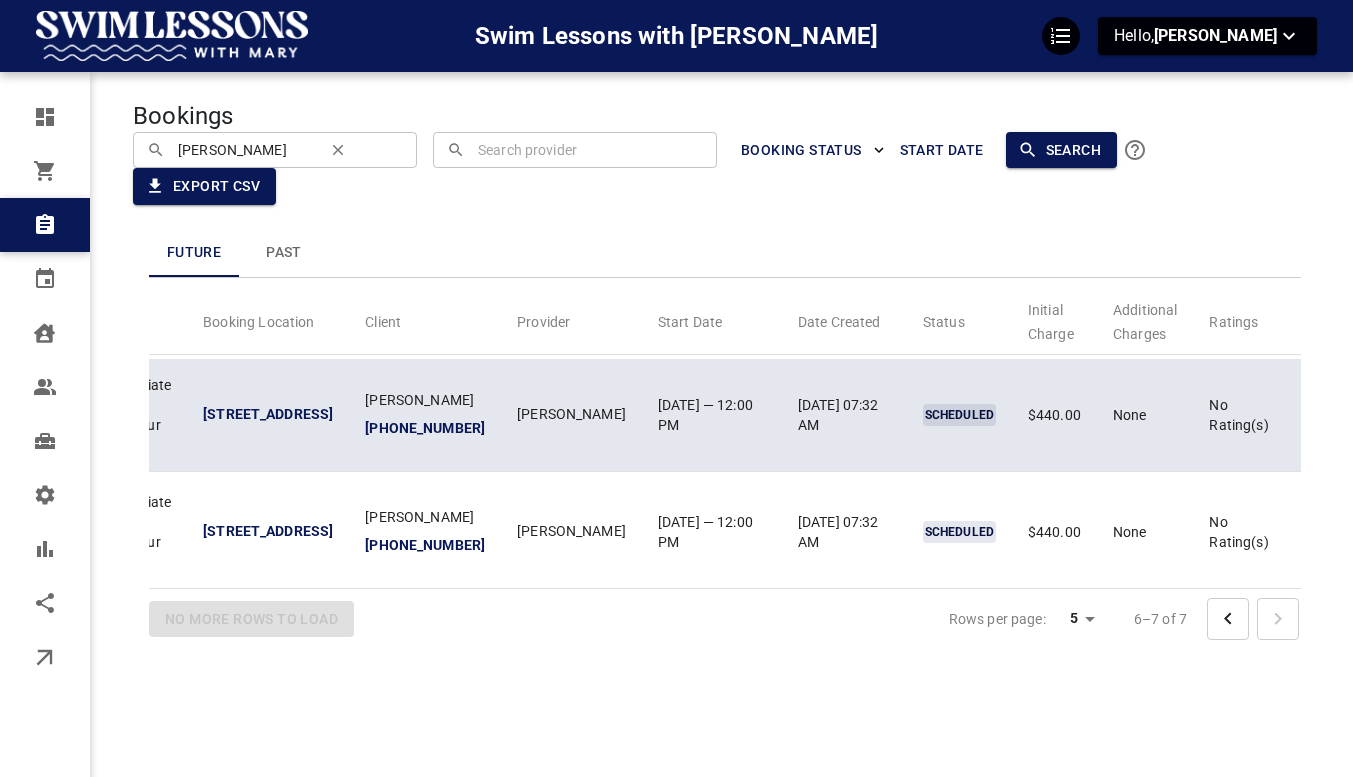 click 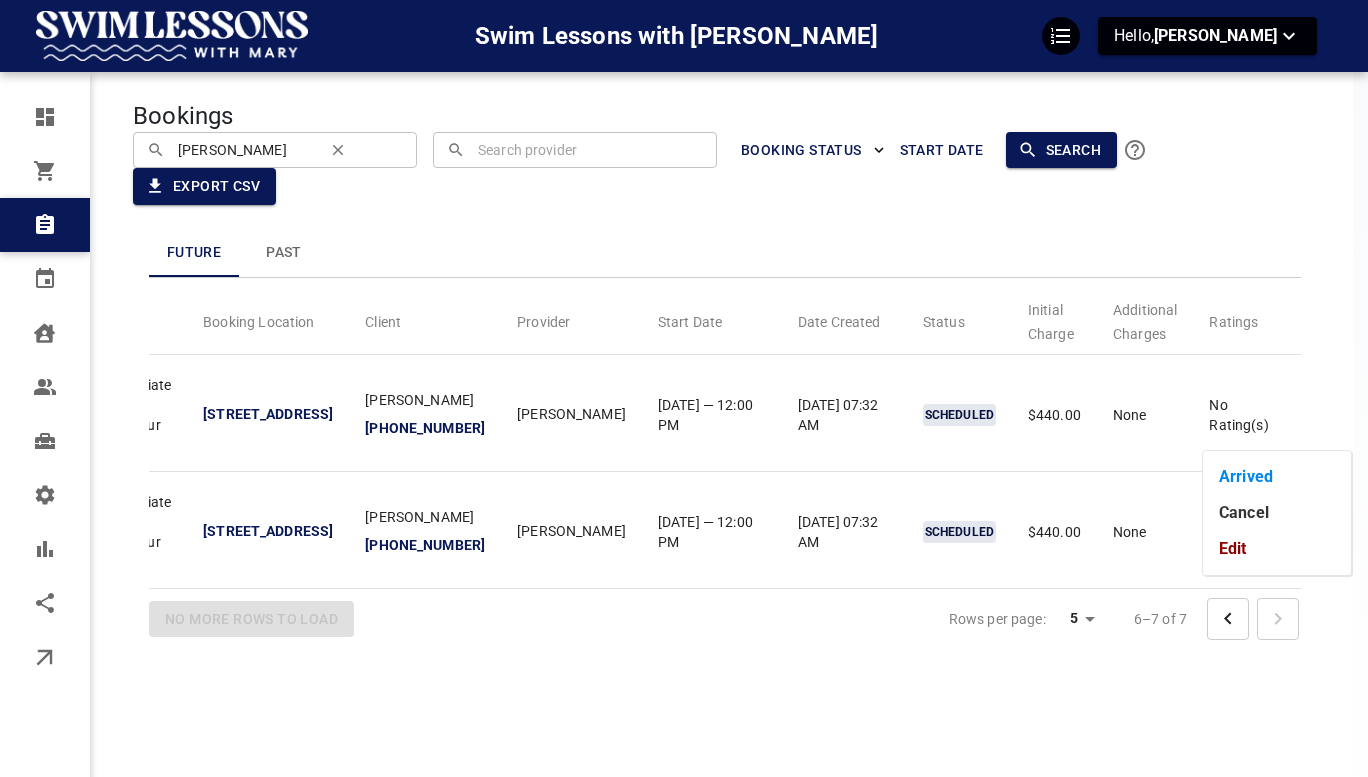 click on "Edit" at bounding box center [1277, 549] 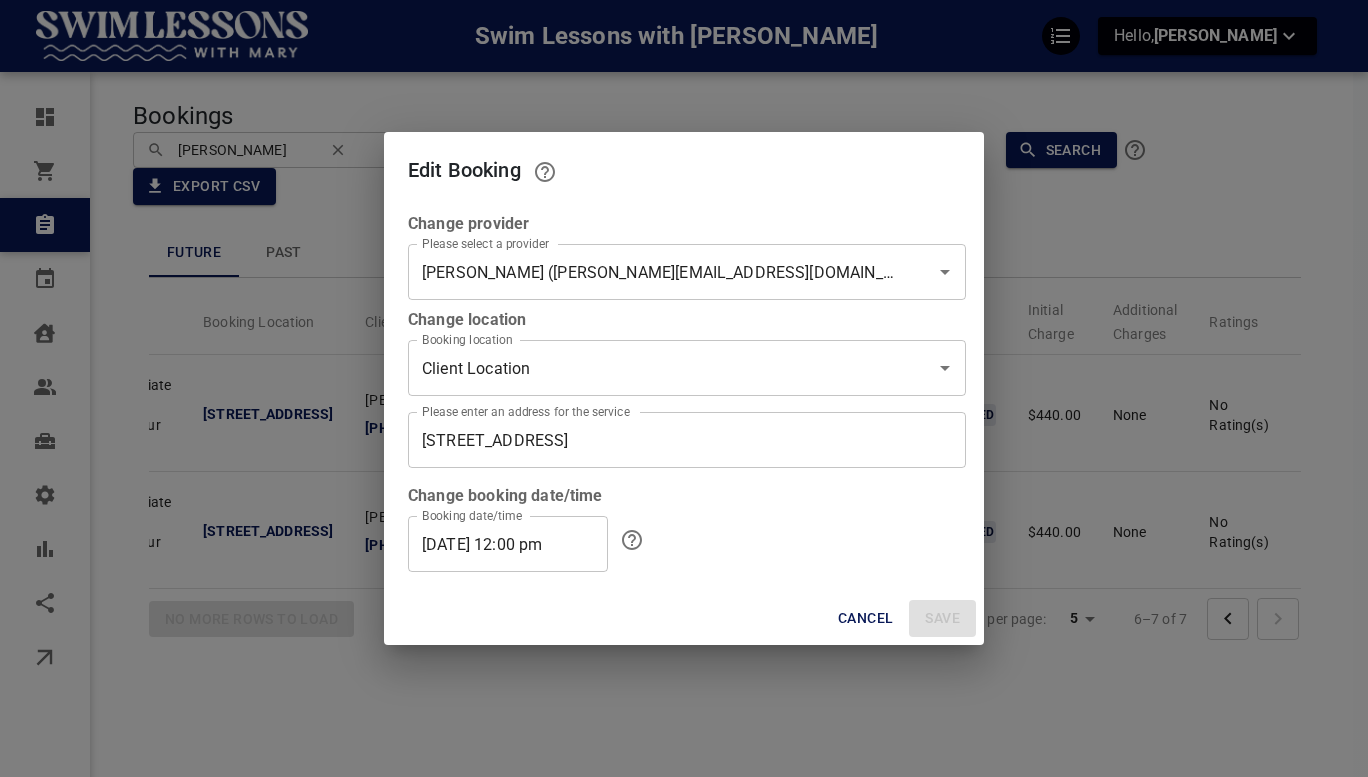 click on "08/13/2025 12:00 pm" at bounding box center [508, 544] 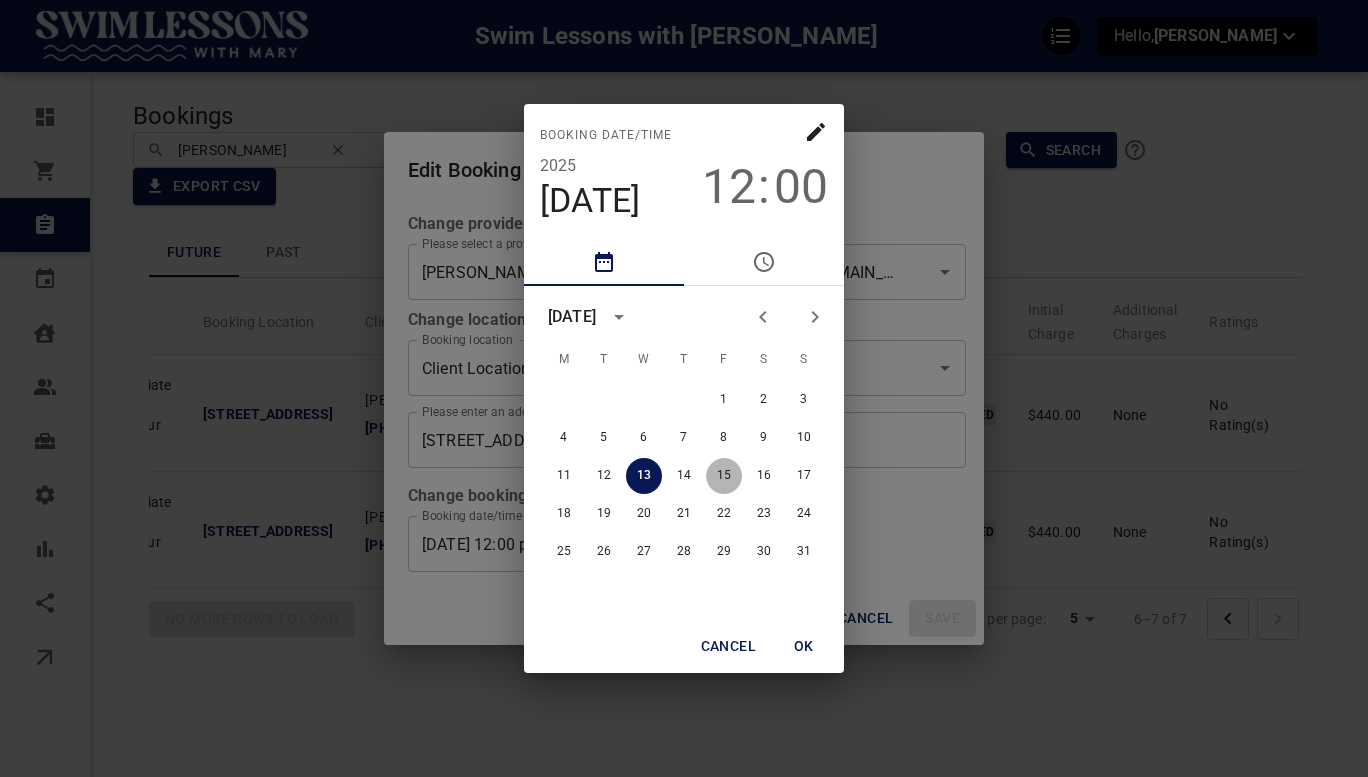 click on "15" at bounding box center [724, 476] 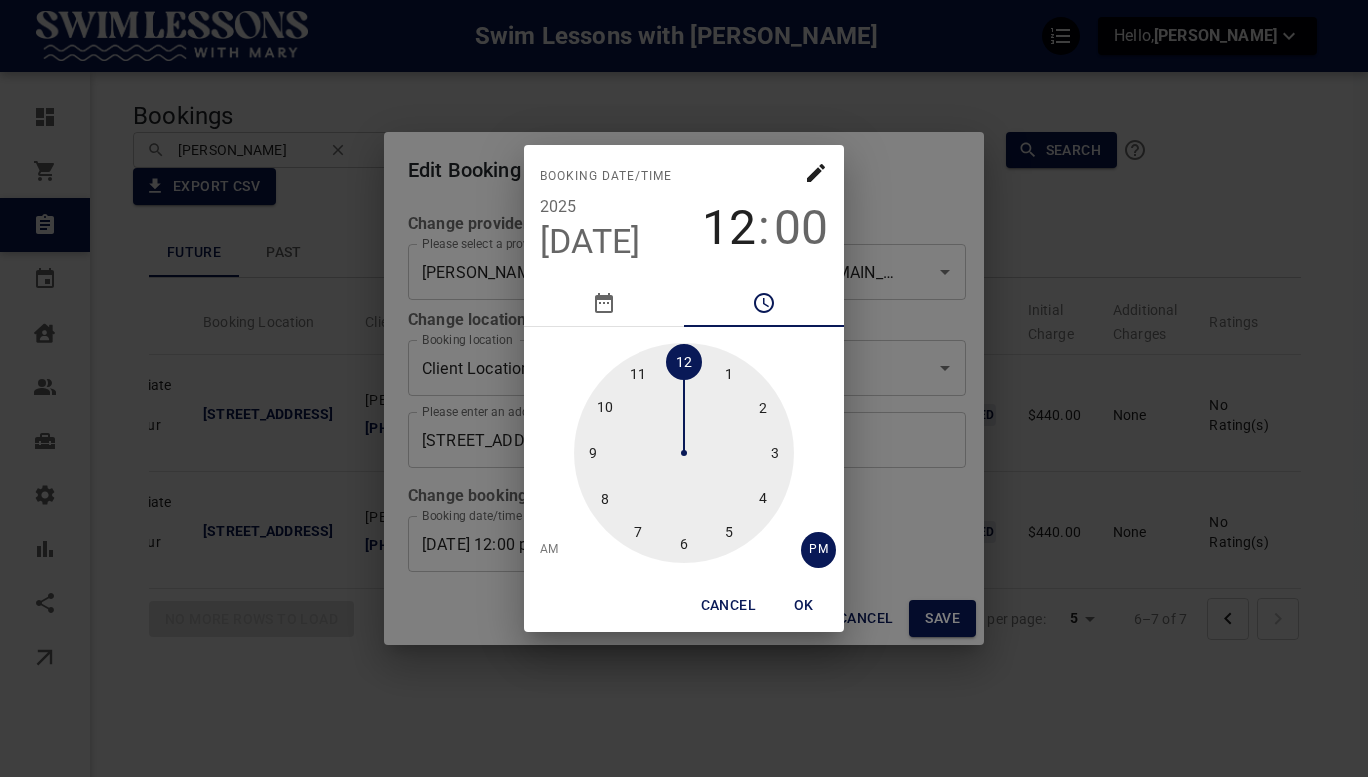 click at bounding box center [684, 453] 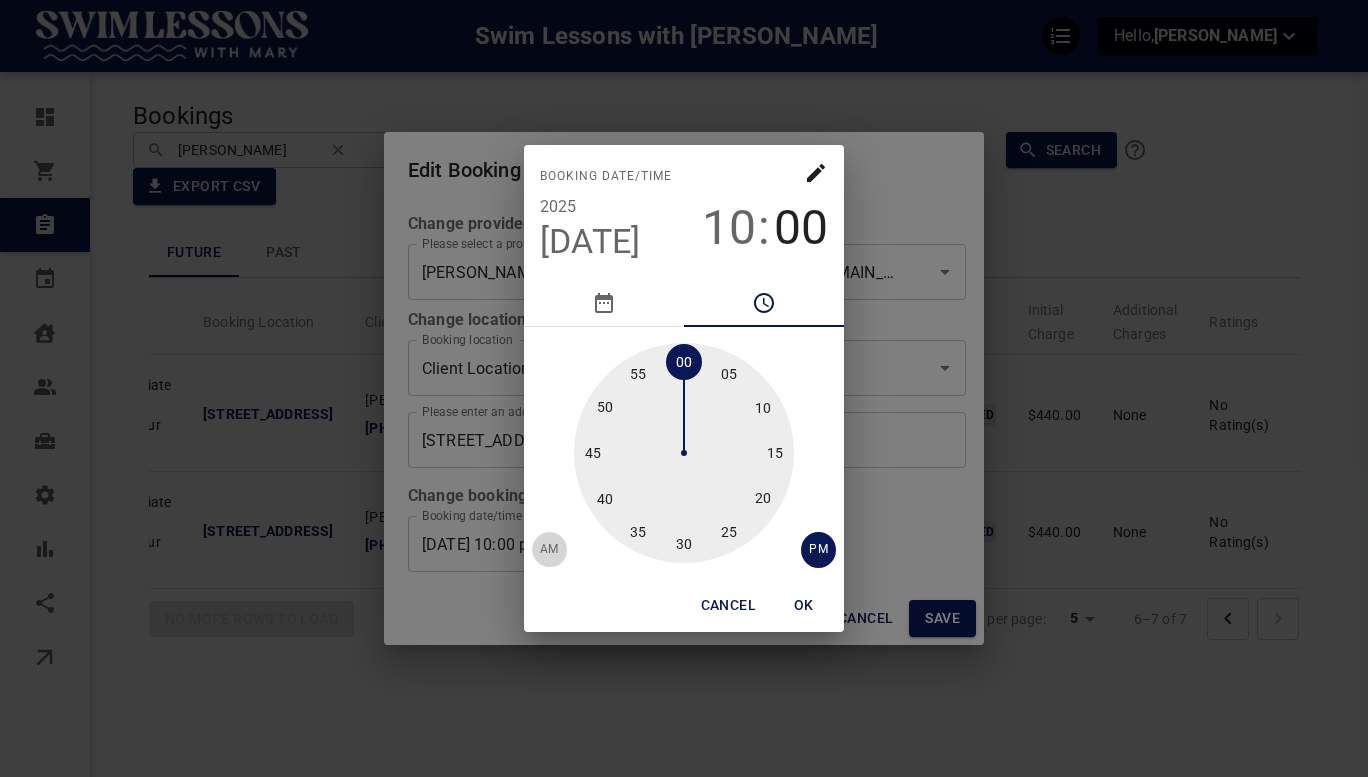click on "AM" at bounding box center (549, 550) 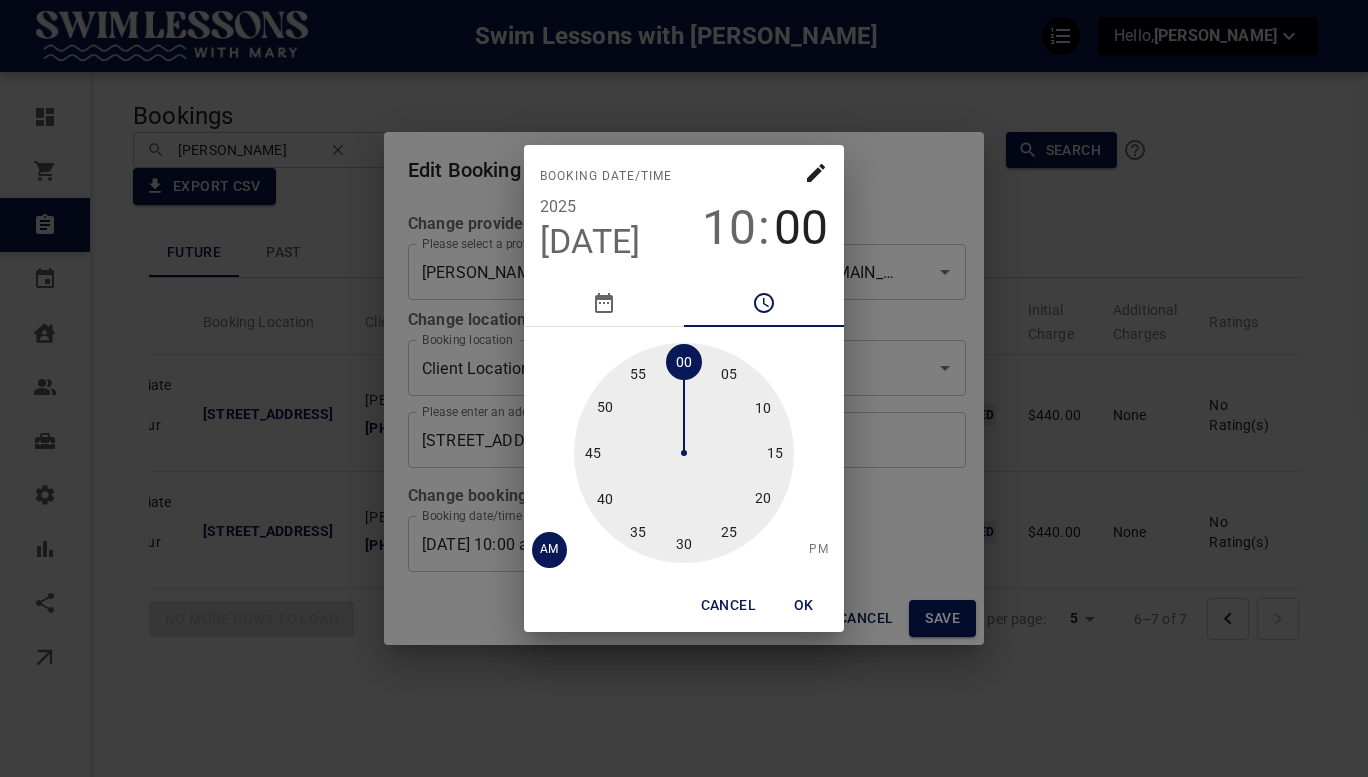 click on "OK" at bounding box center [804, 605] 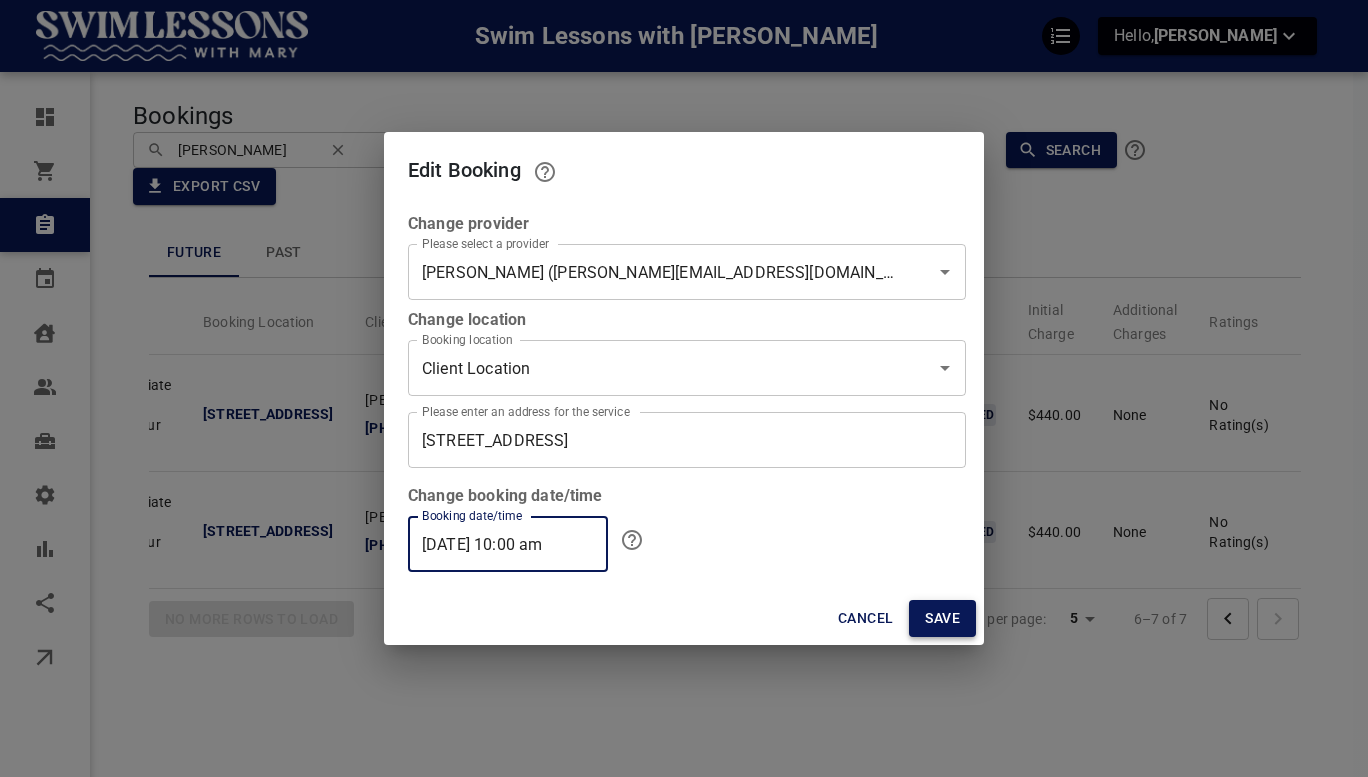 click on "Save" at bounding box center (942, 618) 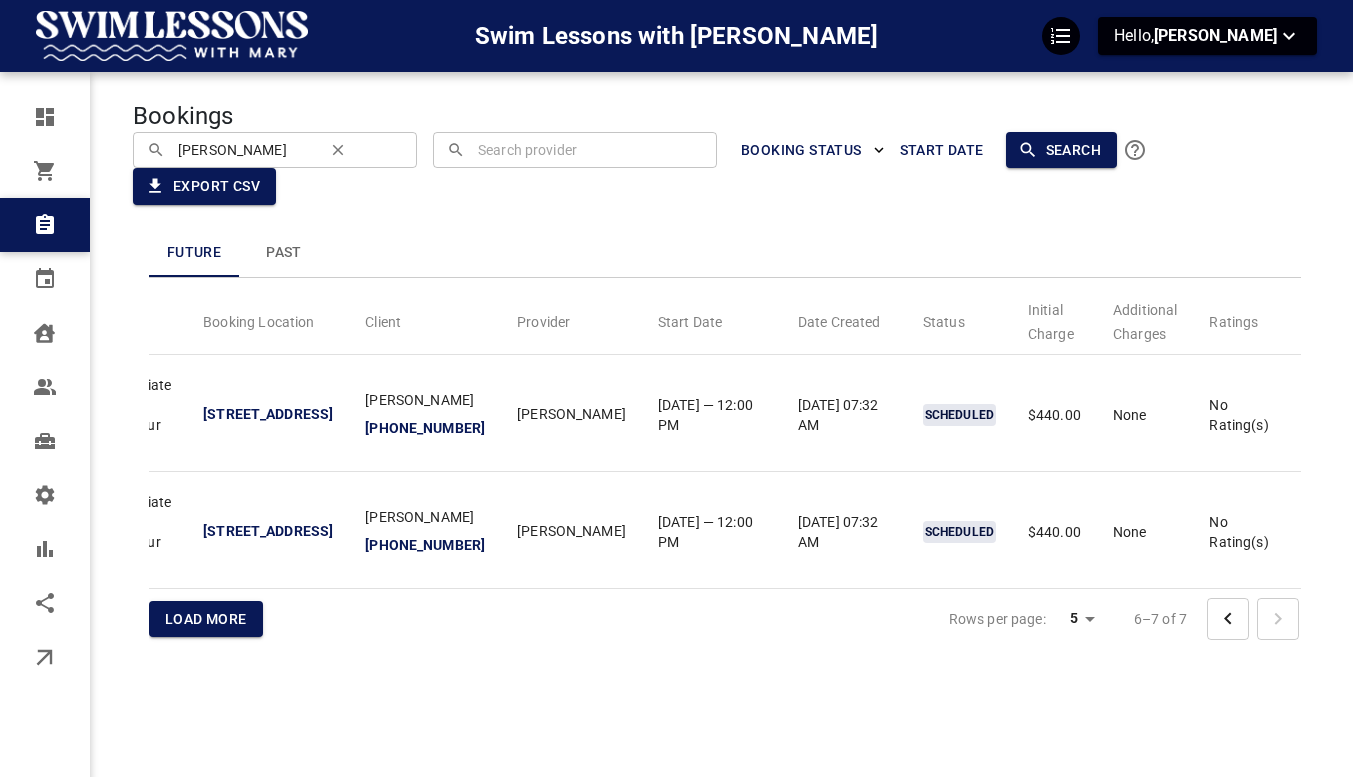 scroll, scrollTop: 0, scrollLeft: 122, axis: horizontal 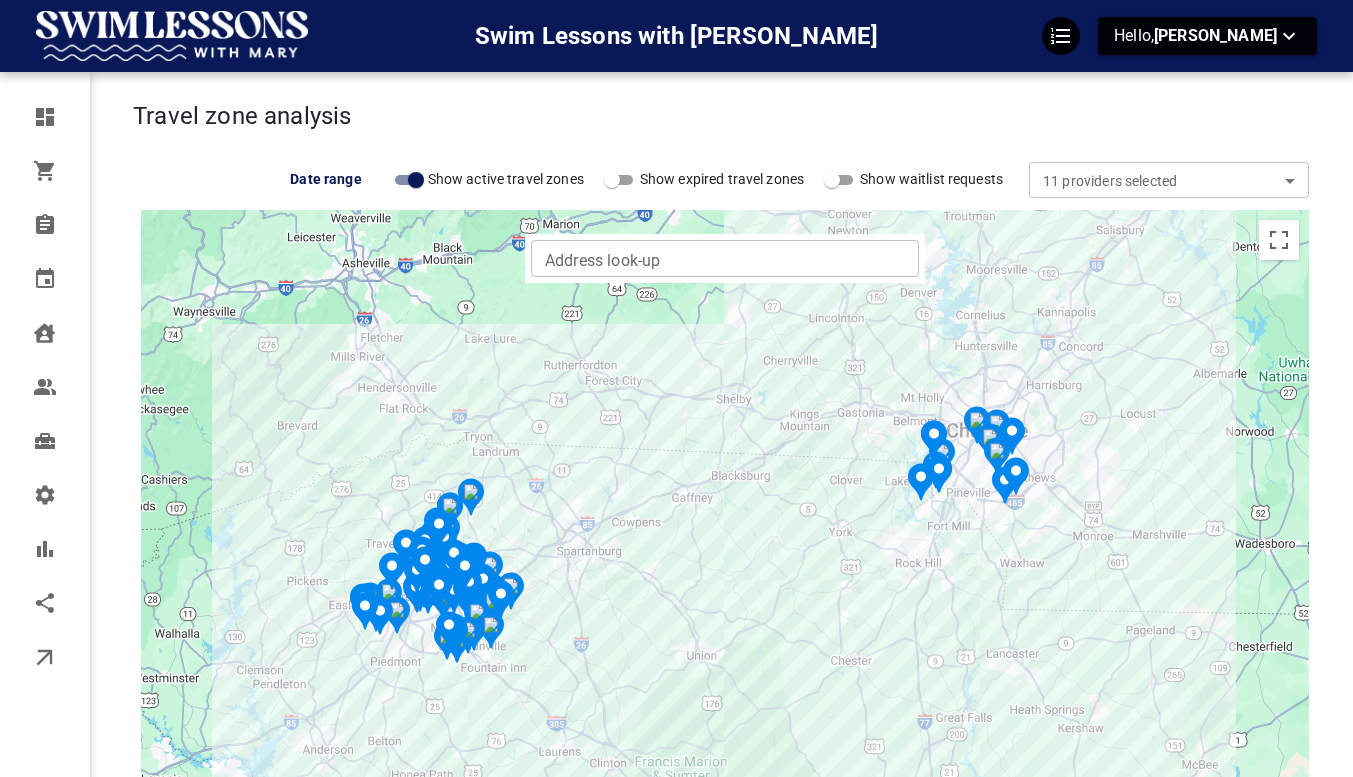 click on "Address look-up Address look-up" at bounding box center [725, 258] 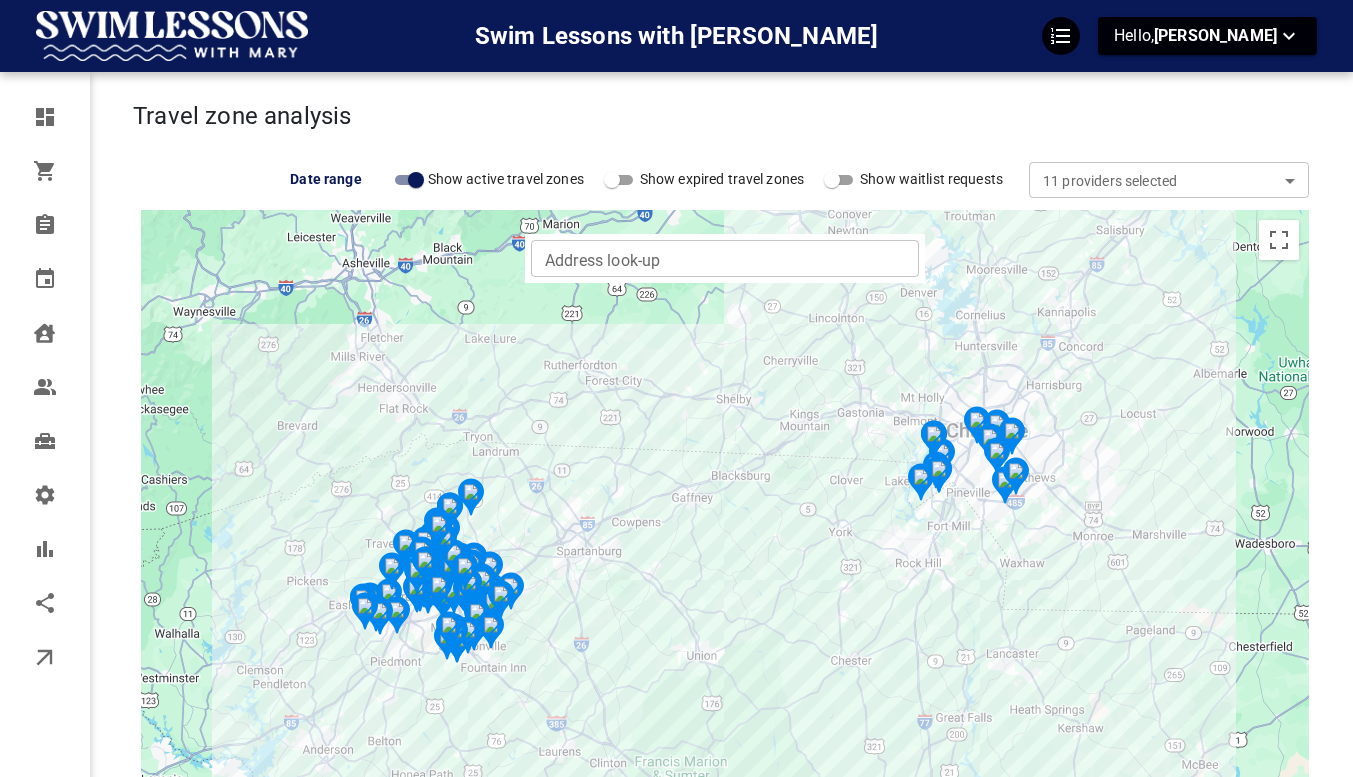 click on "Address look-up" at bounding box center (723, 258) 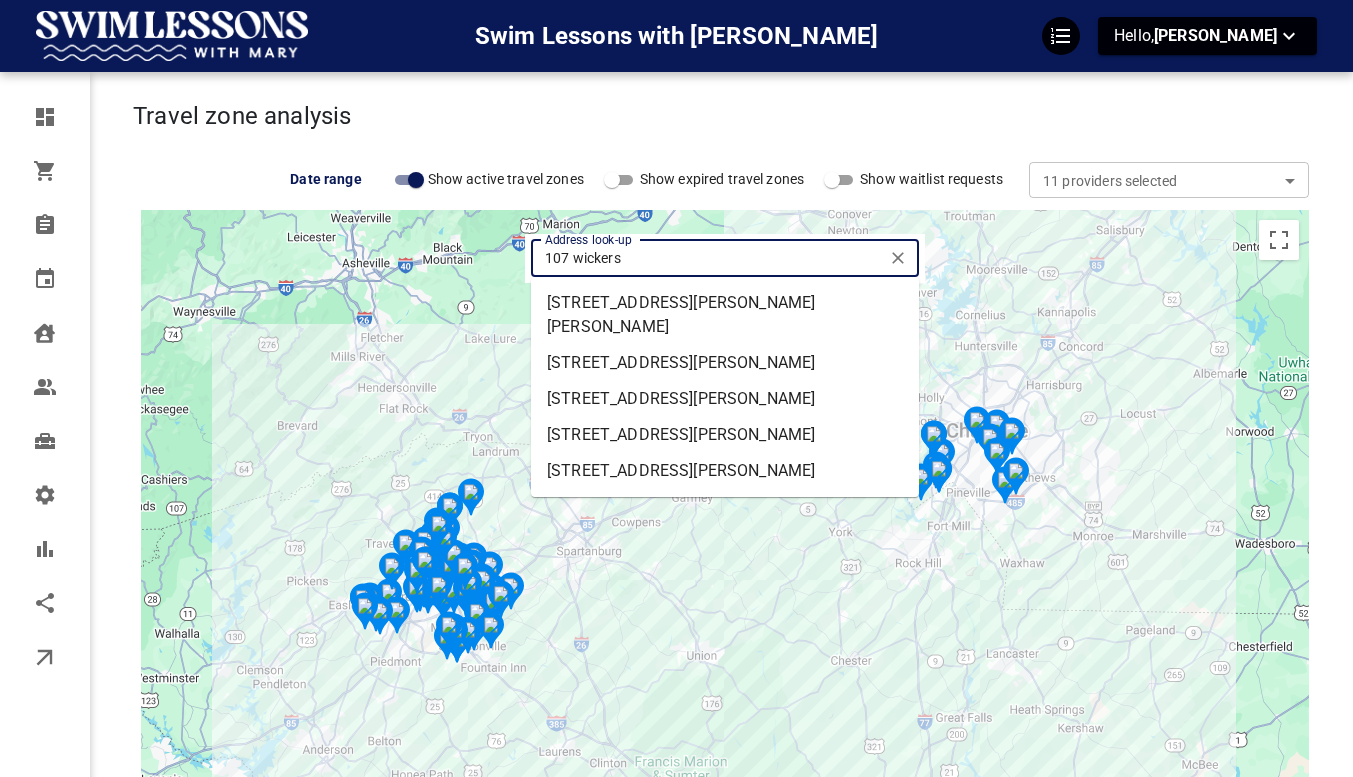 click on "107 Wickersham Way, Easley, SC" at bounding box center (725, 315) 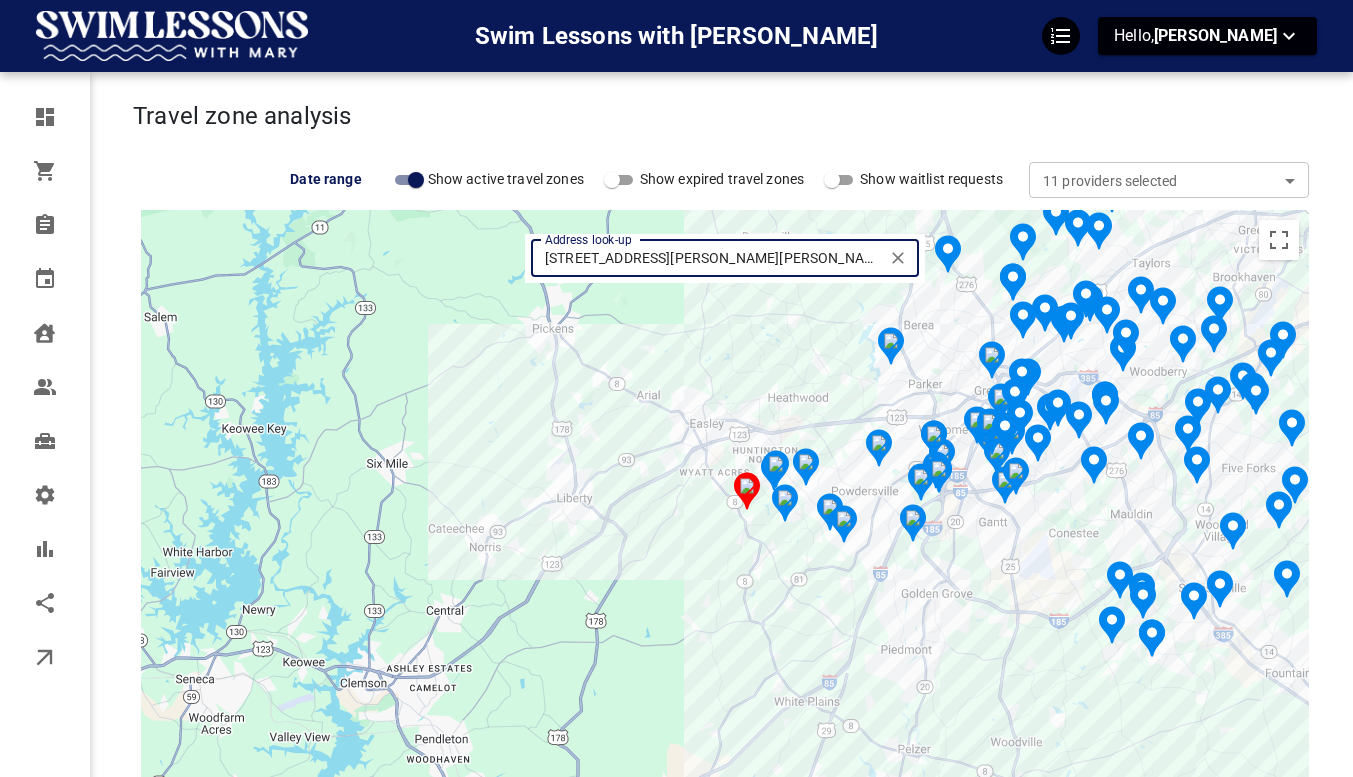 type on "107 Wickersham Way, Easley, SC 29642" 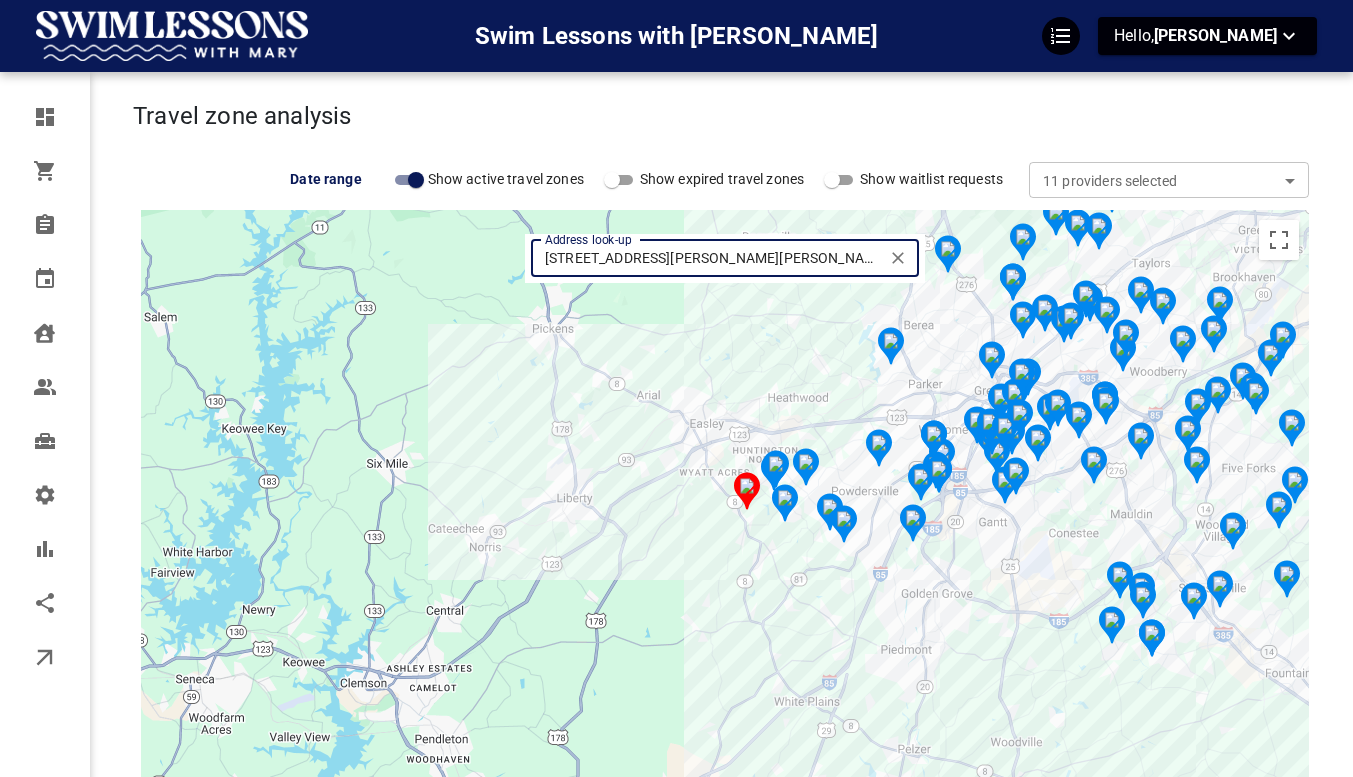 click 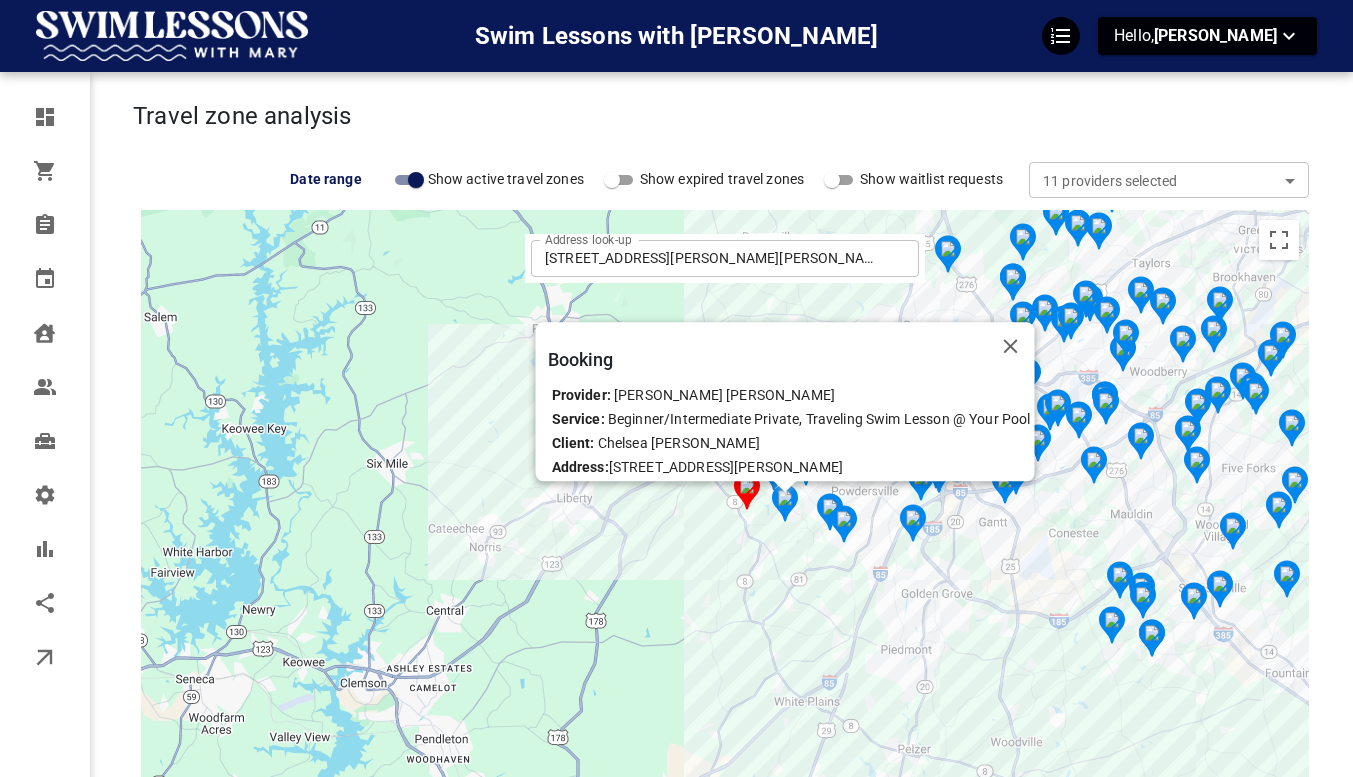 click 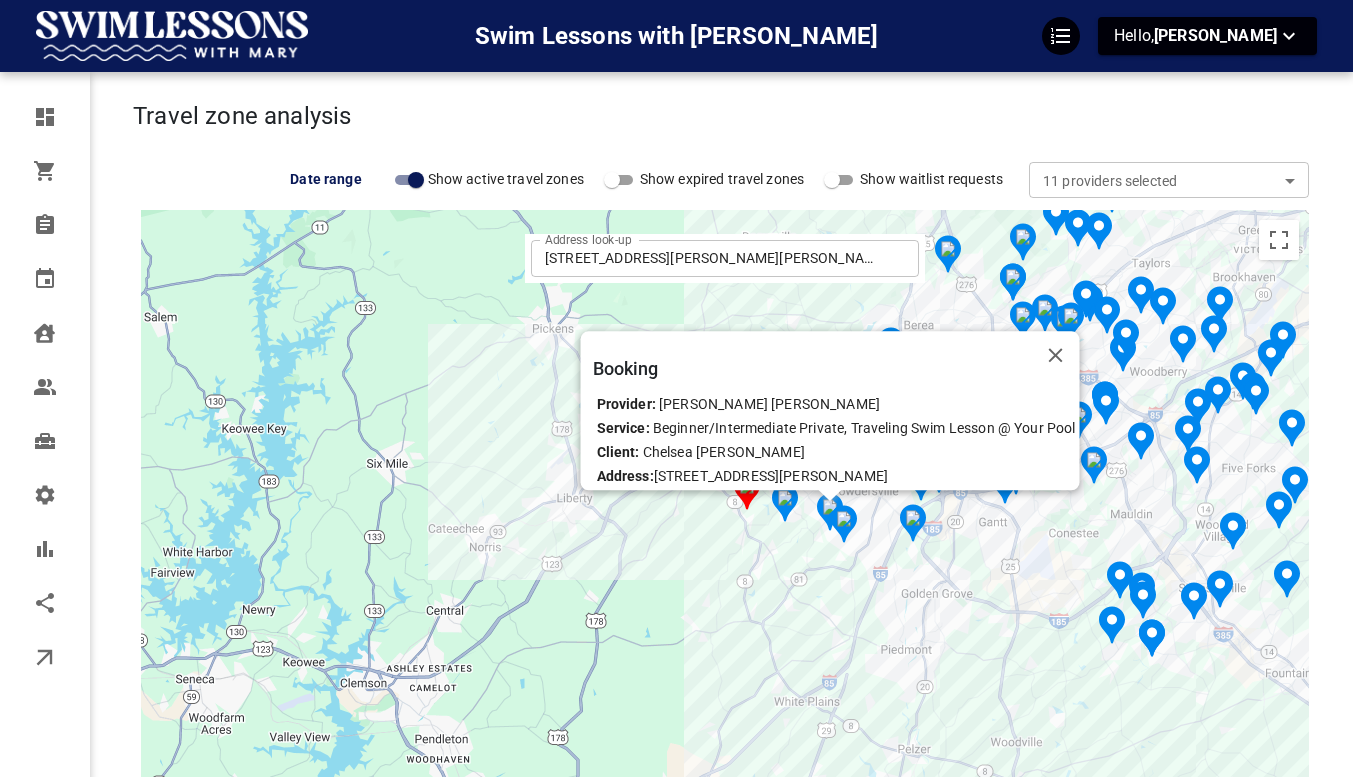 click at bounding box center [1055, 355] 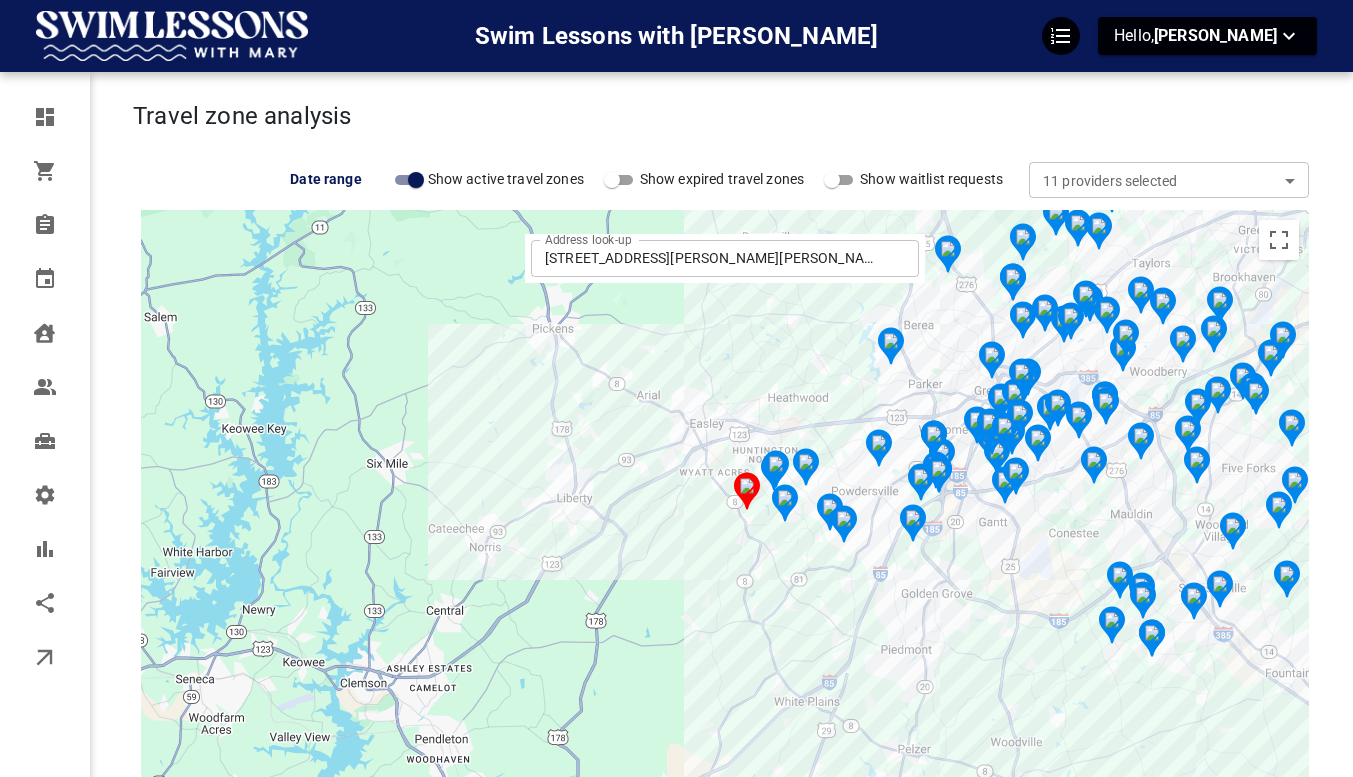 click 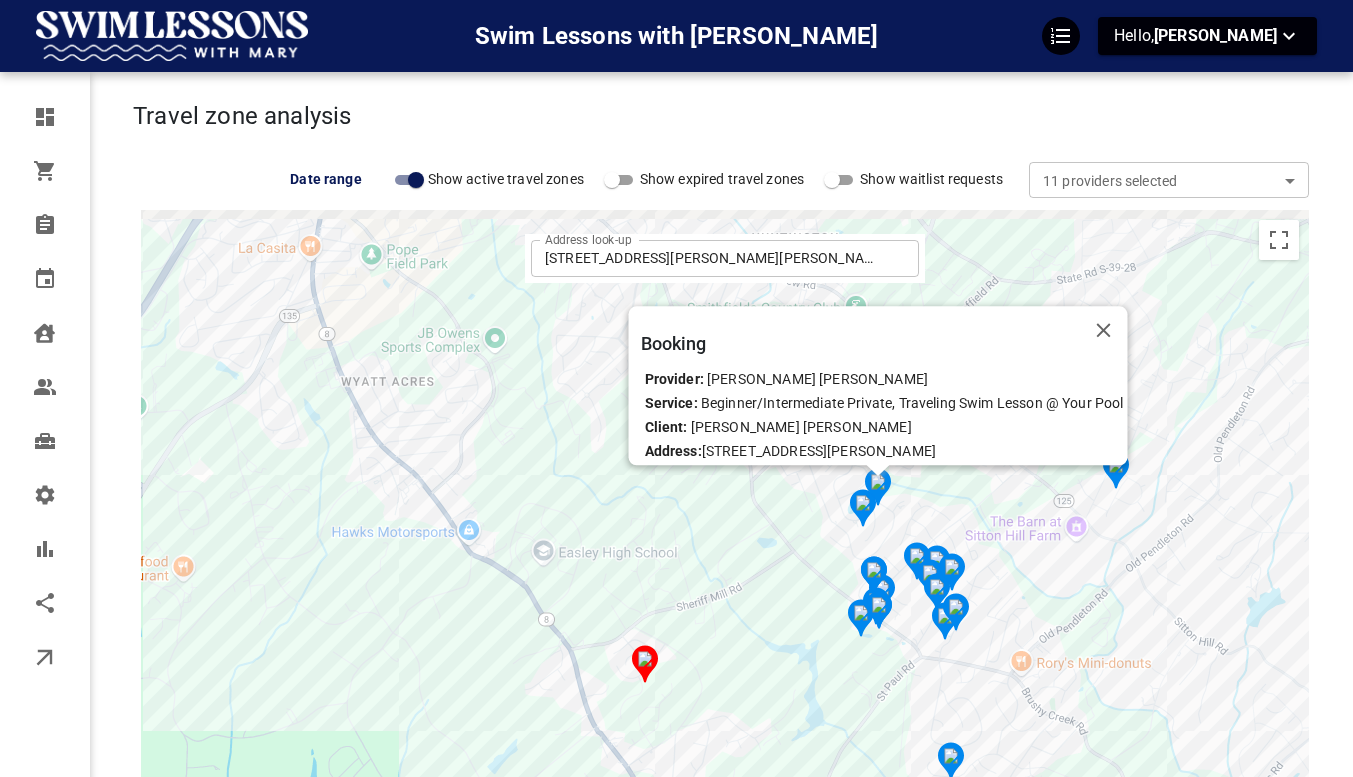drag, startPoint x: 855, startPoint y: 431, endPoint x: 782, endPoint y: 601, distance: 185.0108 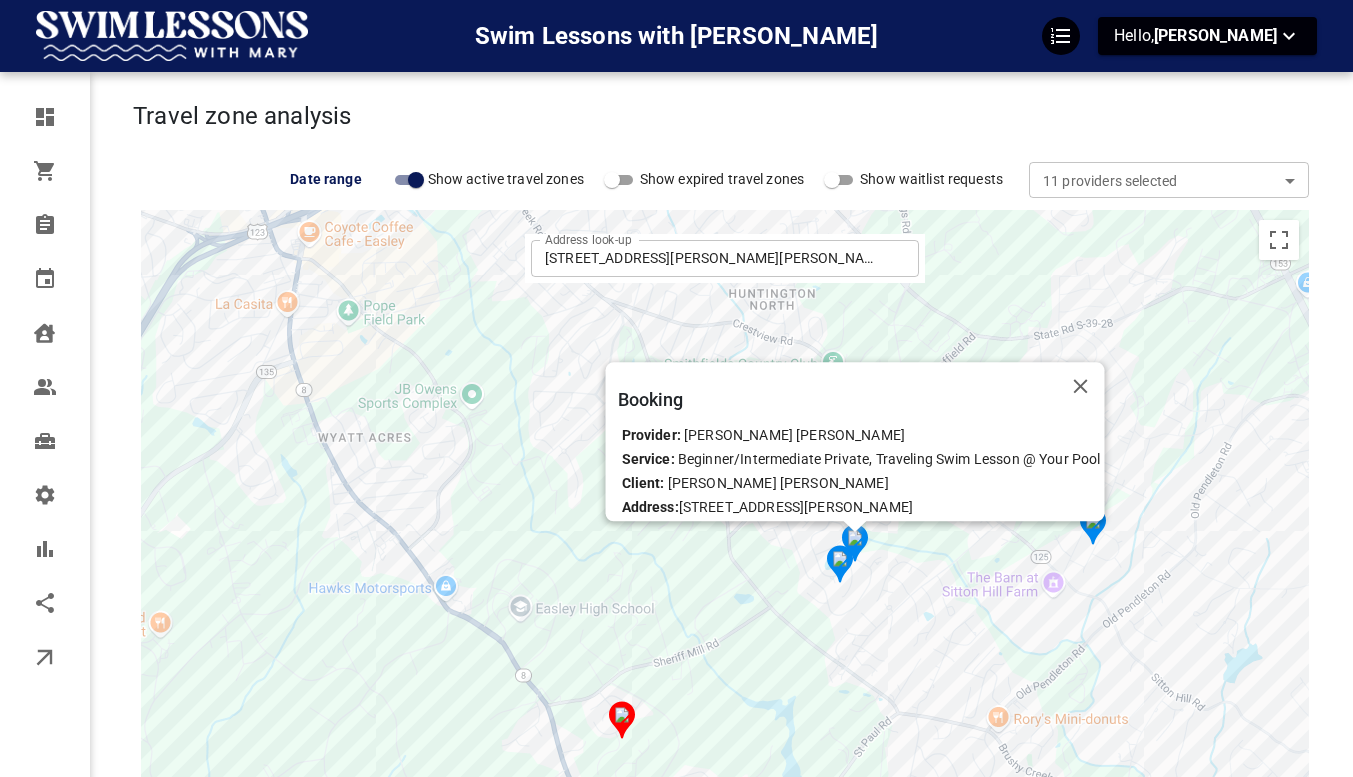 click 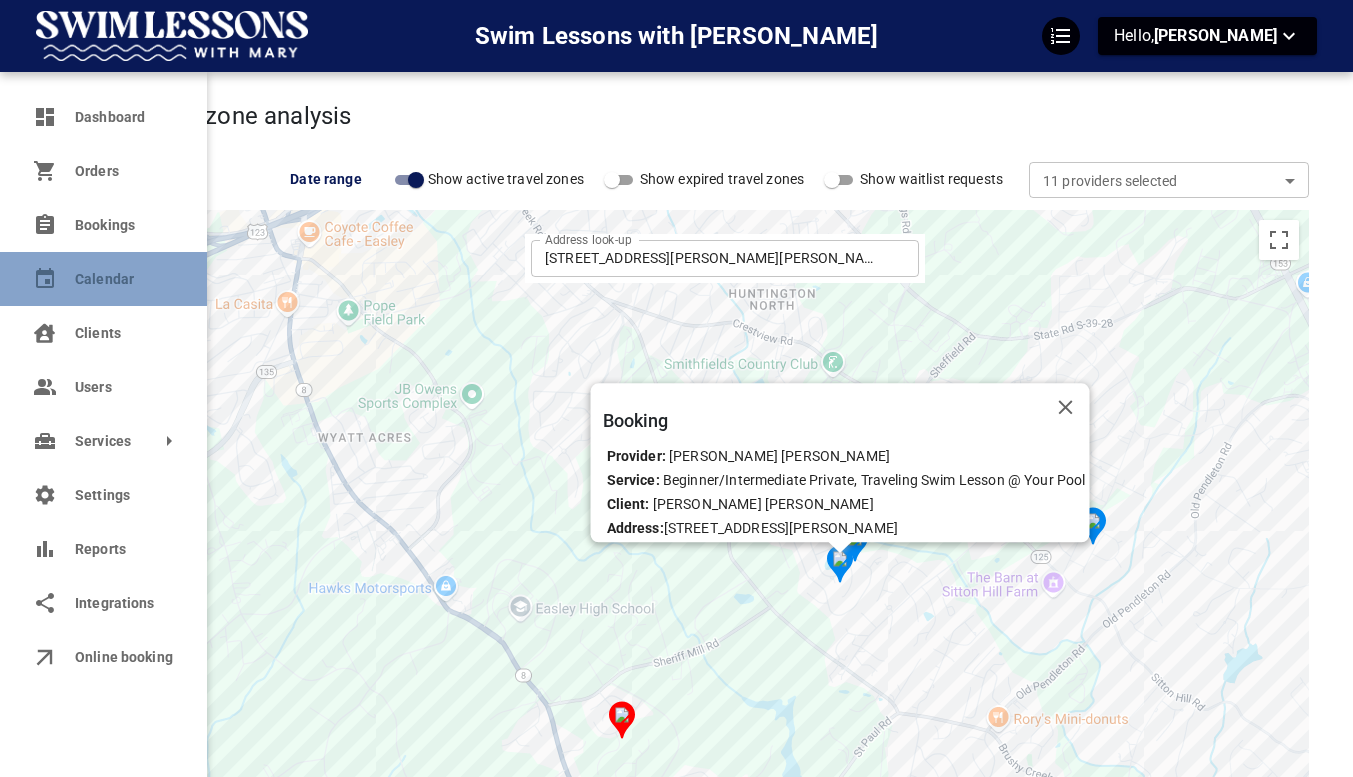click on "Calendar" at bounding box center (123, 279) 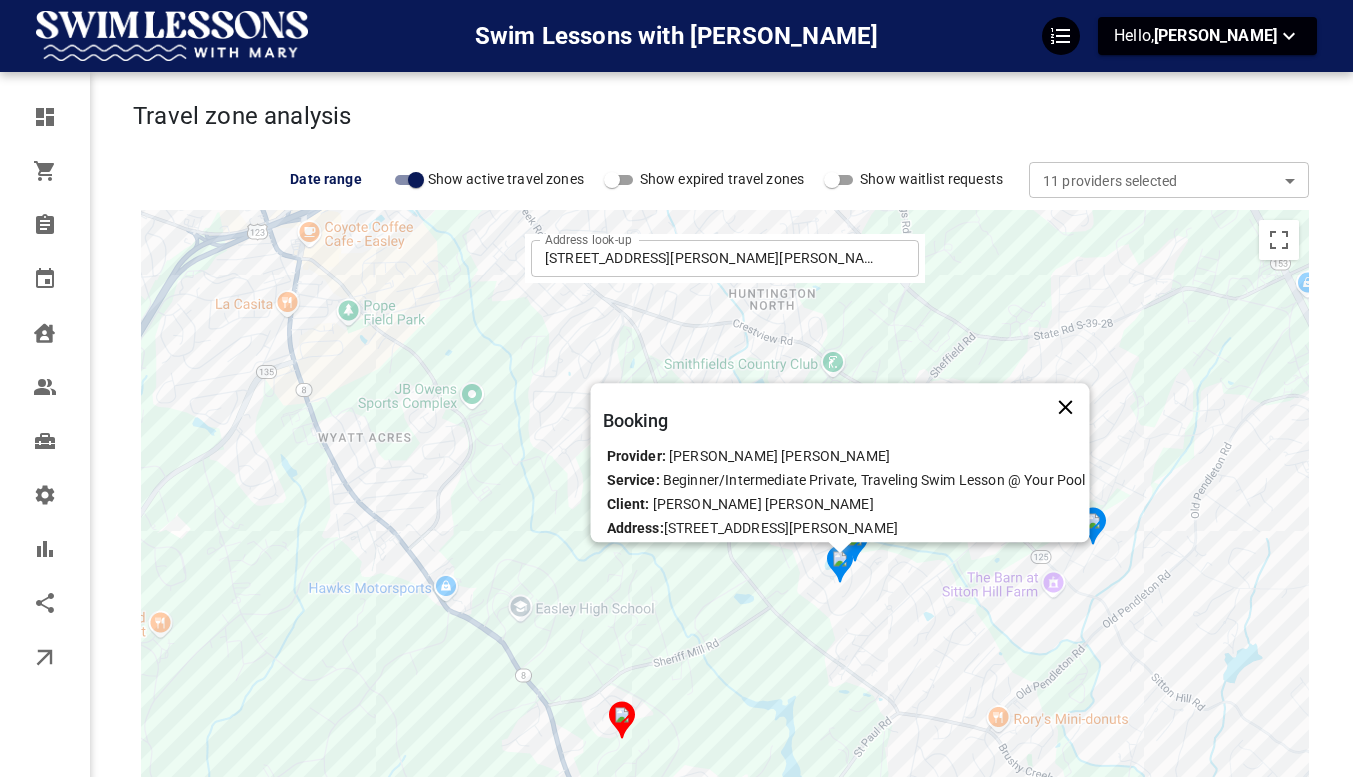 click at bounding box center [1065, 407] 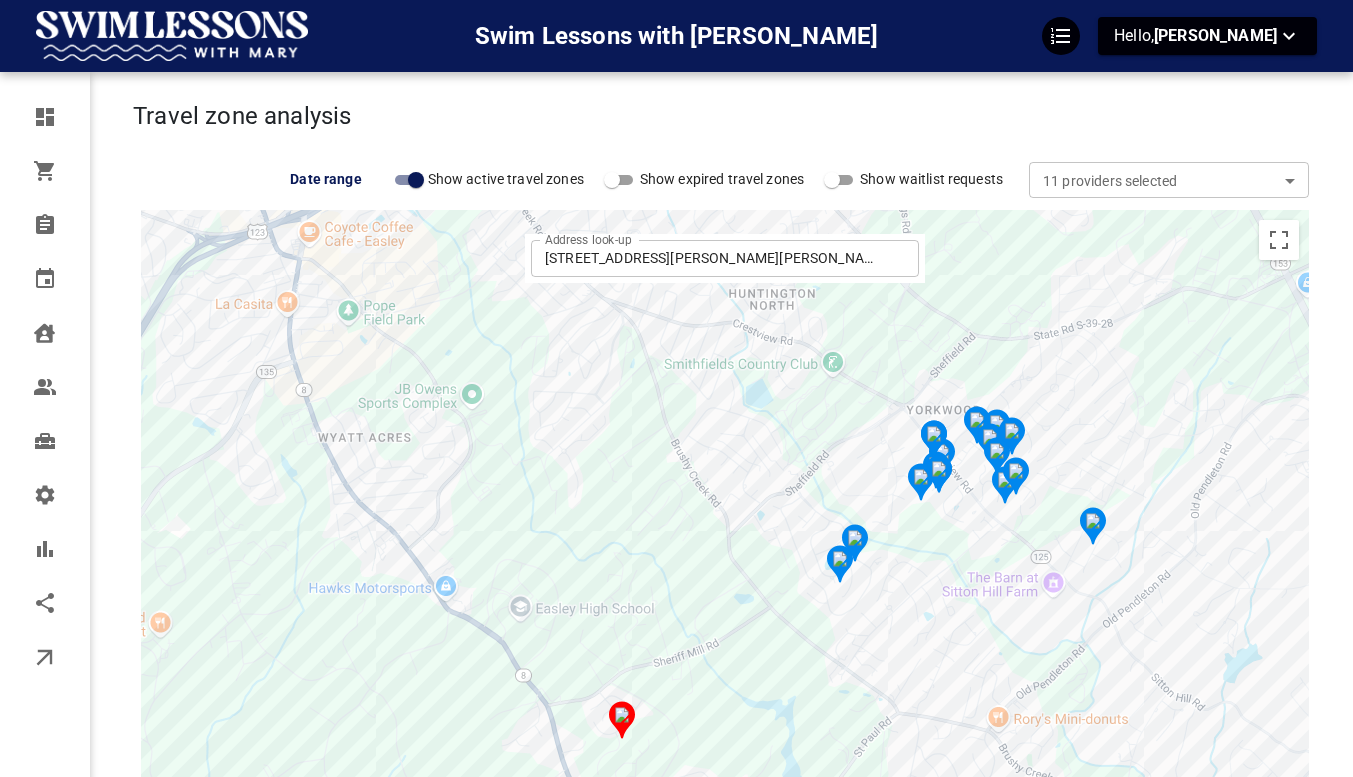 click 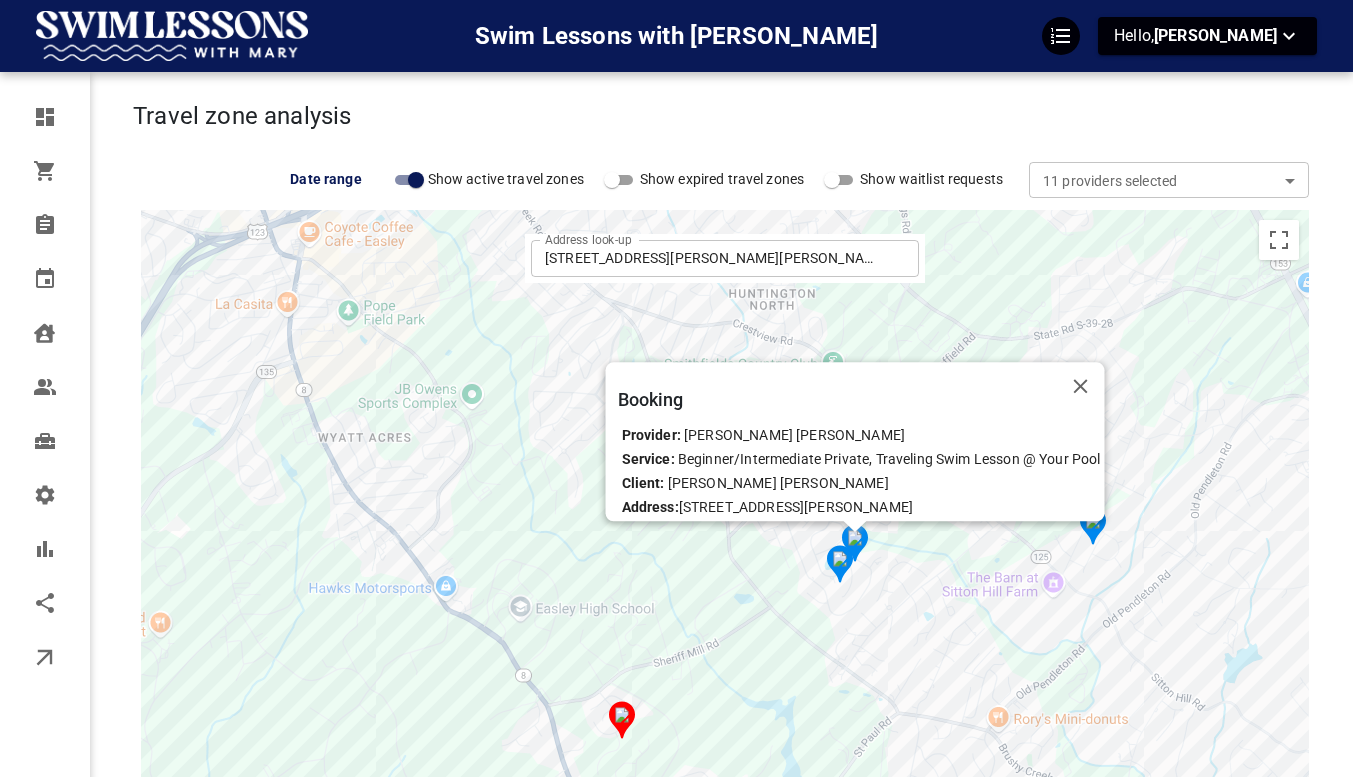 click 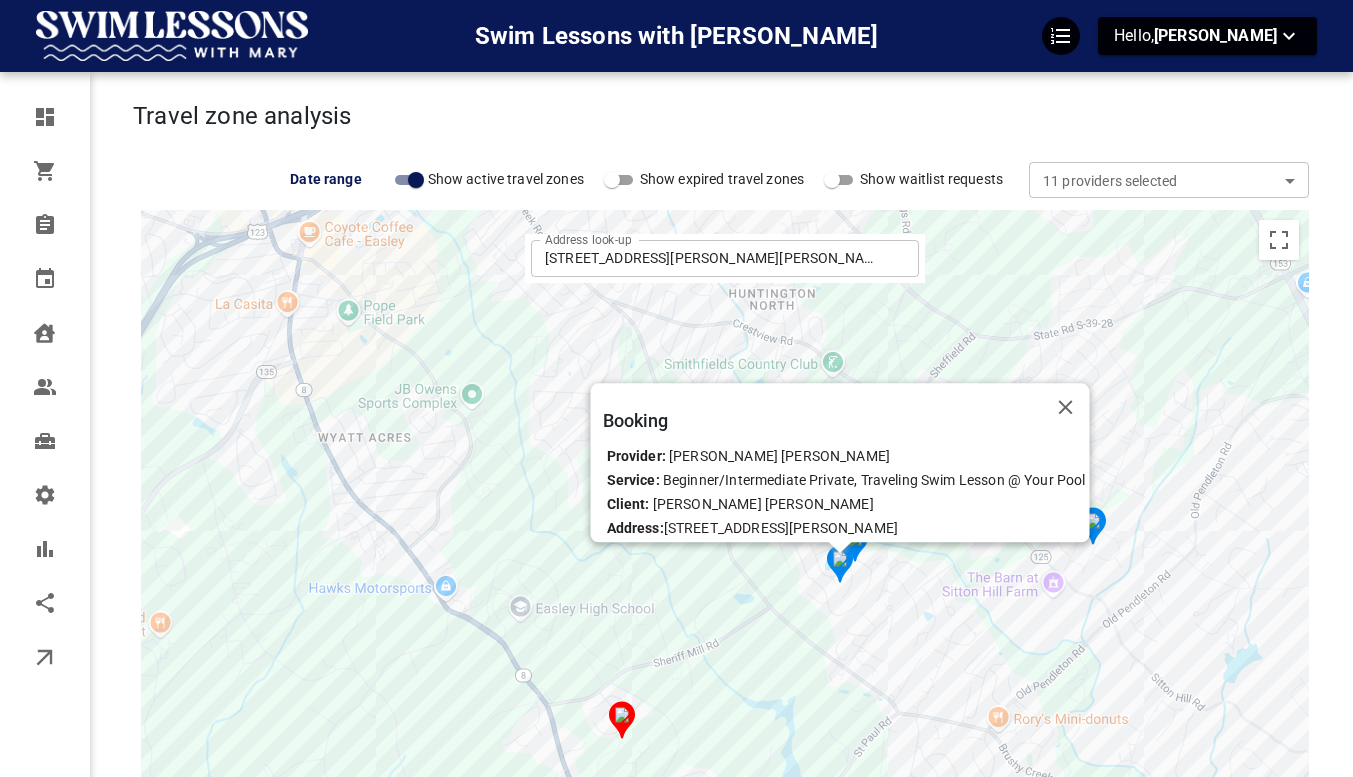 click on "To navigate, press the arrow keys. To activate drag with keyboard, press Alt + Enter. Once in keyboard drag state, use the arrow keys to move the marker. To complete the drag, press the Enter key. To cancel, press Escape. Booking Provider:    Katie   Turner Service:    Beginner/Intermediate Private, Traveling Swim Lesson @ Your Pool Client:    Amy   Meridith Address:  103 Selwood Ct, Easley, SC 29642, USA" at bounding box center [725, 560] 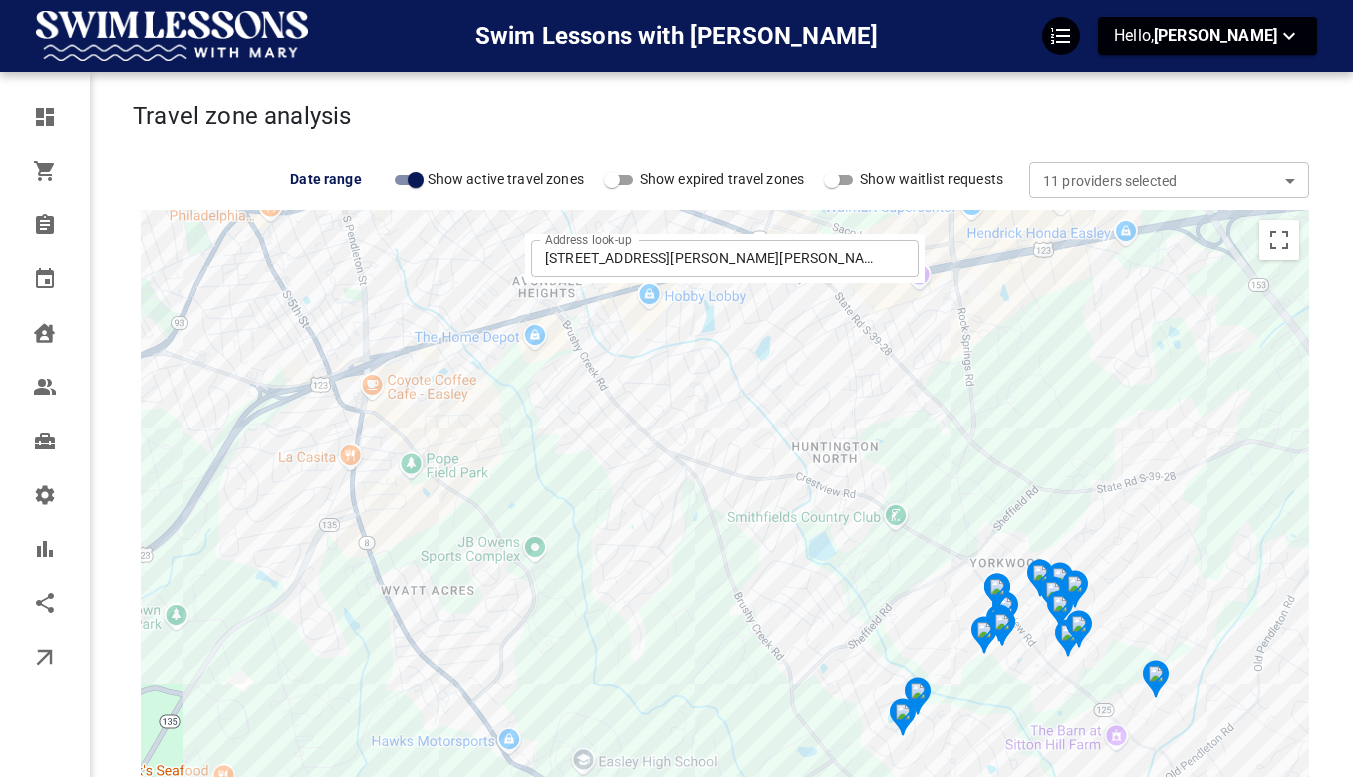 click on "To navigate, press the arrow keys. To activate drag with keyboard, press Alt + Enter. Once in keyboard drag state, use the arrow keys to move the marker. To complete the drag, press the Enter key. To cancel, press Escape. Katie Turner Travel zone Last updated on:   Mar 11, 2025 – 4:59 PM Schedule Dates:   Apr 30, 2025  –   Jul 31, 2025 Times:   8:30 AM  –   11:30 AM   Days:   Fri" at bounding box center [725, 560] 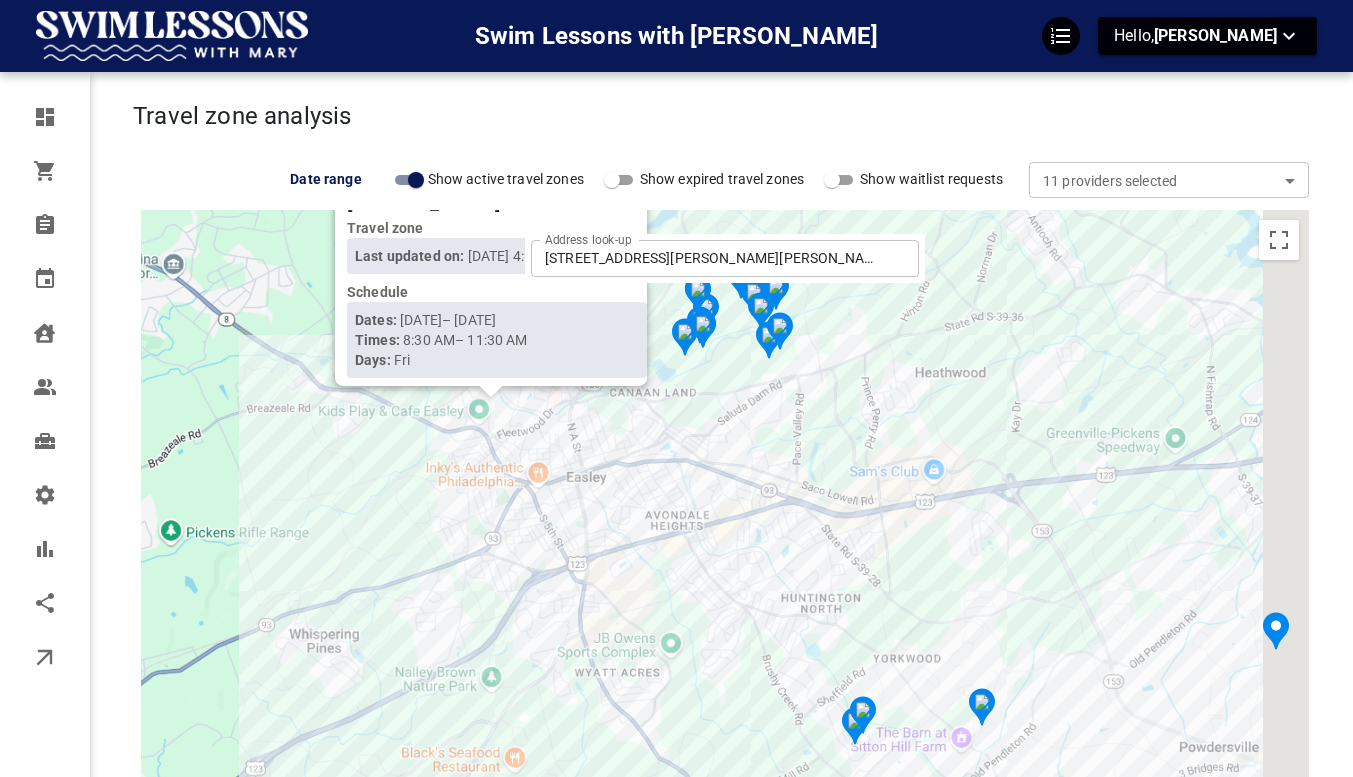 drag, startPoint x: 1038, startPoint y: 557, endPoint x: 761, endPoint y: 389, distance: 323.9645 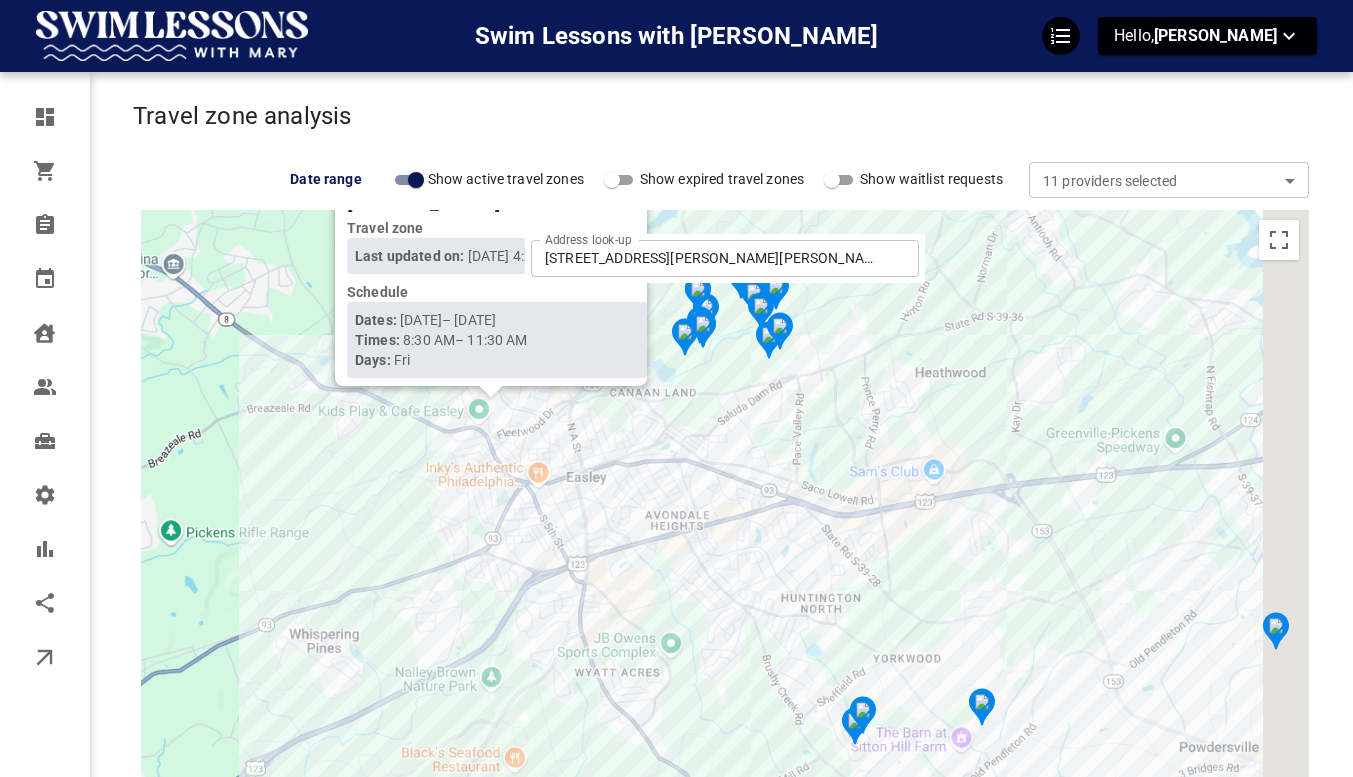 click on "To navigate, press the arrow keys. To activate drag with keyboard, press Alt + Enter. Once in keyboard drag state, use the arrow keys to move the marker. To complete the drag, press the Enter key. To cancel, press Escape. Katie Turner Travel zone Last updated on:   Mar 11, 2025 – 4:59 PM Schedule Dates:   Apr 30, 2025  –   Jul 31, 2025 Times:   8:30 AM  –   11:30 AM   Days:   Fri" at bounding box center (725, 560) 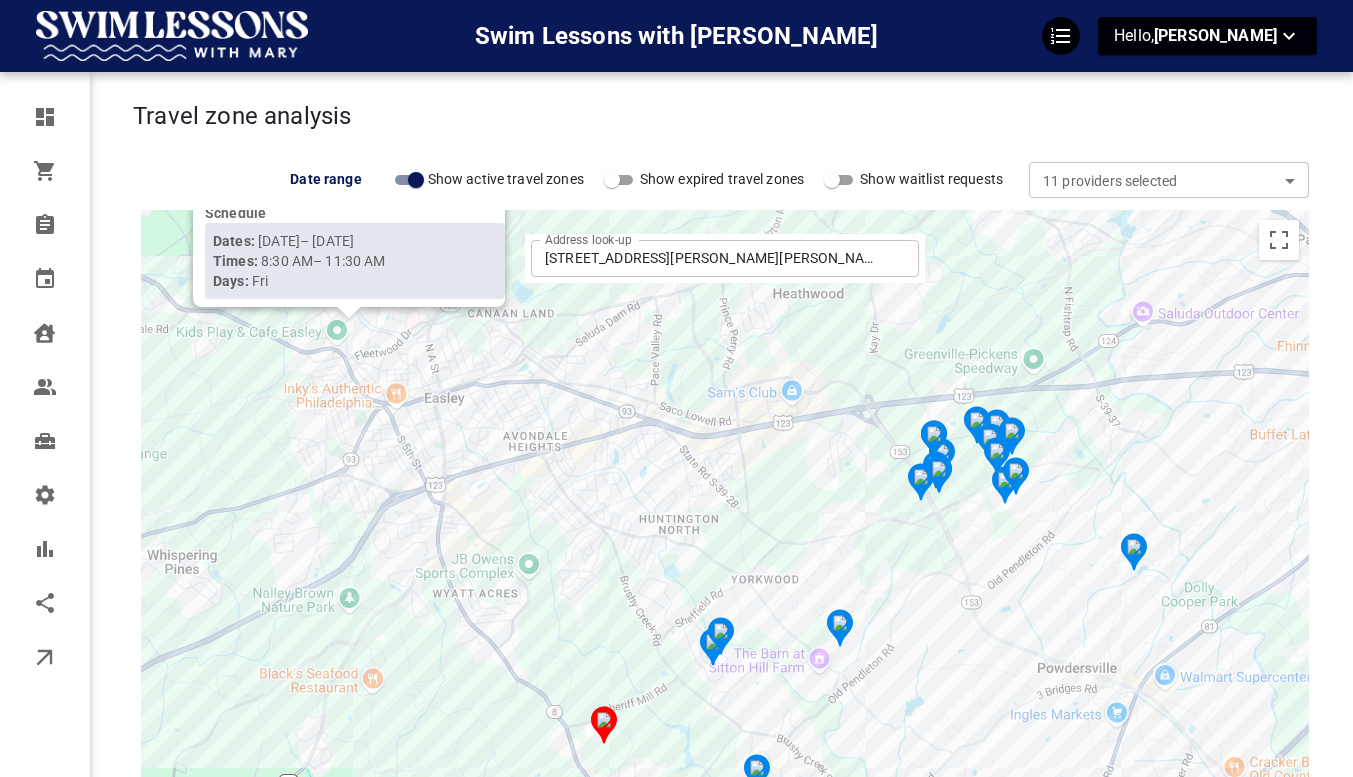 click 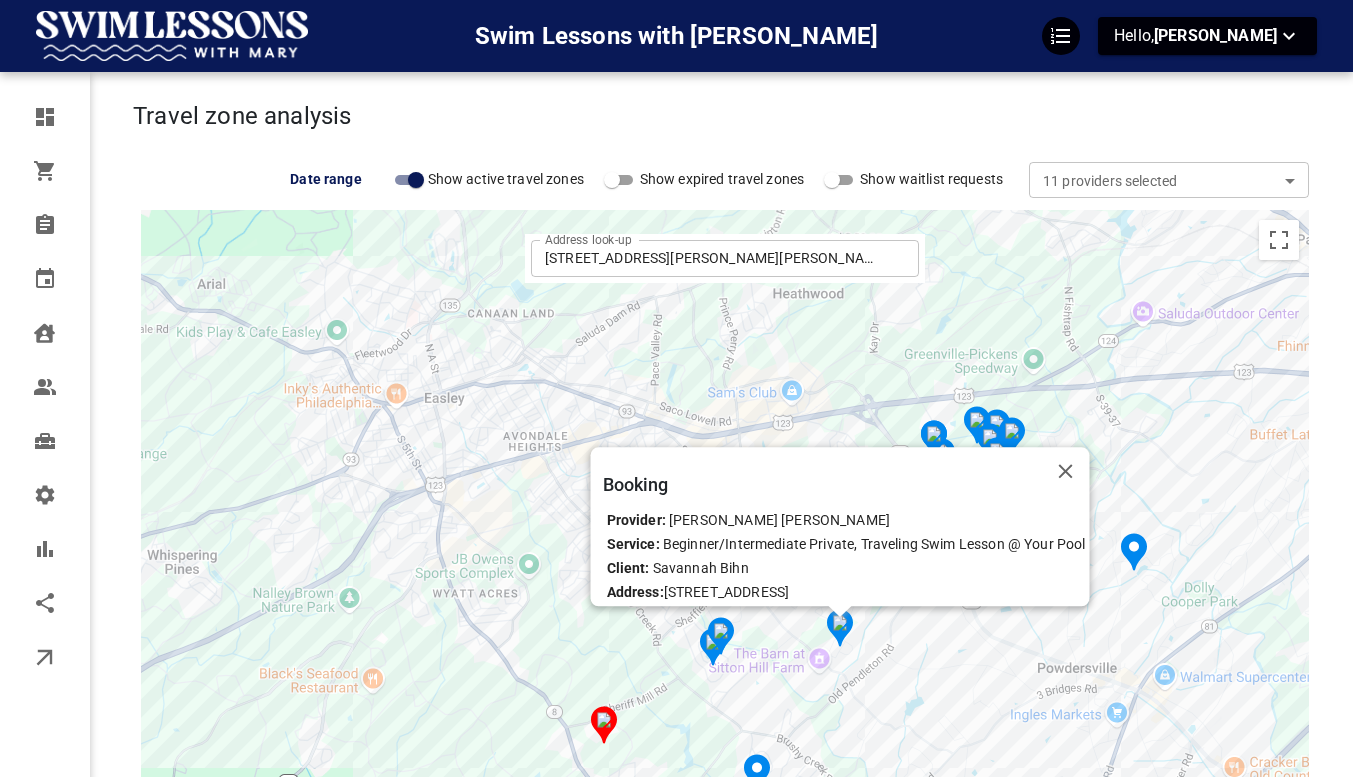 drag, startPoint x: 804, startPoint y: 684, endPoint x: 753, endPoint y: 607, distance: 92.358 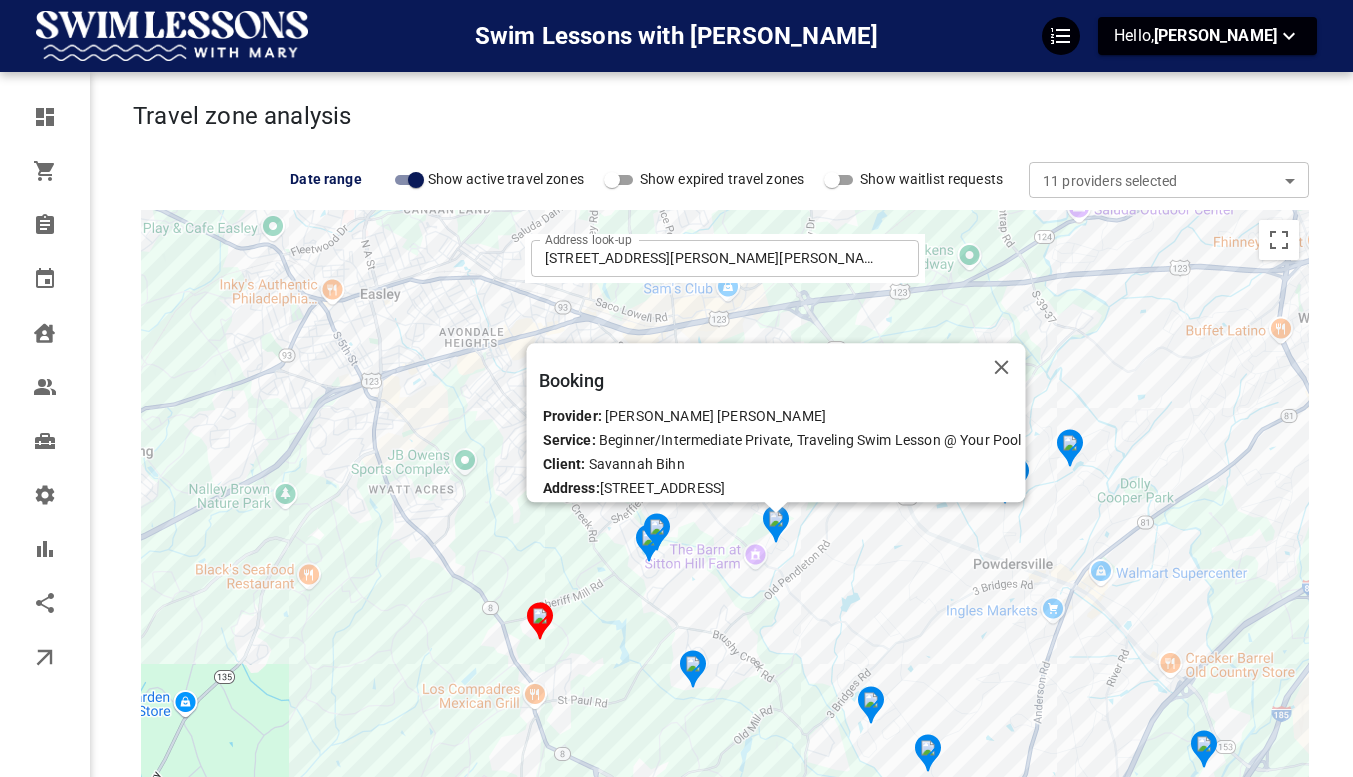 click 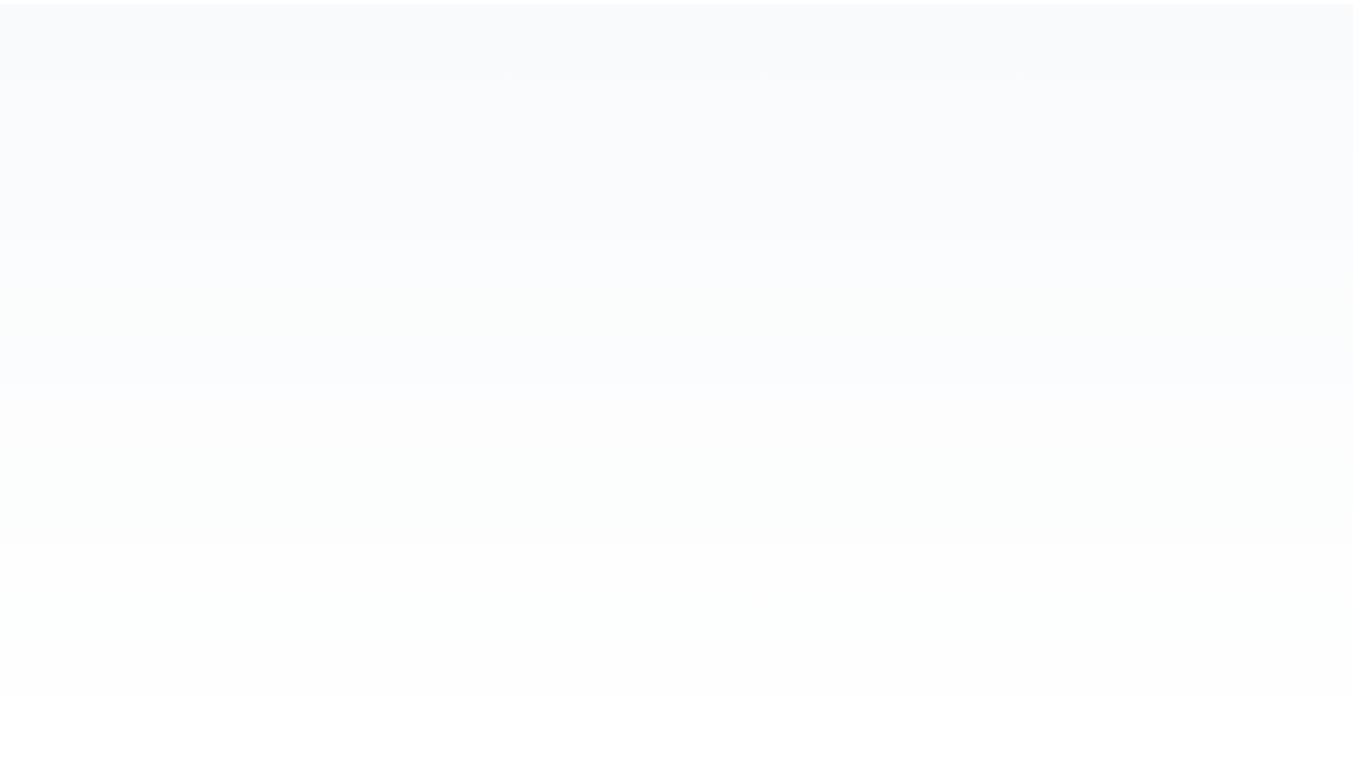scroll, scrollTop: 0, scrollLeft: 0, axis: both 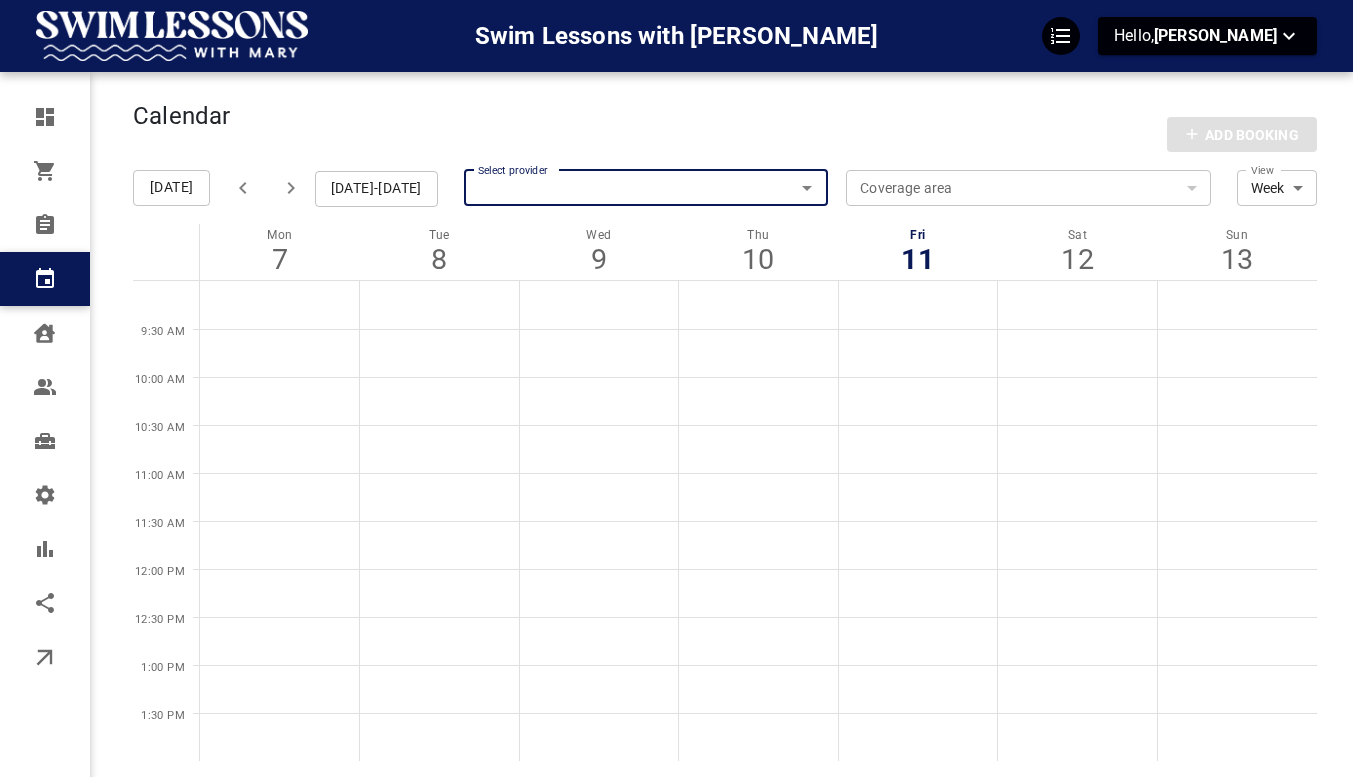 click on "Select provider" at bounding box center [646, 188] 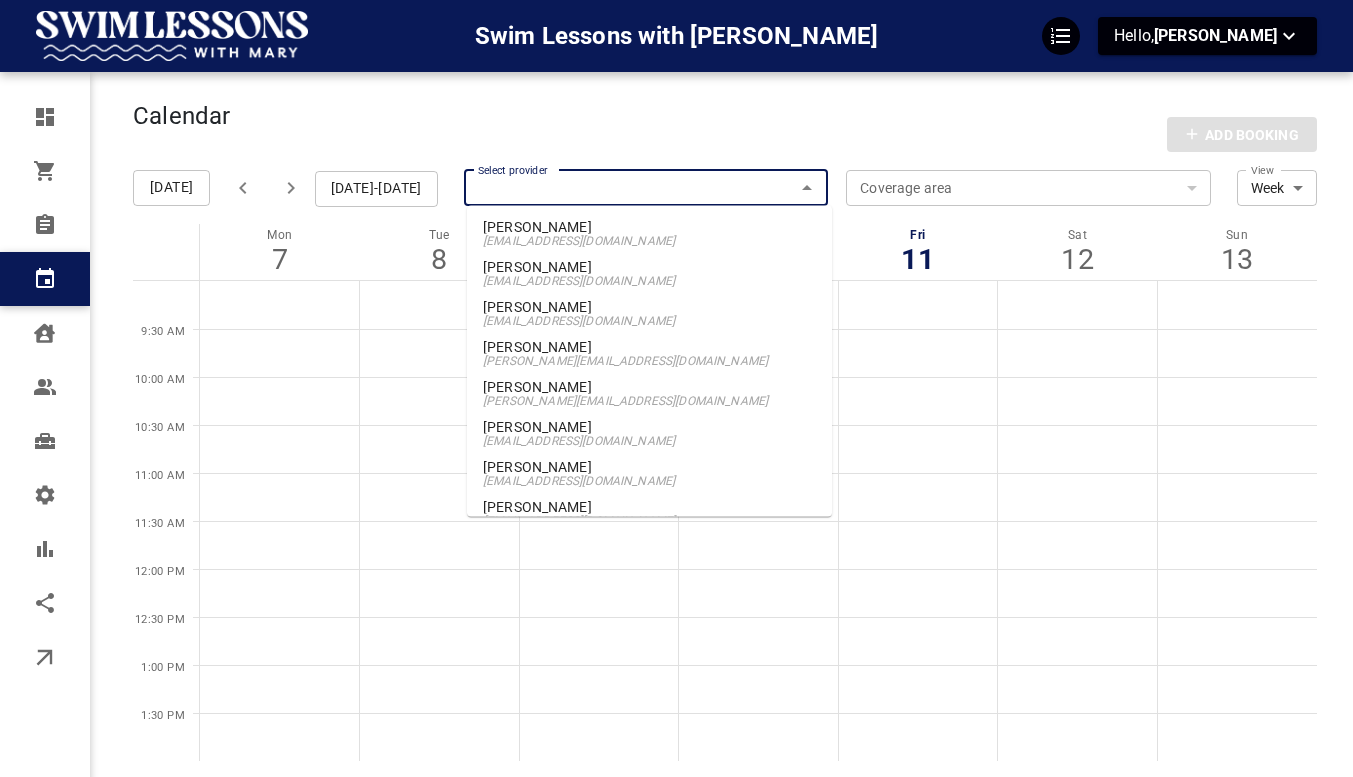 click on "[EMAIL_ADDRESS][DOMAIN_NAME]" at bounding box center (649, 441) 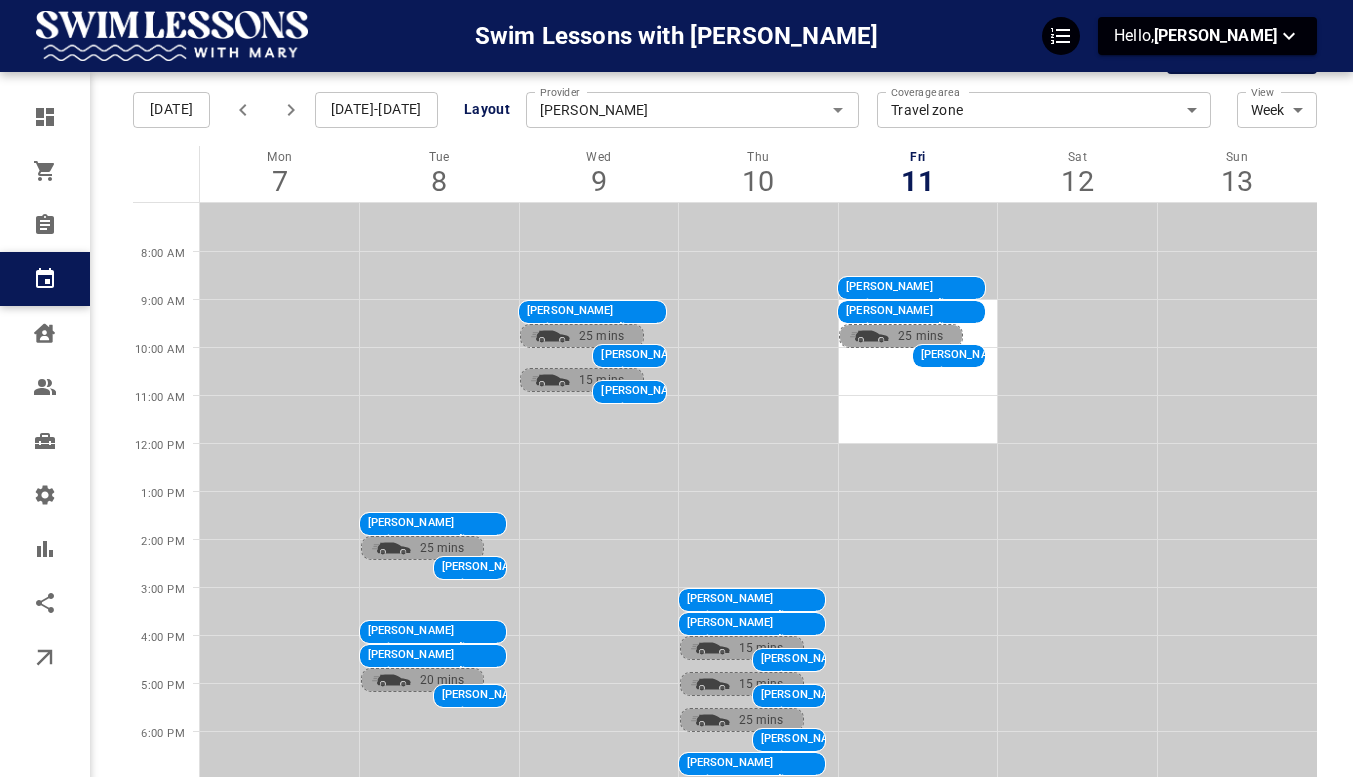 scroll, scrollTop: 80, scrollLeft: 0, axis: vertical 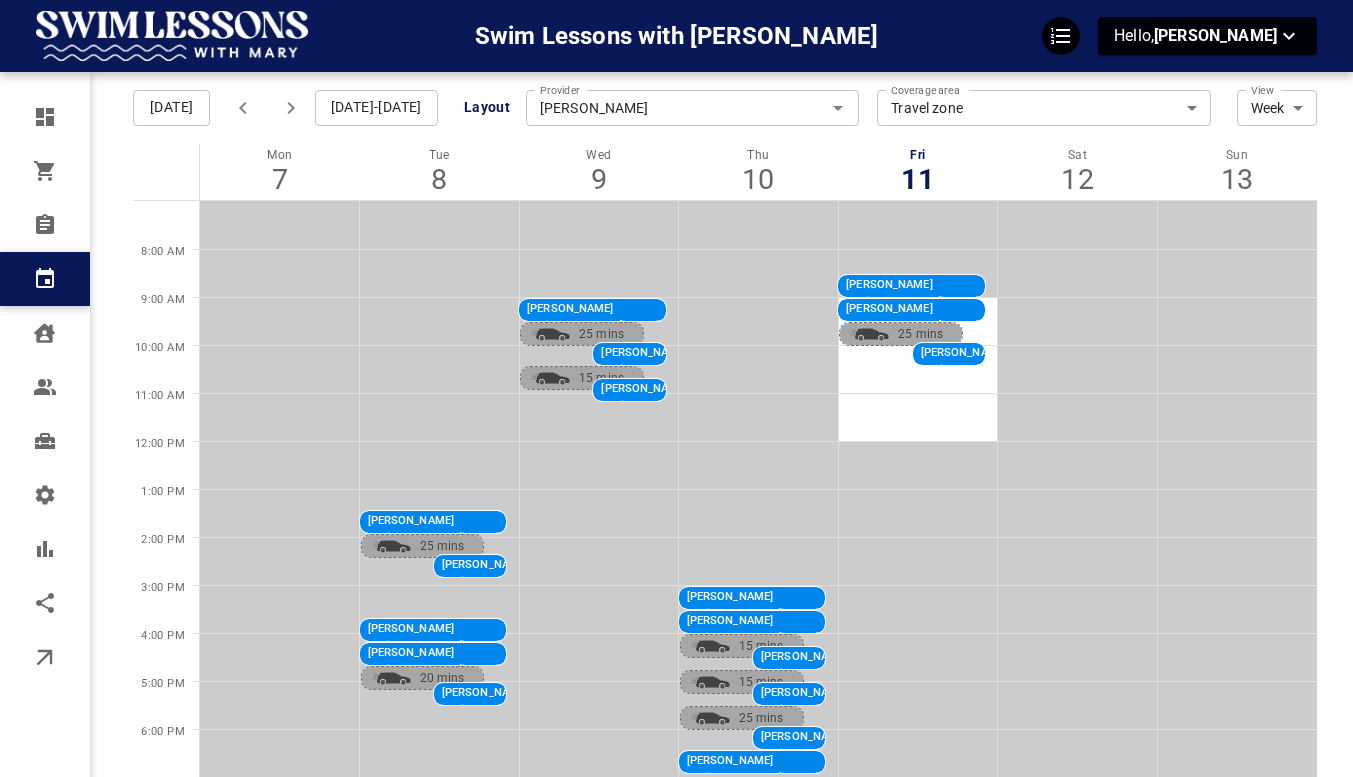 click 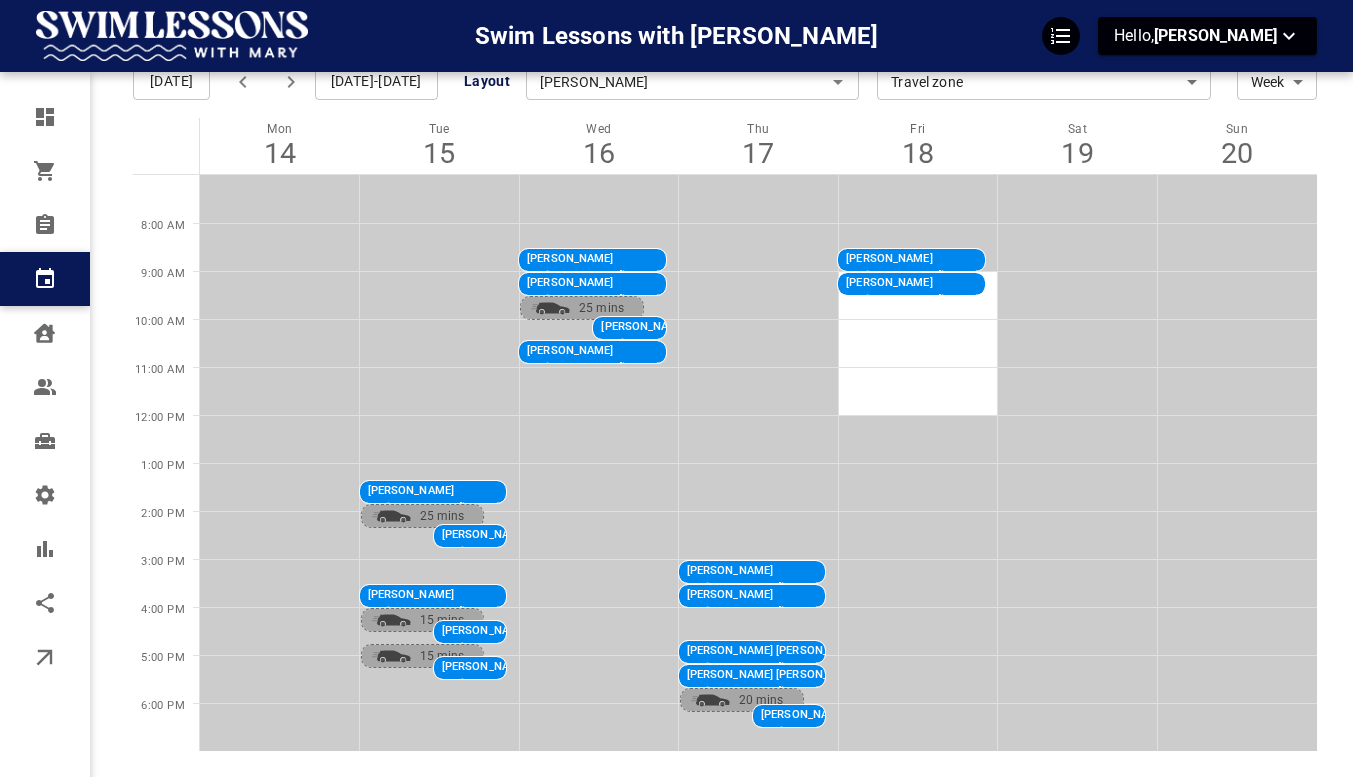 scroll, scrollTop: 0, scrollLeft: 0, axis: both 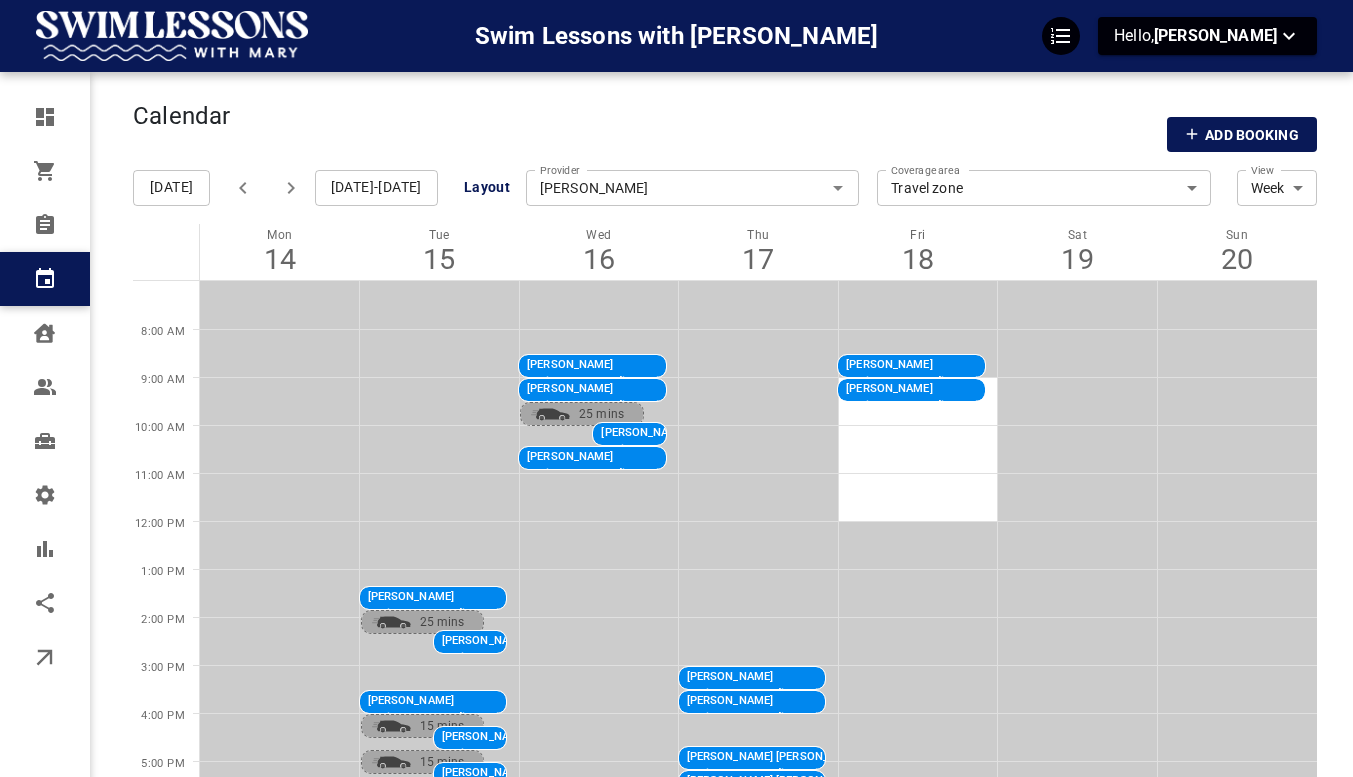 click on "[PERSON_NAME]" at bounding box center (1018, 389) 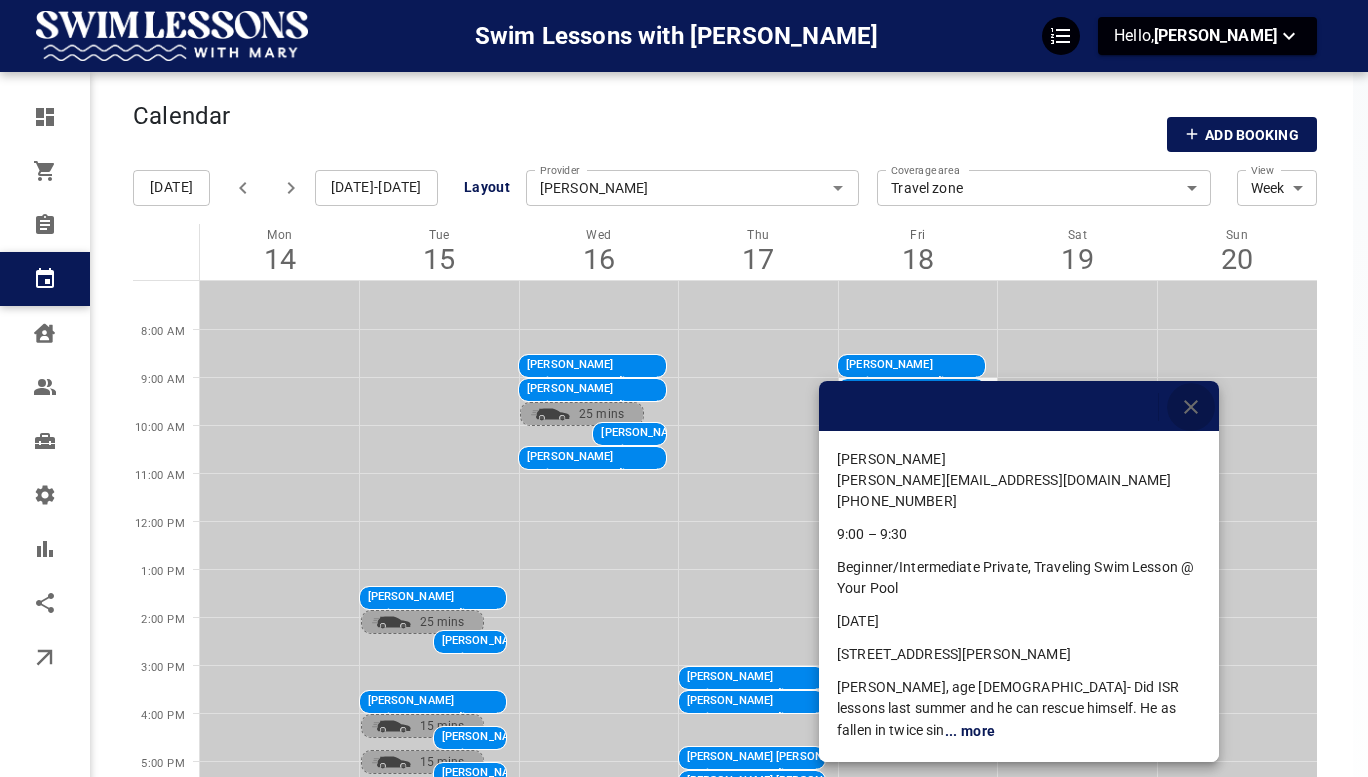 click 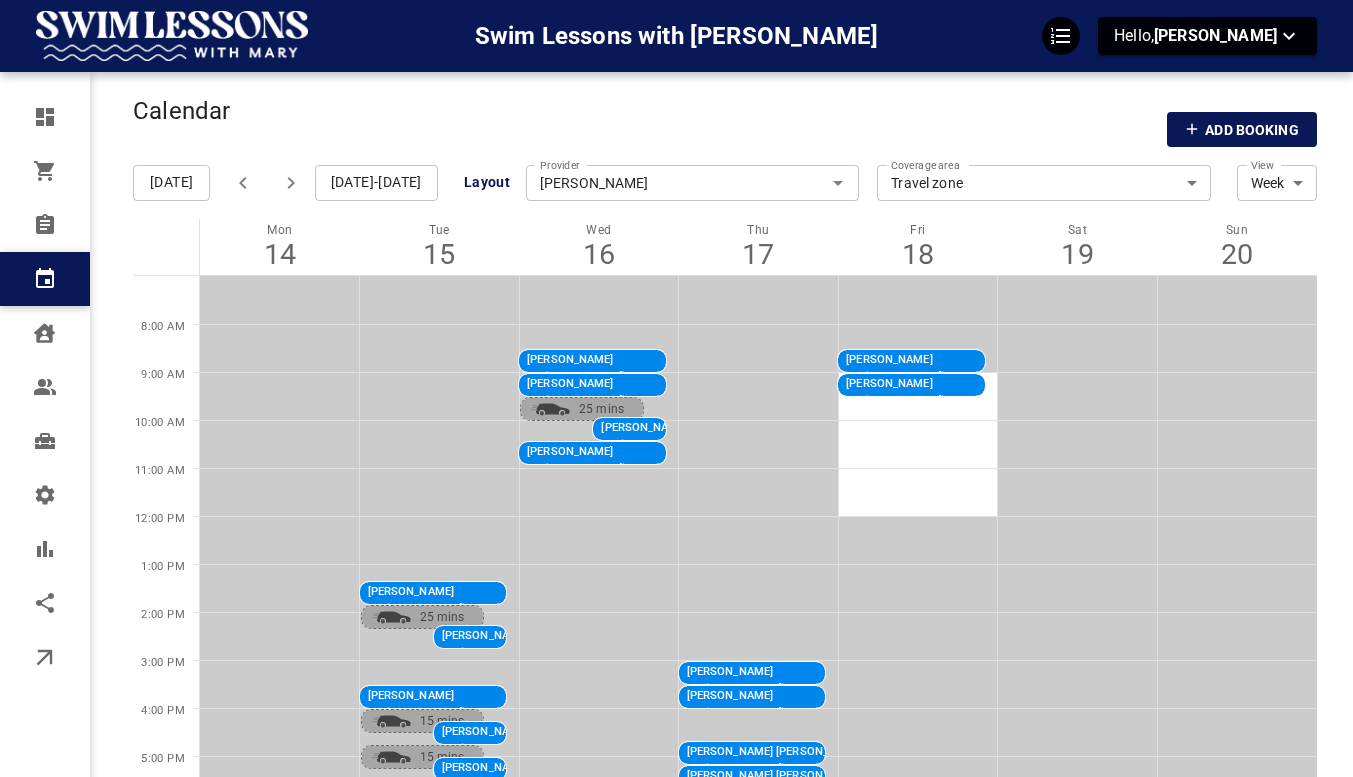 scroll, scrollTop: 0, scrollLeft: 0, axis: both 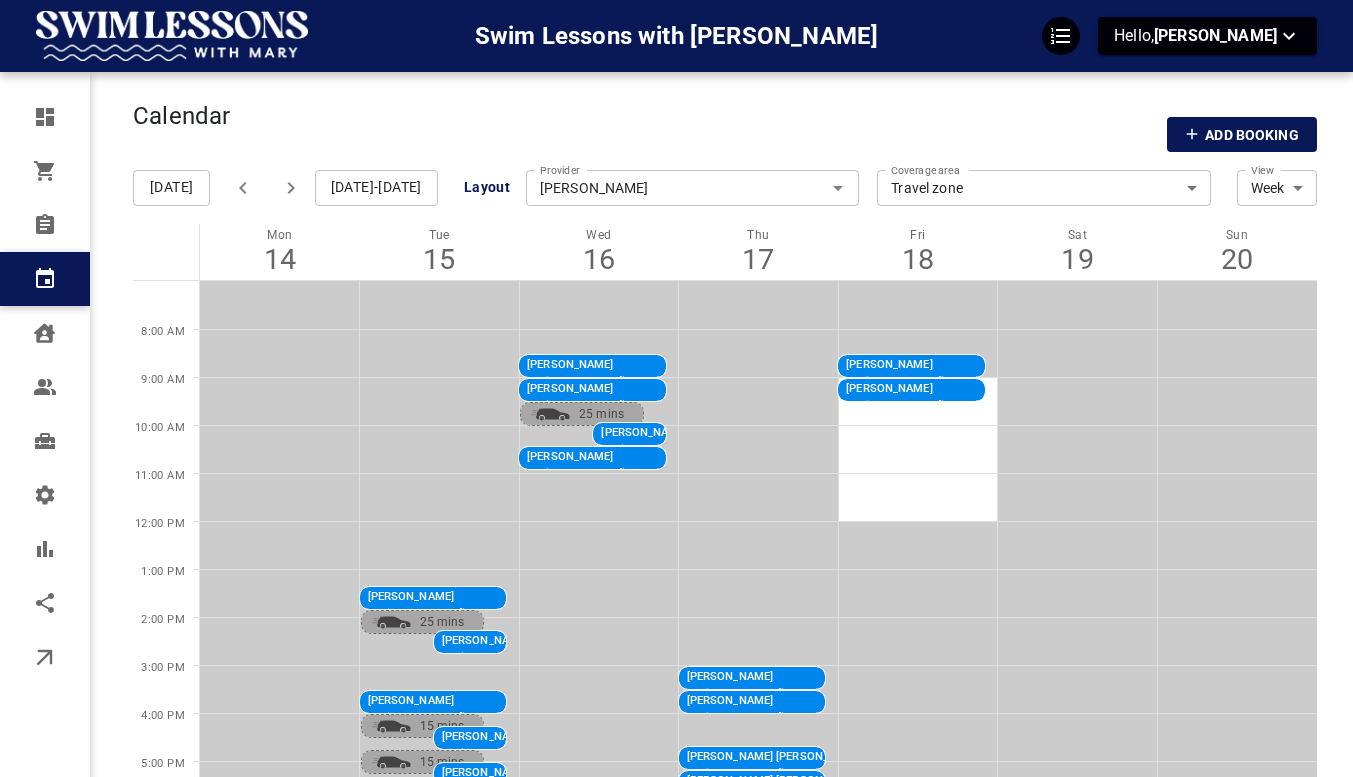 click at bounding box center [291, 188] 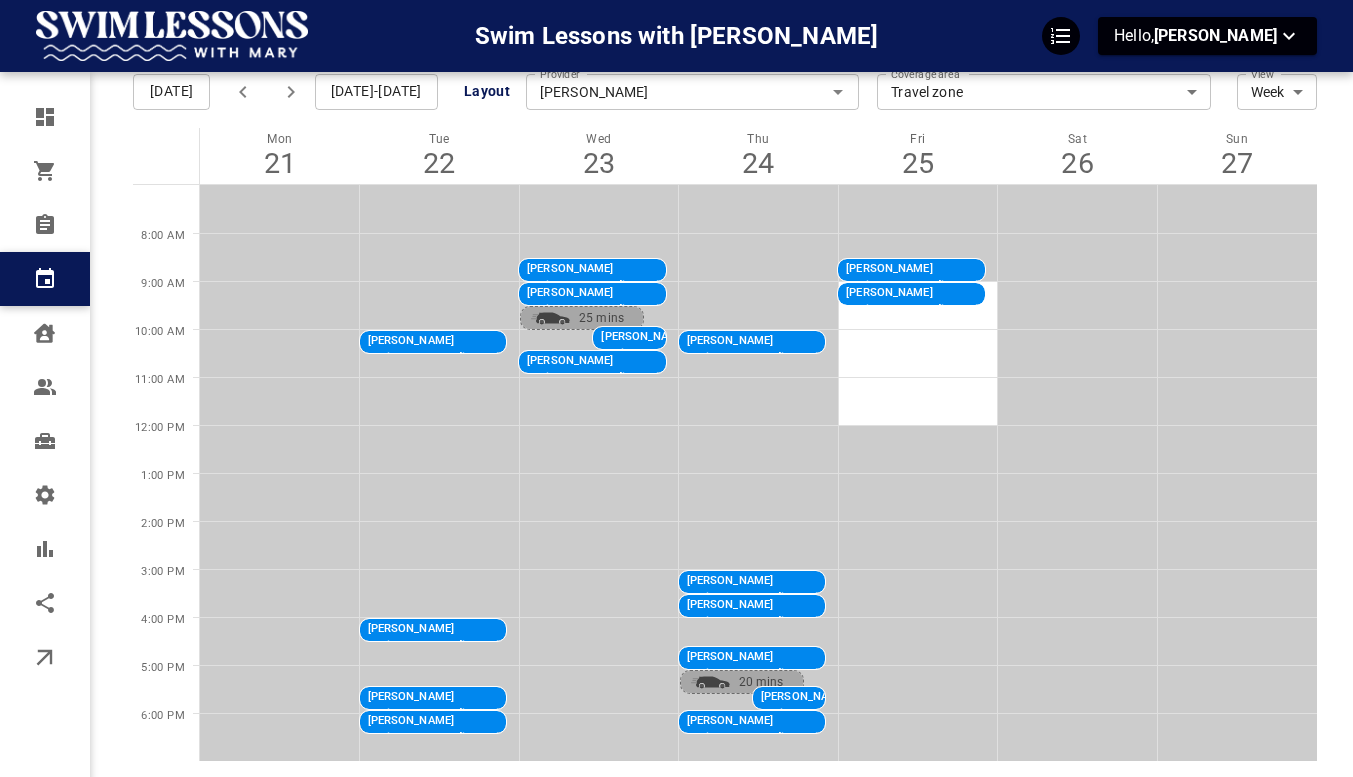 scroll, scrollTop: 95, scrollLeft: 0, axis: vertical 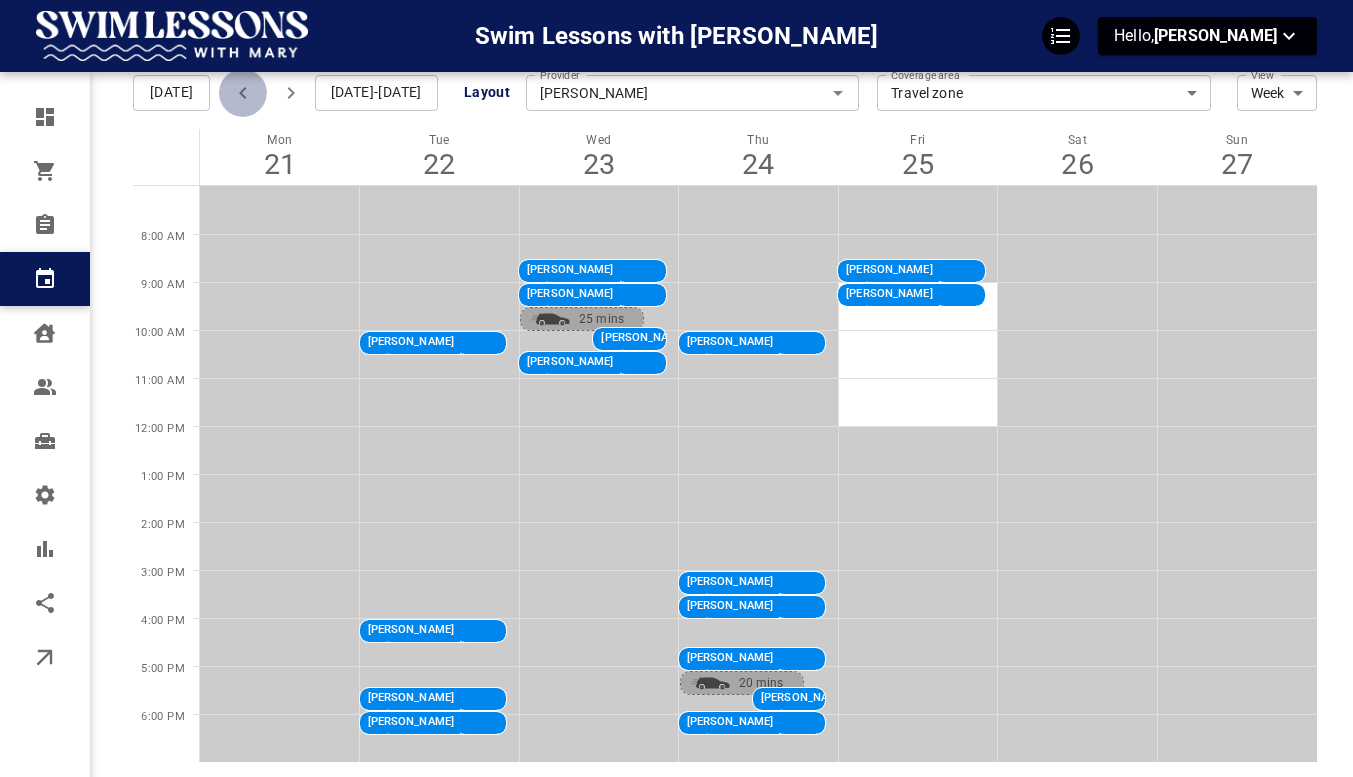 click 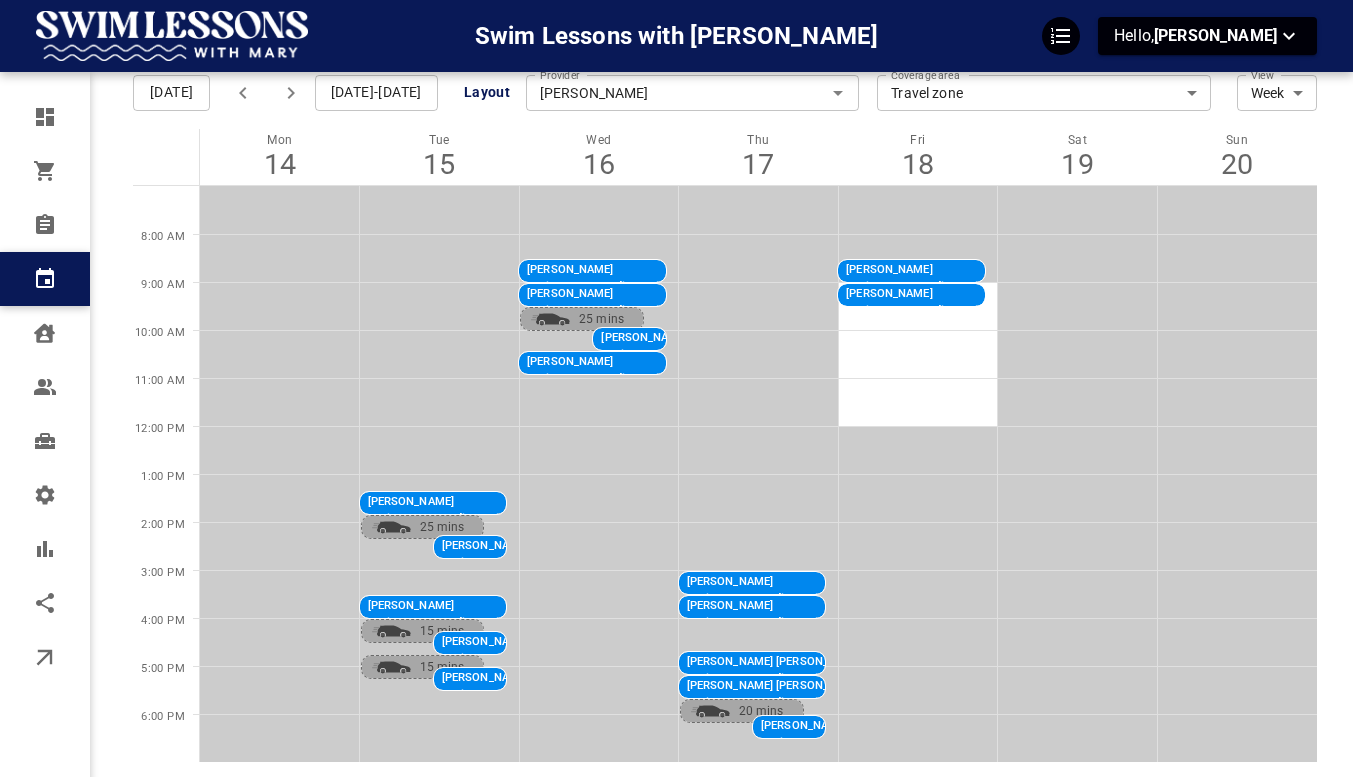 click at bounding box center (291, 93) 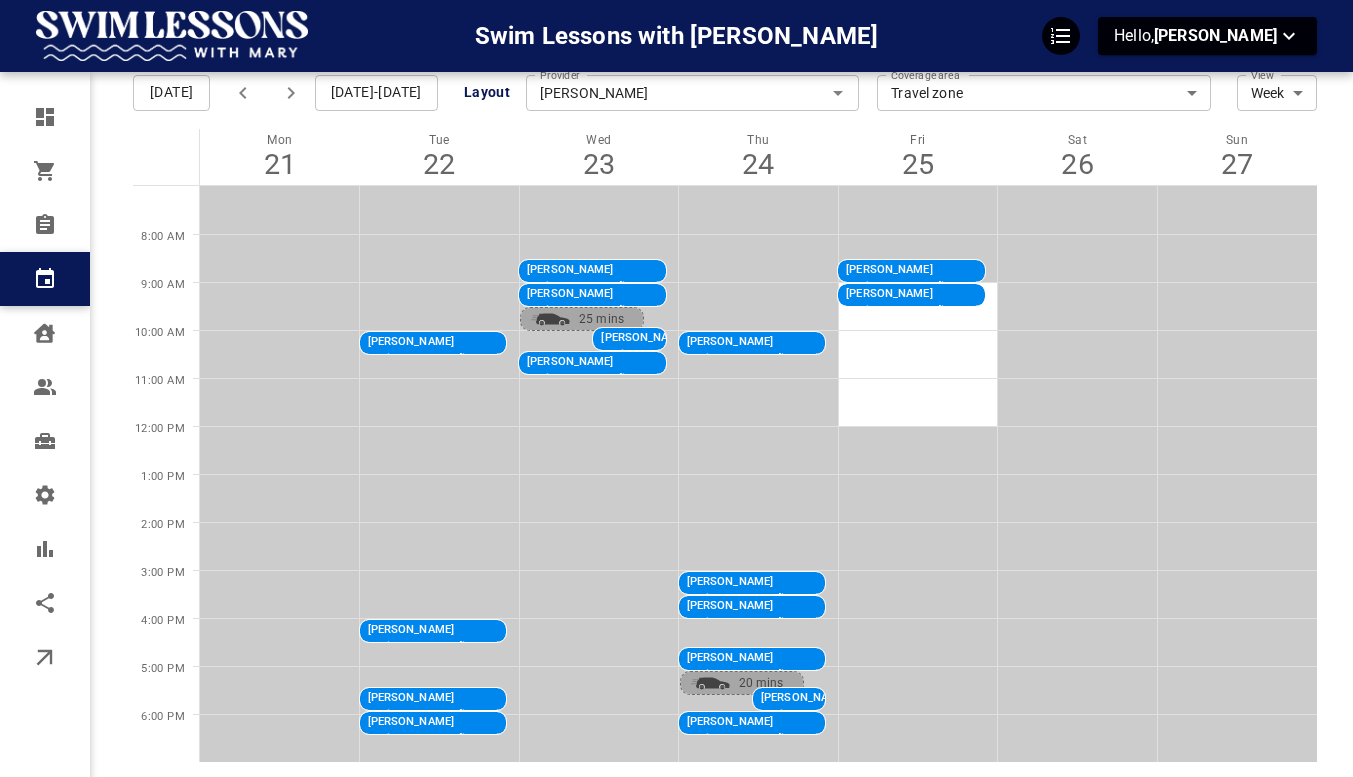 click on "[PERSON_NAME]" at bounding box center [859, 342] 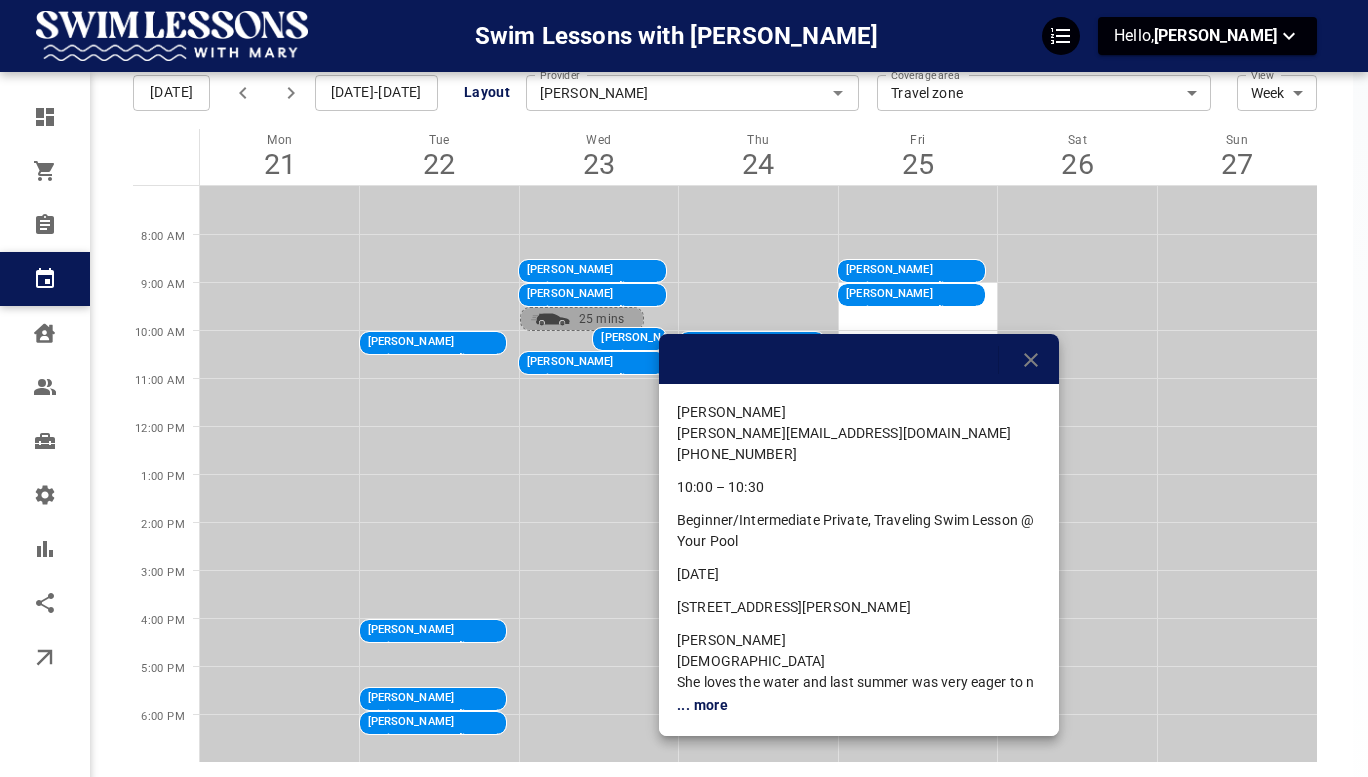 click on "[STREET_ADDRESS][PERSON_NAME]" at bounding box center [794, 607] 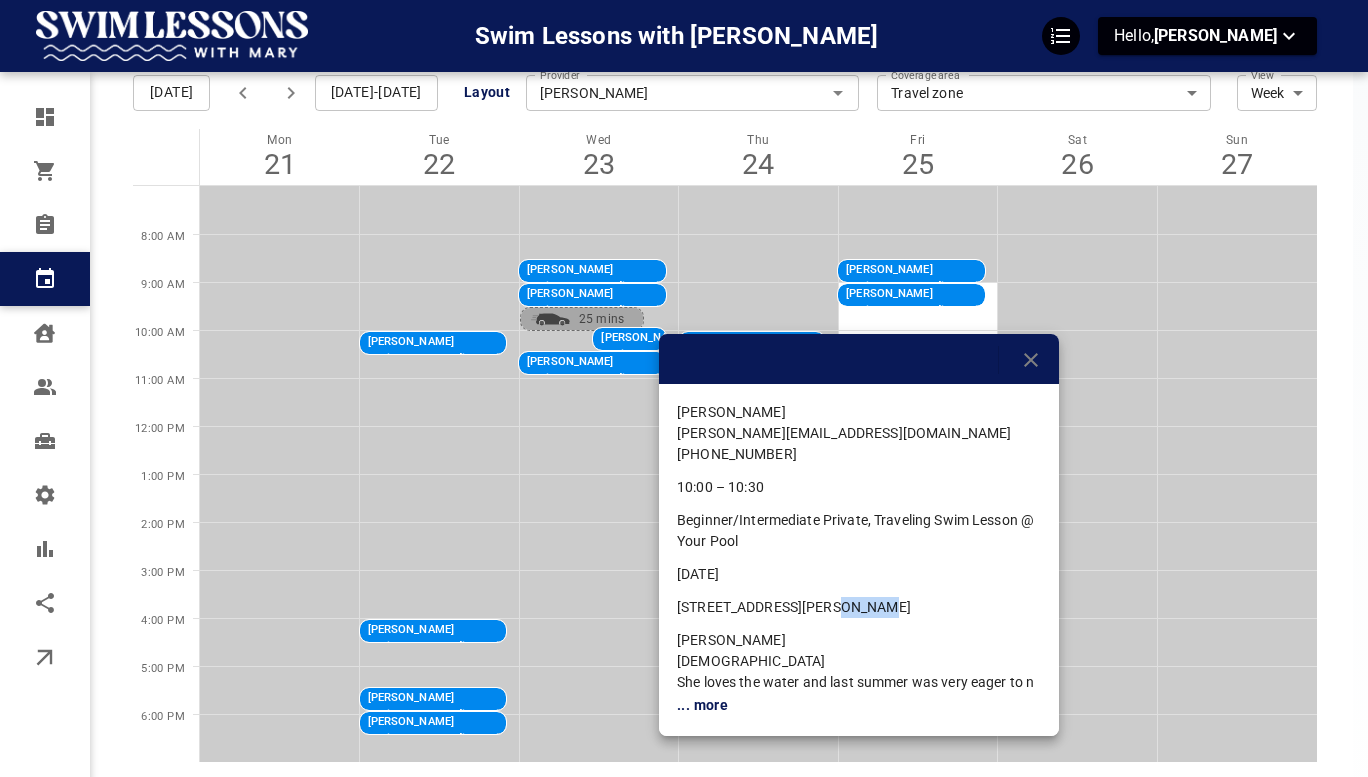 click on "[STREET_ADDRESS][PERSON_NAME]" at bounding box center (794, 607) 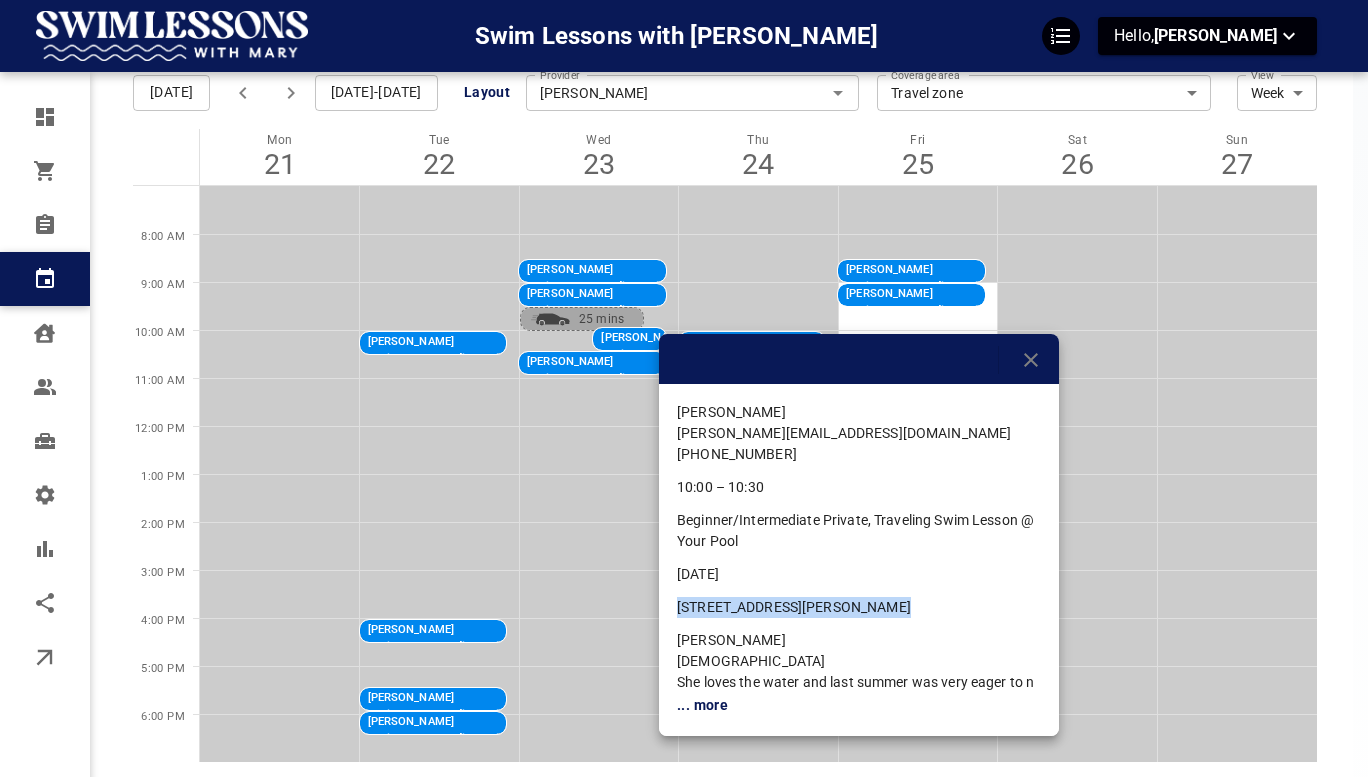 click on "[STREET_ADDRESS][PERSON_NAME]" at bounding box center (794, 607) 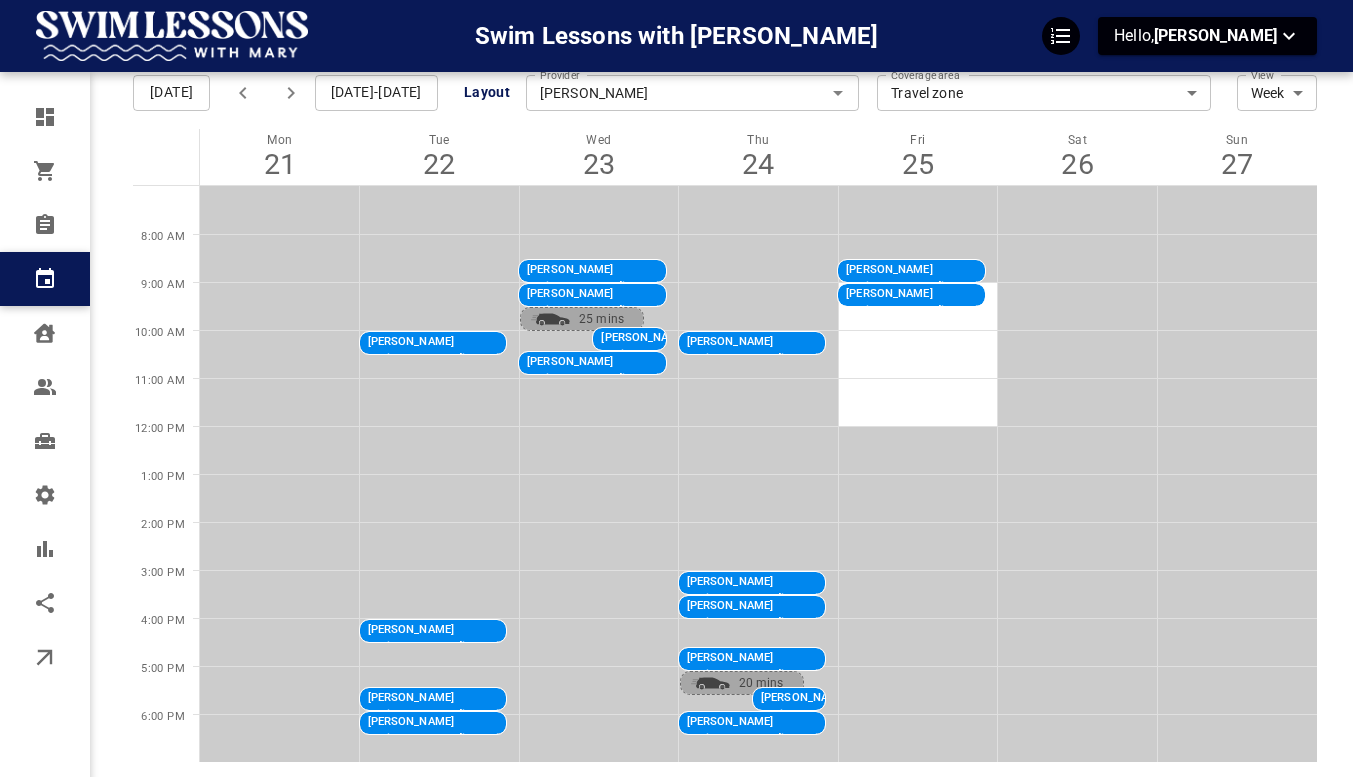click on "[PERSON_NAME]" at bounding box center [859, 342] 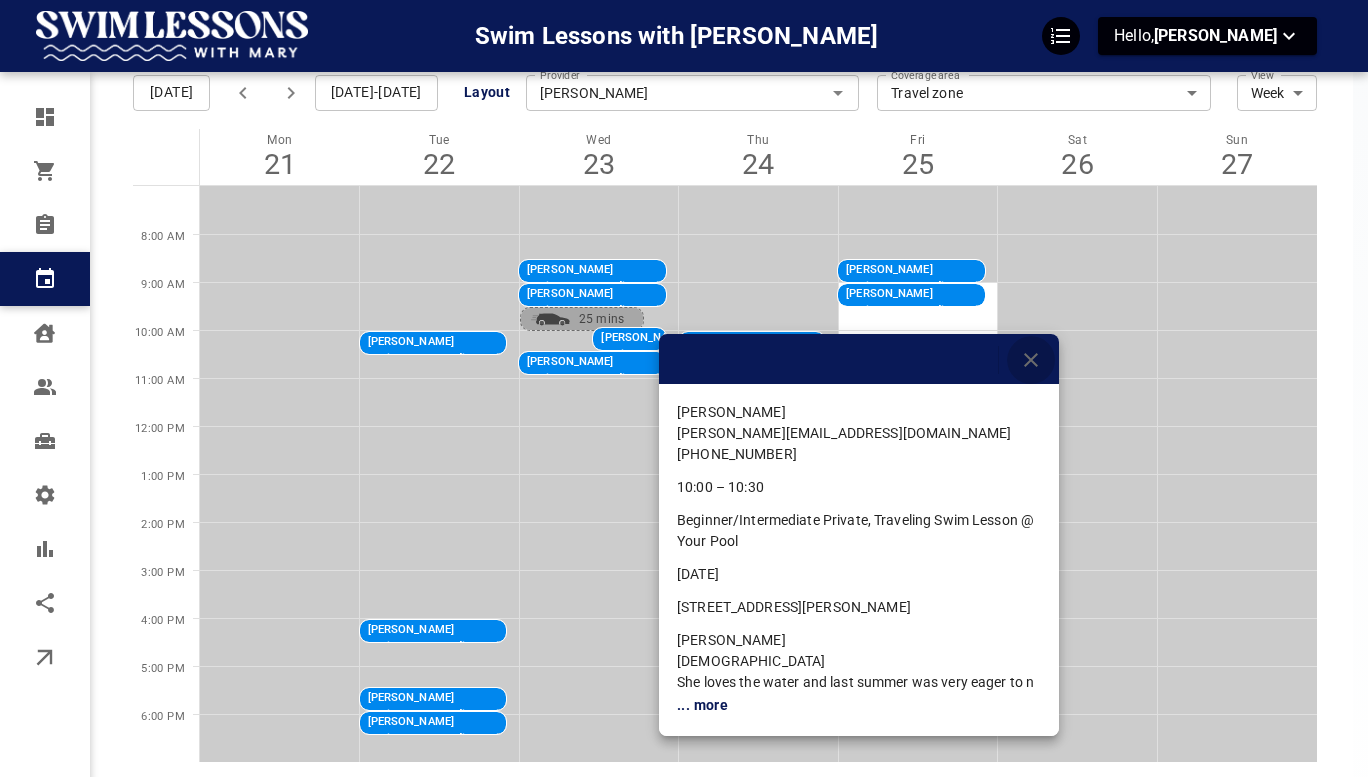 click at bounding box center [1031, 360] 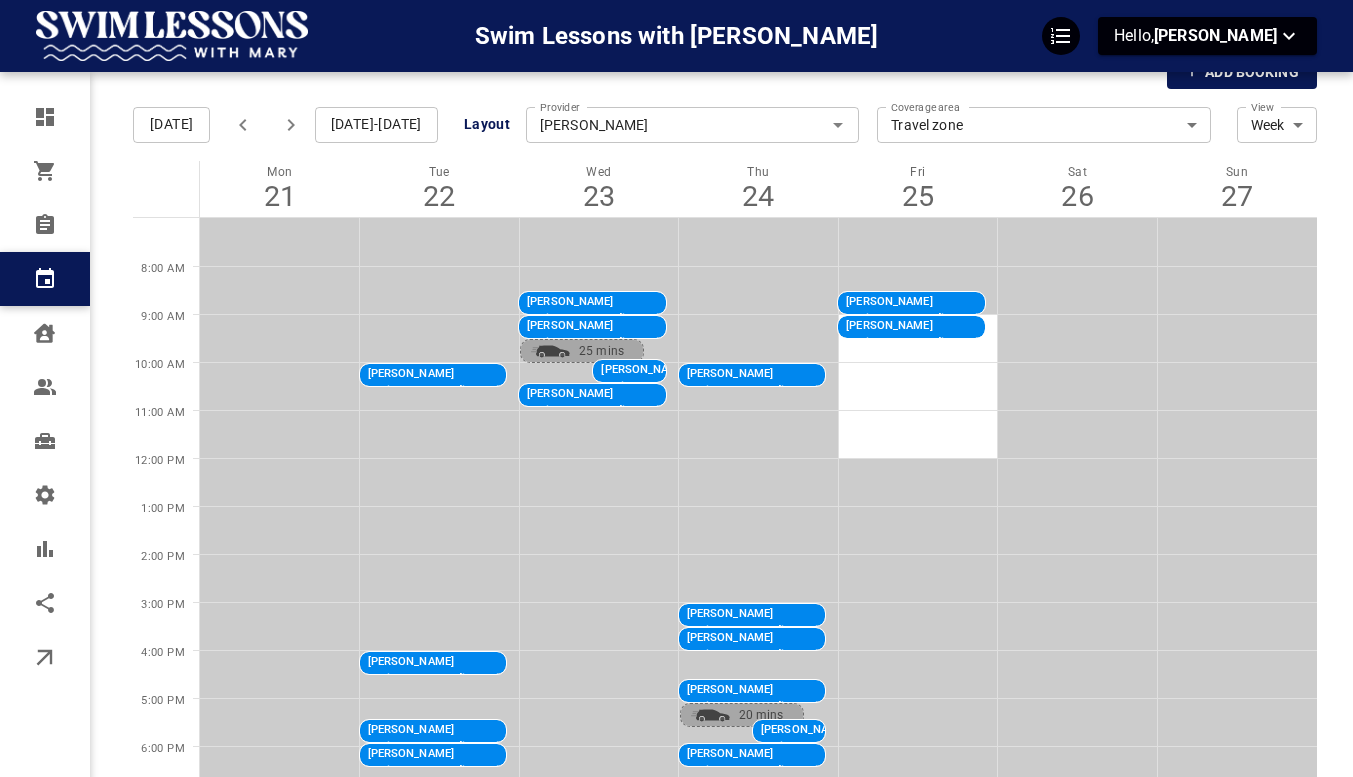 scroll, scrollTop: 62, scrollLeft: 0, axis: vertical 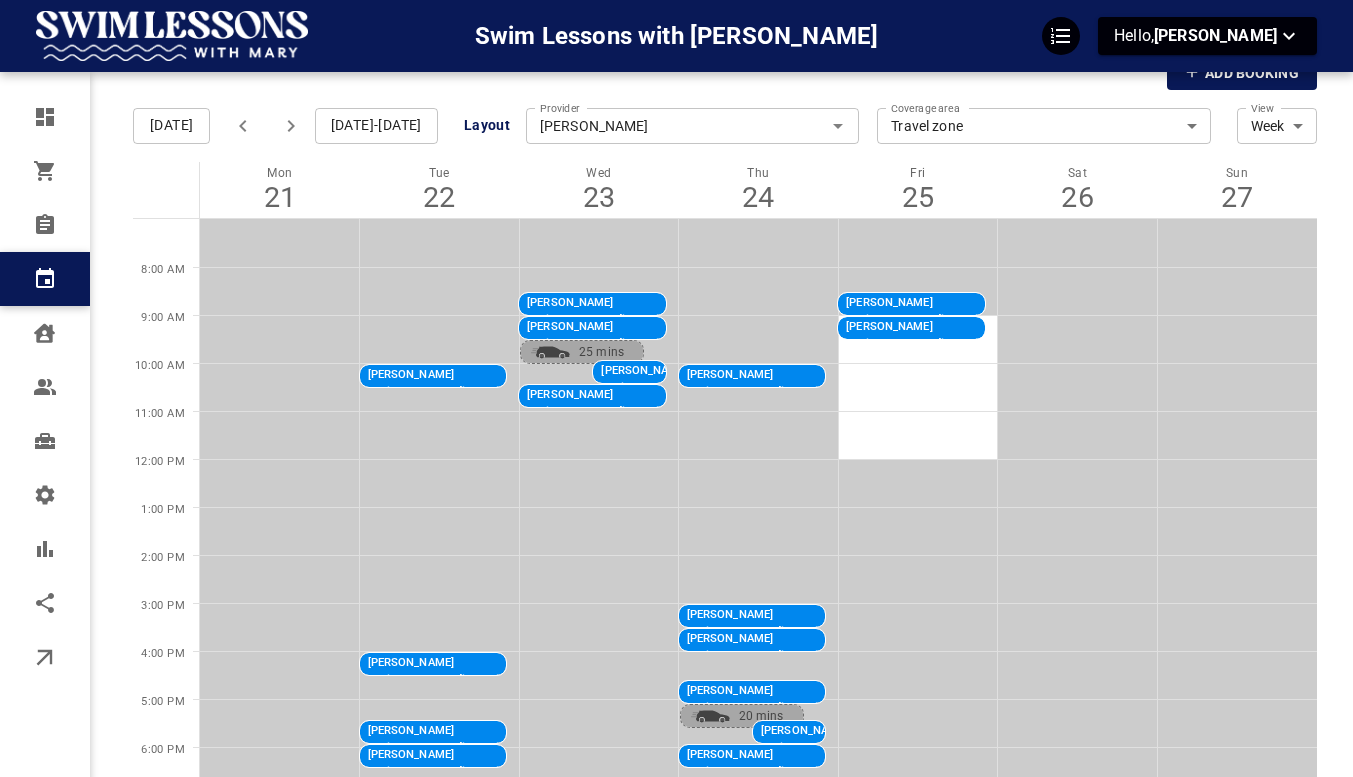 click 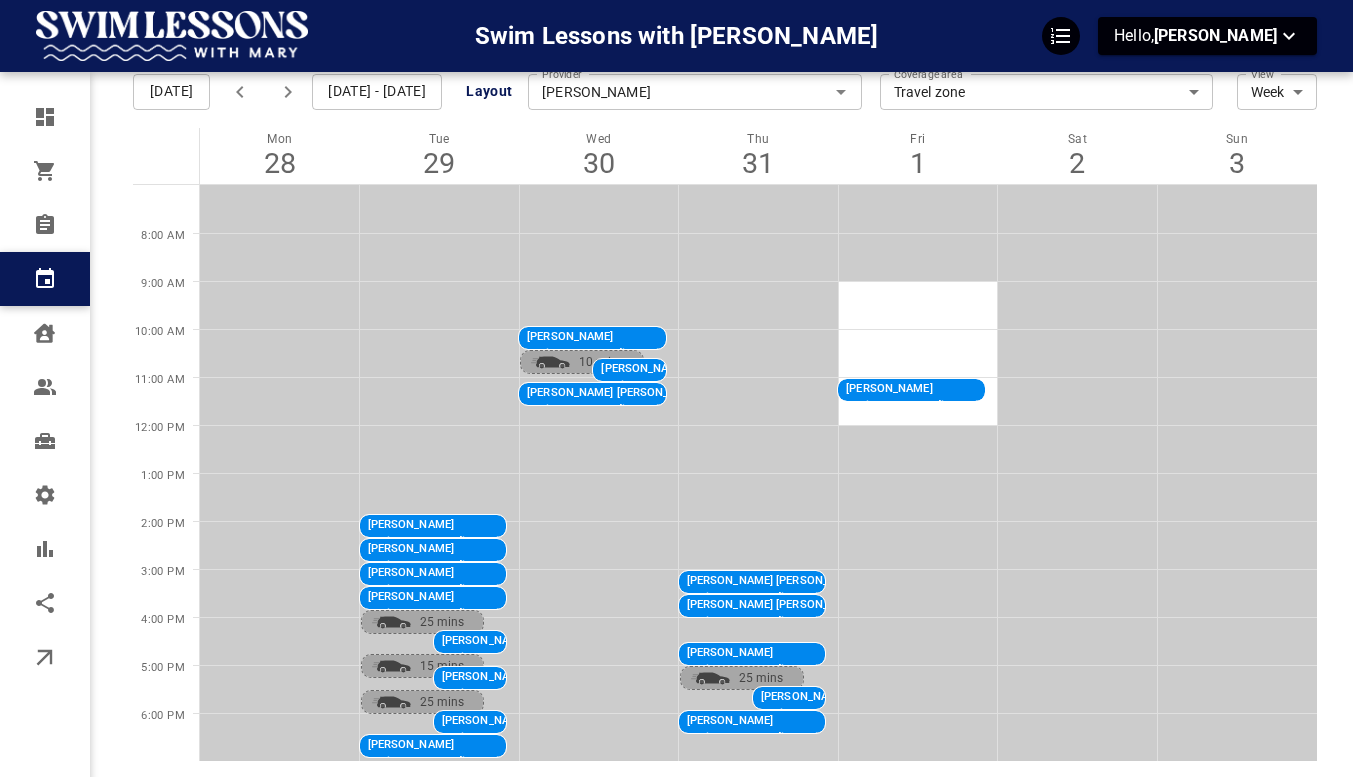 scroll, scrollTop: 94, scrollLeft: 0, axis: vertical 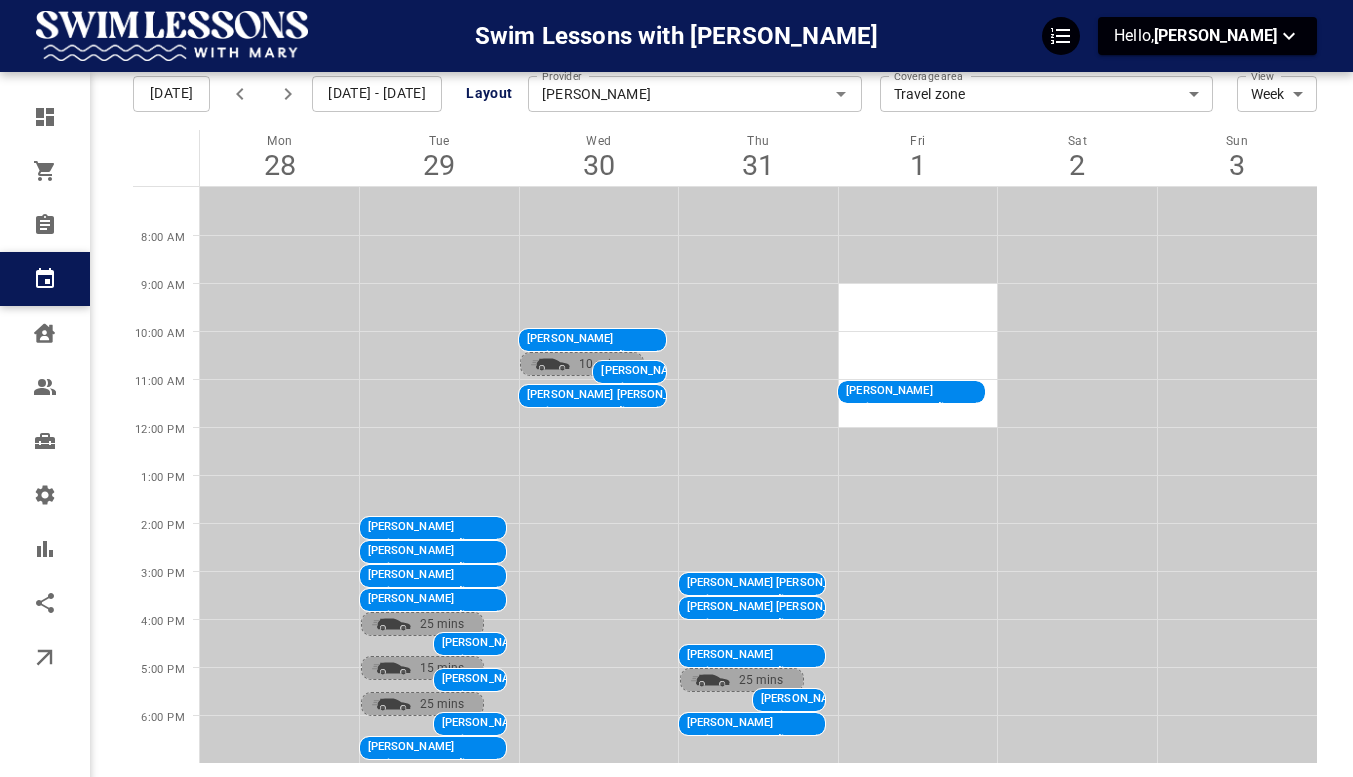 click on "[PERSON_NAME]" at bounding box center (540, 527) 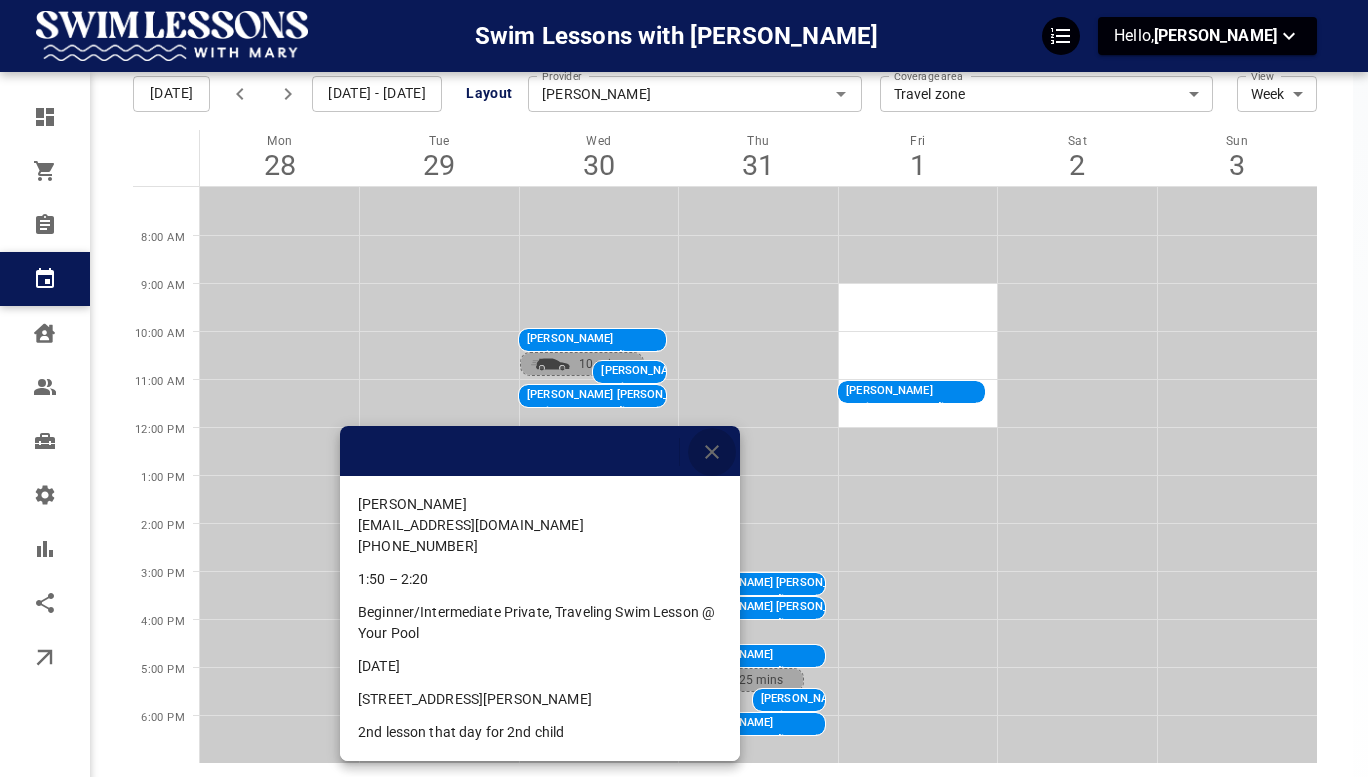 click 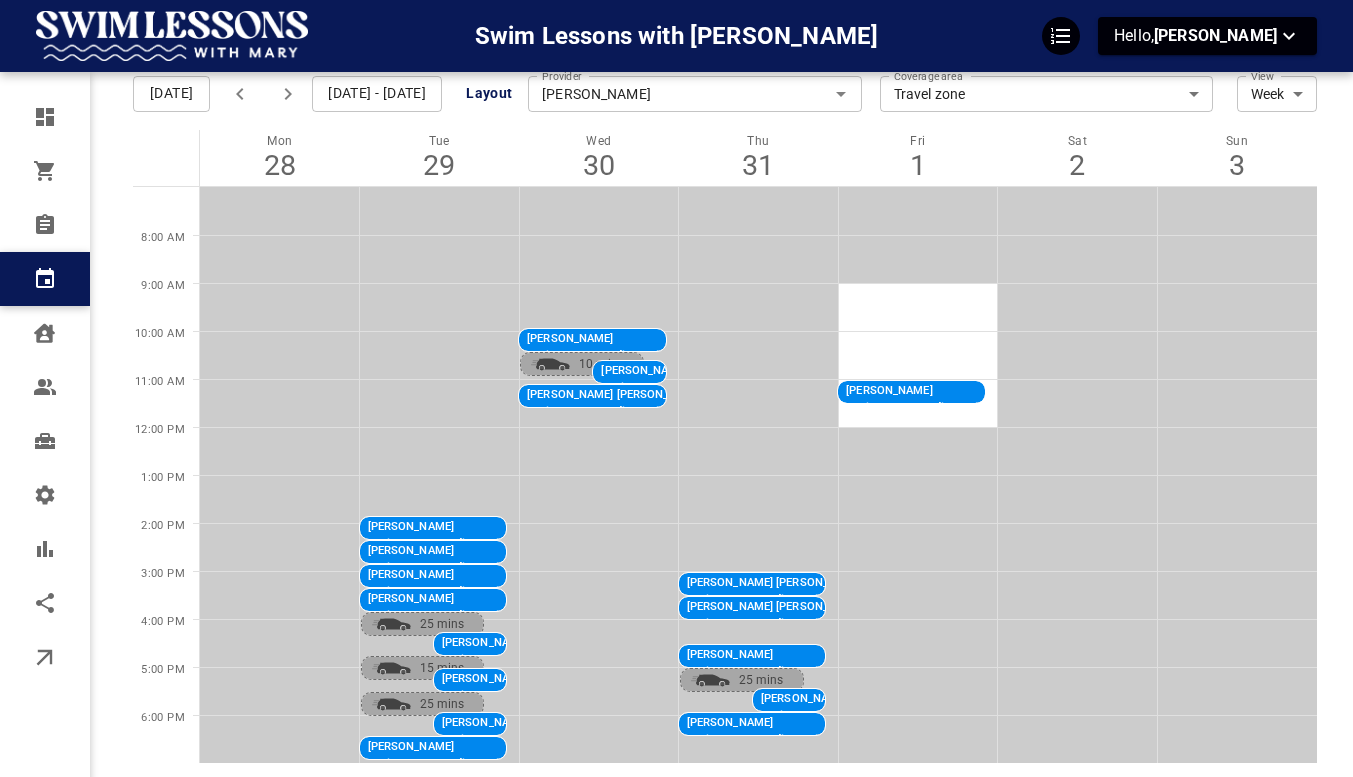 click on "[PERSON_NAME]" at bounding box center (540, 527) 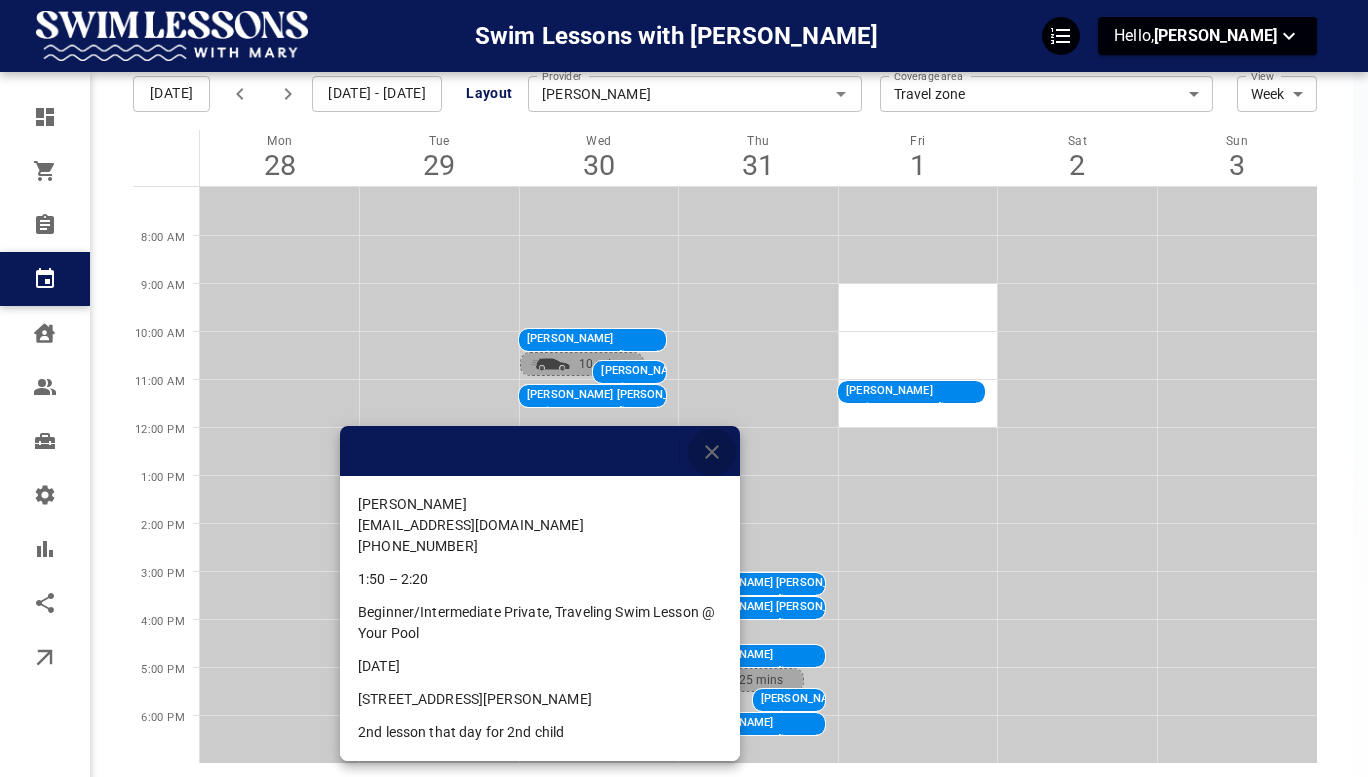 click 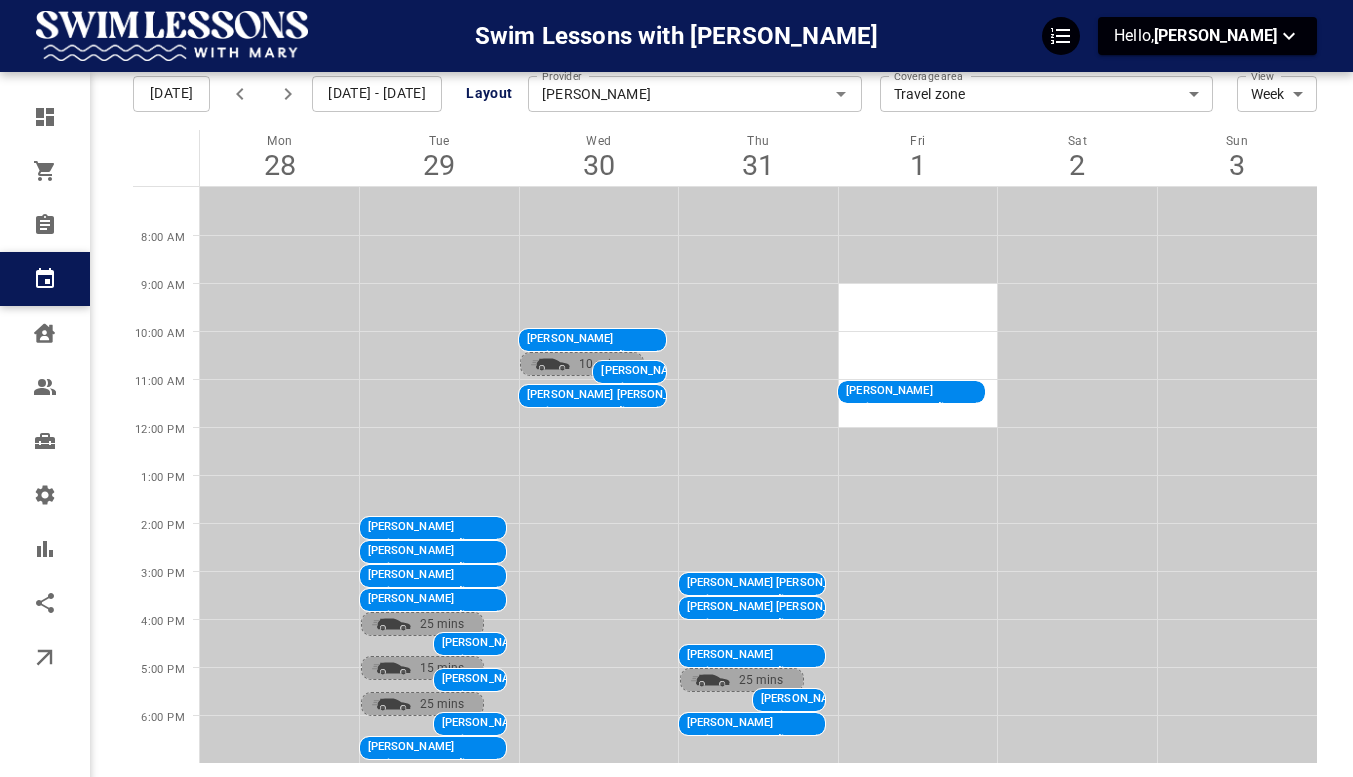 click on "Coverage area" at bounding box center [928, 72] 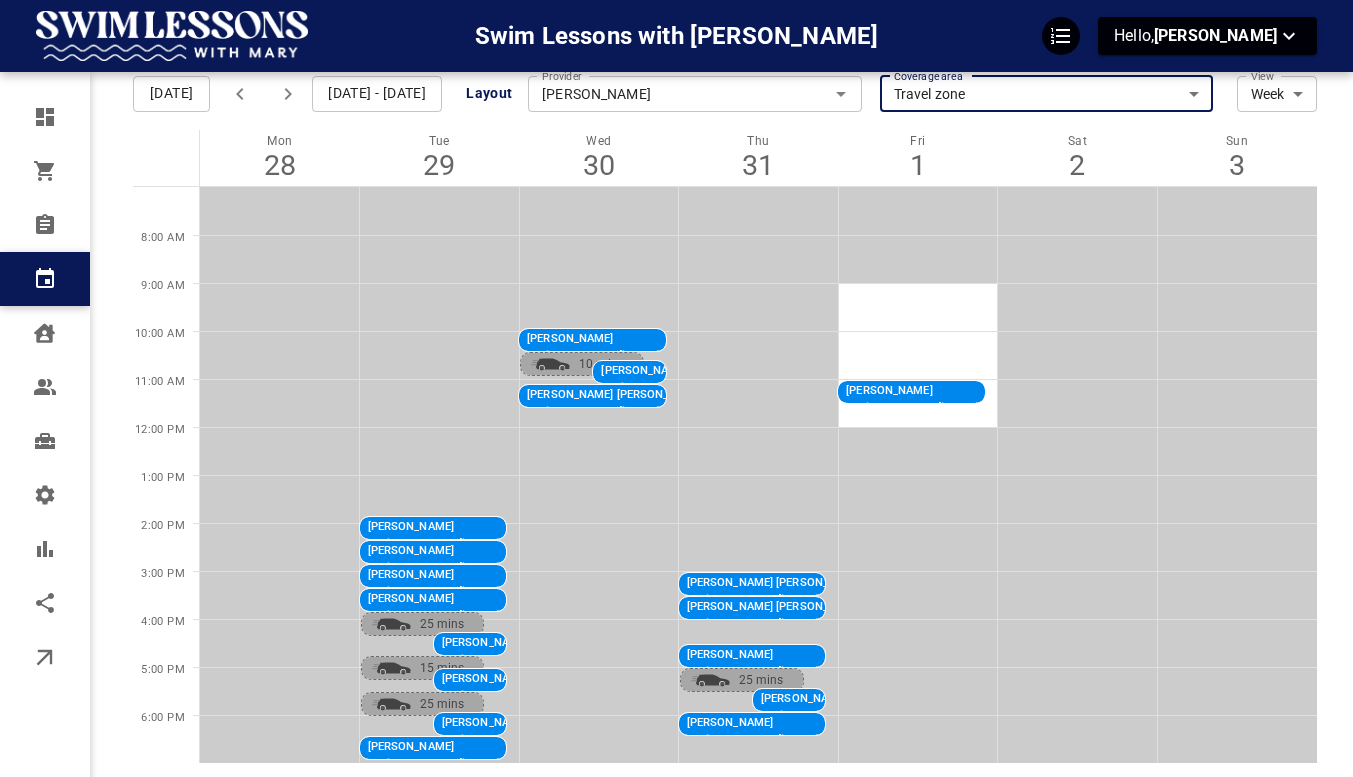 click on "Travel zone 9ea030c0-b845-4b91-9c60-eba135638b2f Coverage area" at bounding box center (1047, 94) 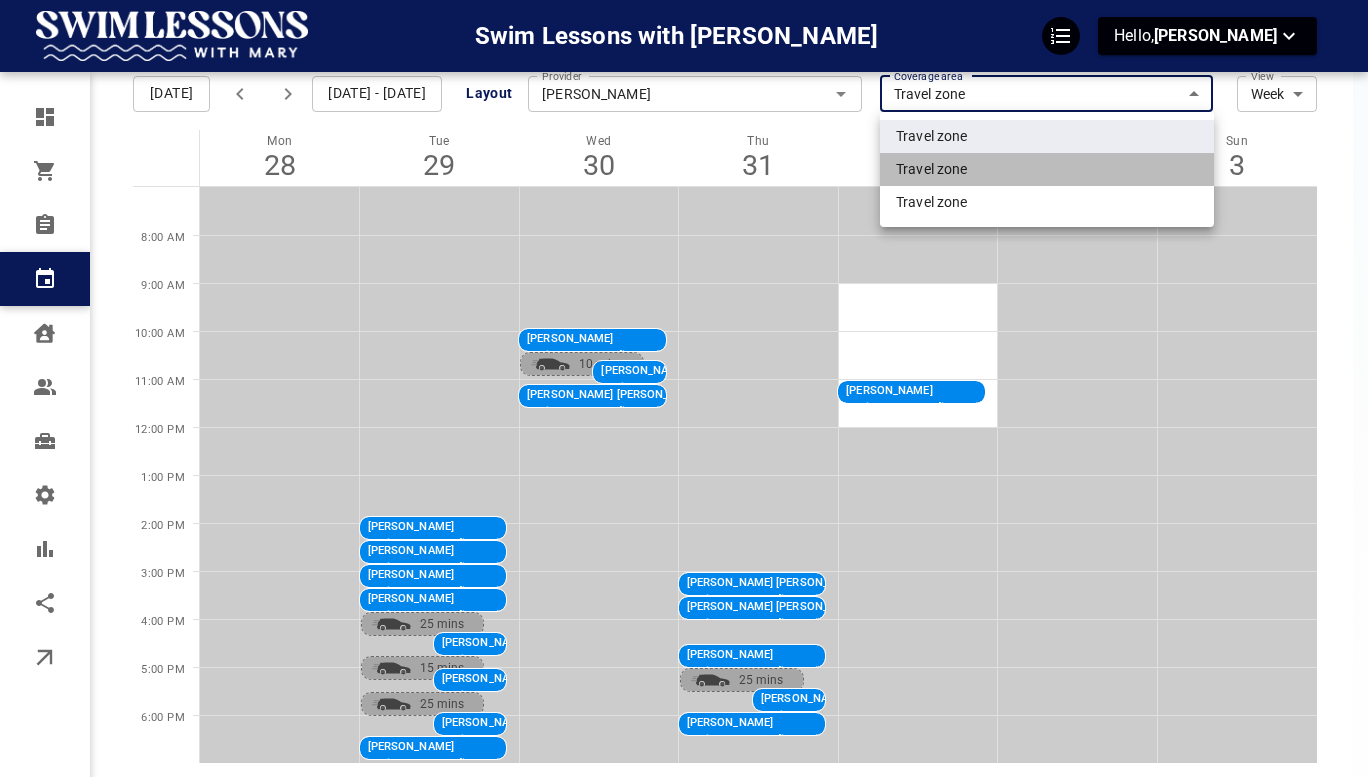 click on "Travel zone" at bounding box center [1047, 169] 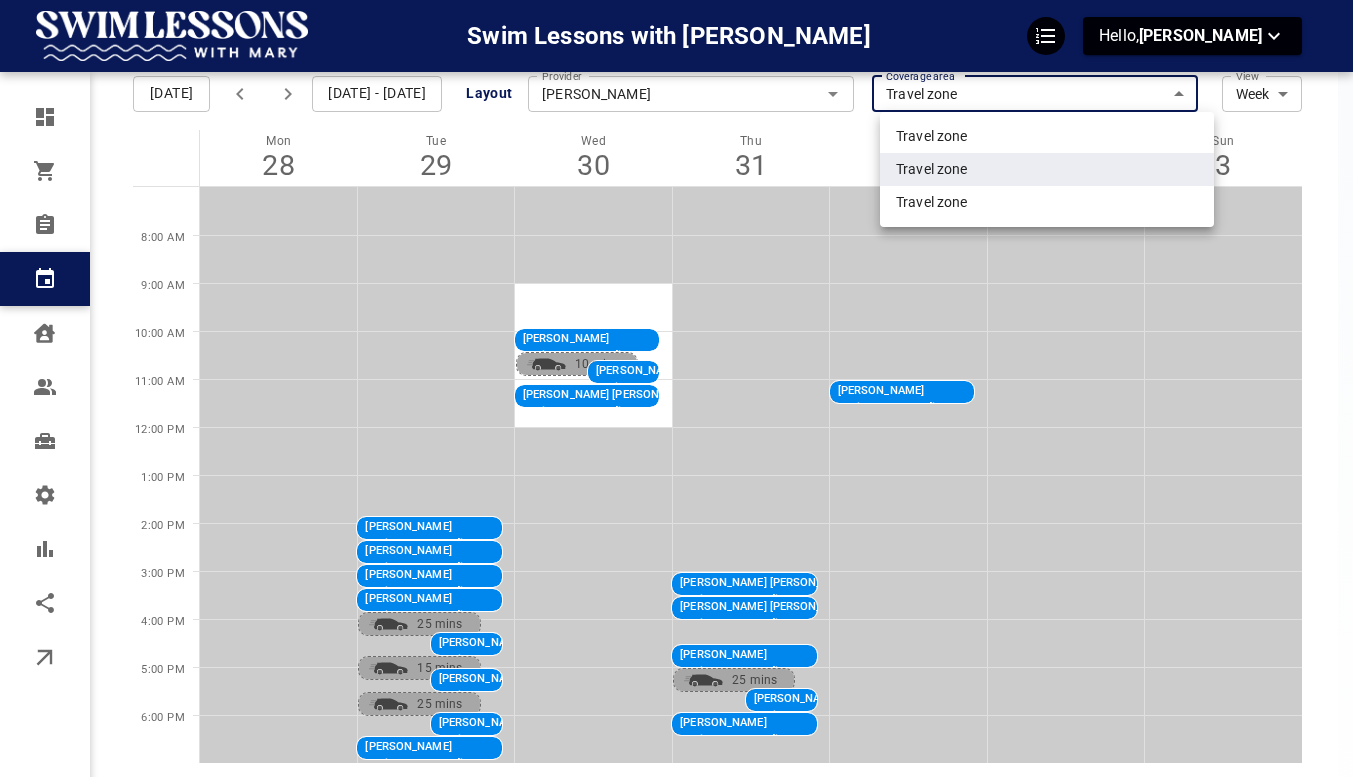 click on "Swim Lessons with [PERSON_NAME] Hello,  [PERSON_NAME] Dashboard Orders Bookings Calendar Clients Users Services Settings Reports Integrations Online booking Calendar Add Booking [DATE] [DATE] - [DATE] Layout Provider [PERSON_NAME] Provider Coverage area Travel zone f2a23331-0129-493a-8ae3-504646a6c490 Coverage area View Week Week View Add Booking Mon 28 Tue 29 Wed 30 Thu 31 Fri 1 Sat 2 Sun 3 8:00 AM 9:00 AM 10:00 AM 11:00 AM 12:00 PM 1:00 PM 2:00 PM 3:00 PM 4:00 PM 5:00 PM 6:00 PM   [PERSON_NAME] Beginner/Intermediate Private, Traveling Swim Lesson @ Your Pool 1:50 PM - 2:20 PM [STREET_ADDRESS][PERSON_NAME]   [PERSON_NAME] Beginner/Intermediate Private, Traveling Swim Lesson @ Your Pool 2:20 PM - 2:50 PM [STREET_ADDRESS][PERSON_NAME]   [PERSON_NAME] Beginner/Intermediate Private, Traveling Swim Lesson @ Your Pool 2:50 PM - 3:20 PM [STREET_ADDRESS]   [PERSON_NAME] Beginner/Intermediate Private, Traveling Swim Lesson @ Your Pool 3:20 PM - 3:50 PM [STREET_ADDRESS][PERSON_NAME]" at bounding box center (676, 397) 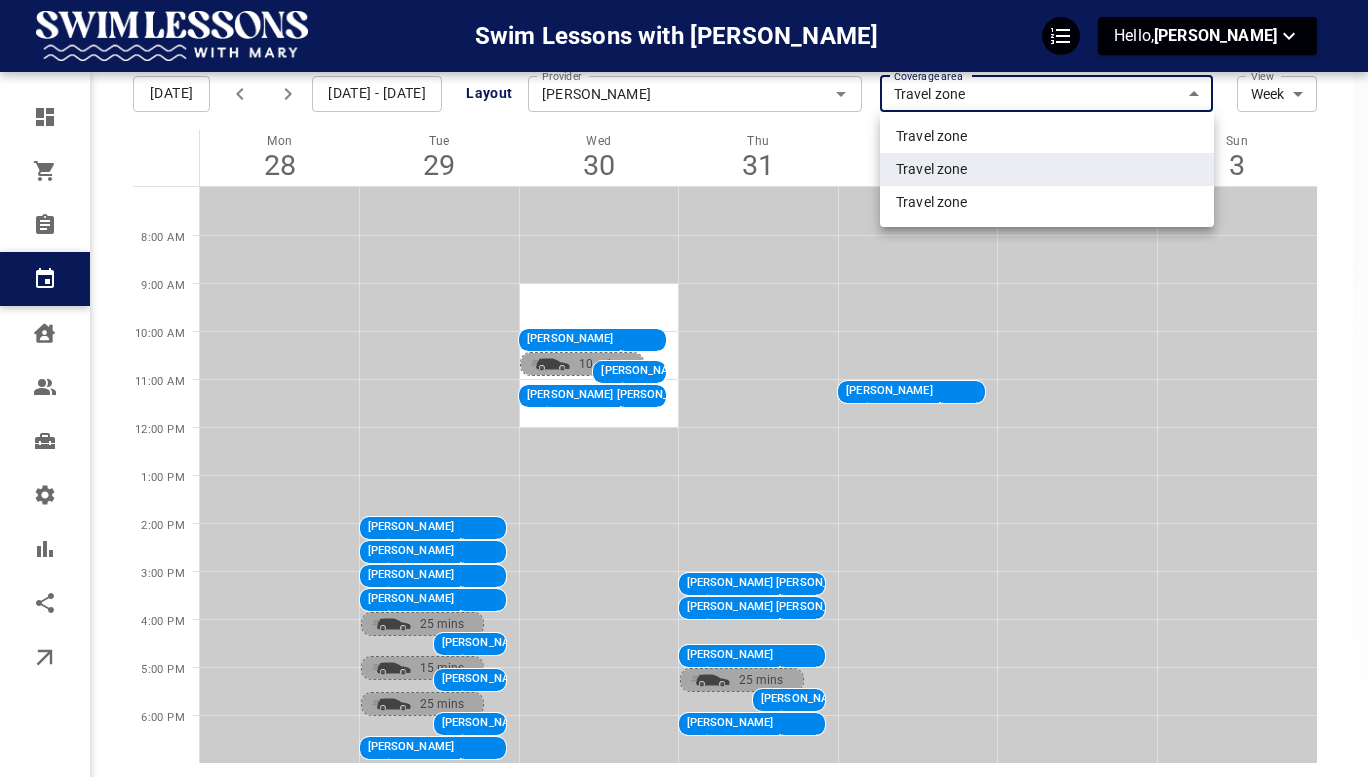 click on "Travel zone" at bounding box center (1047, 202) 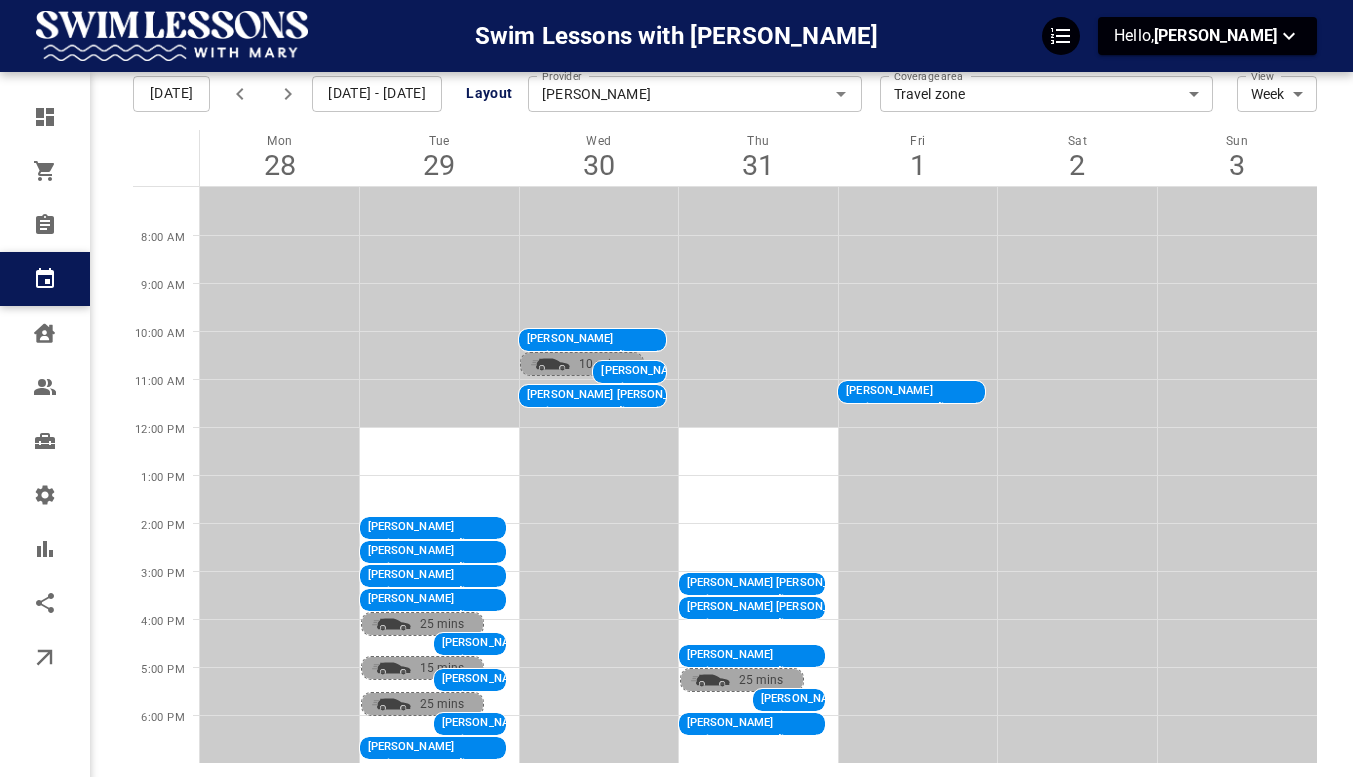 click 